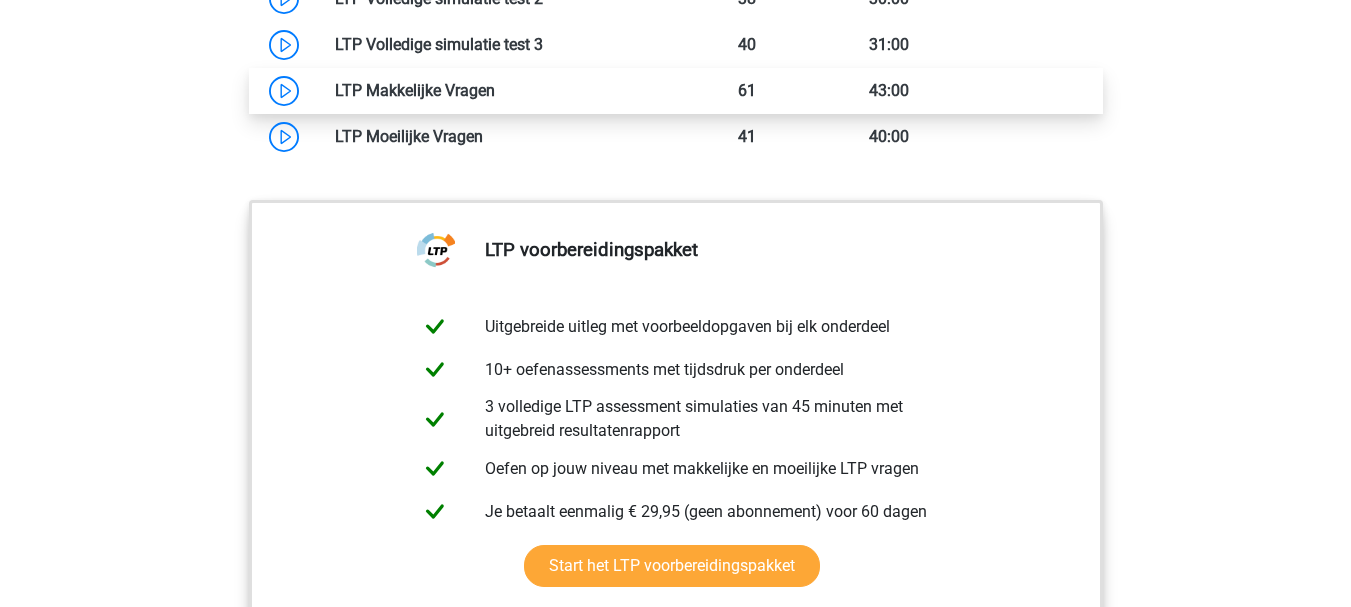 scroll, scrollTop: 1605, scrollLeft: 0, axis: vertical 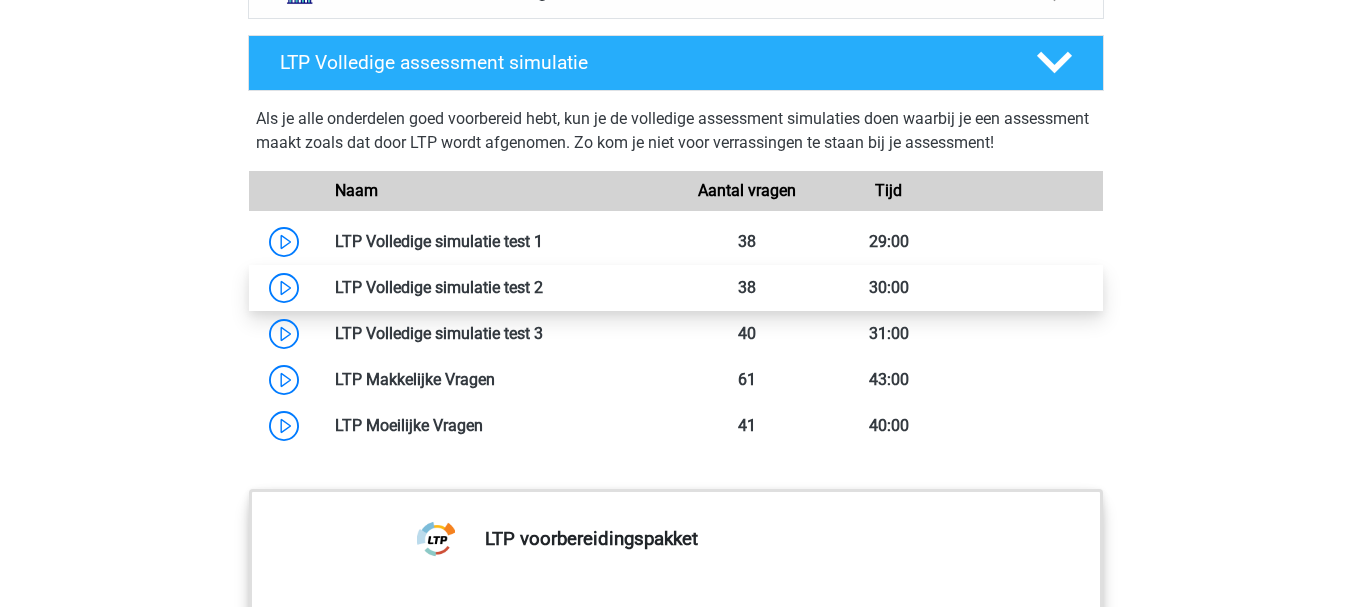 click at bounding box center [543, 287] 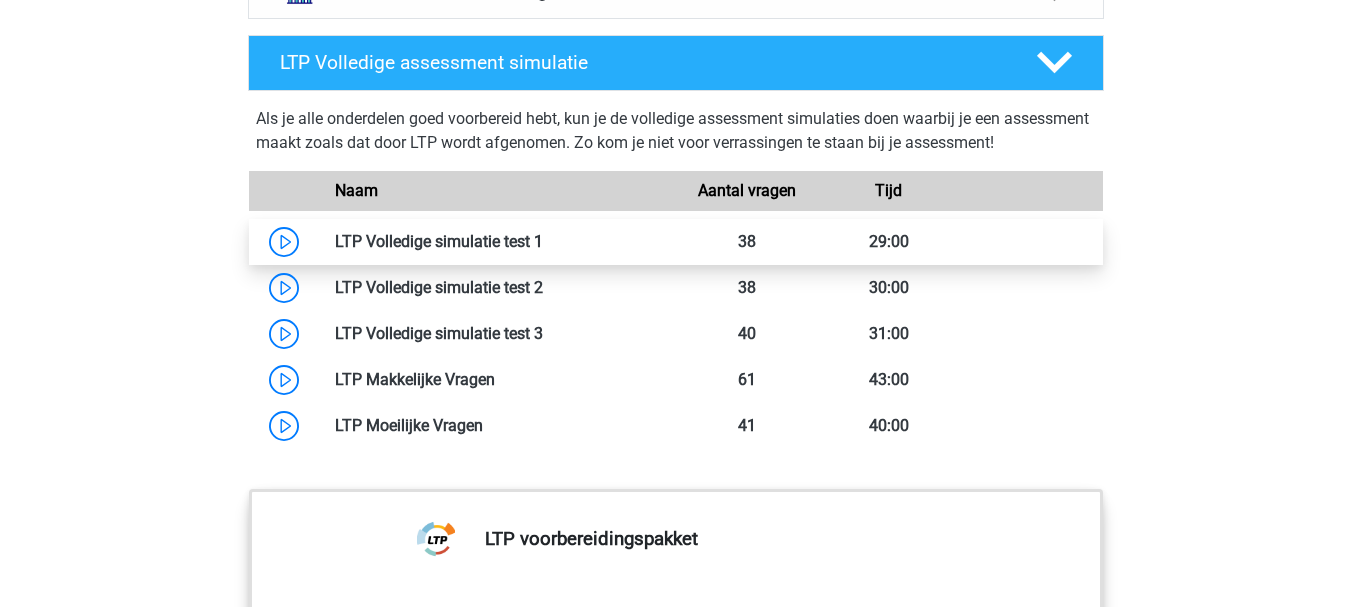 click at bounding box center (543, 241) 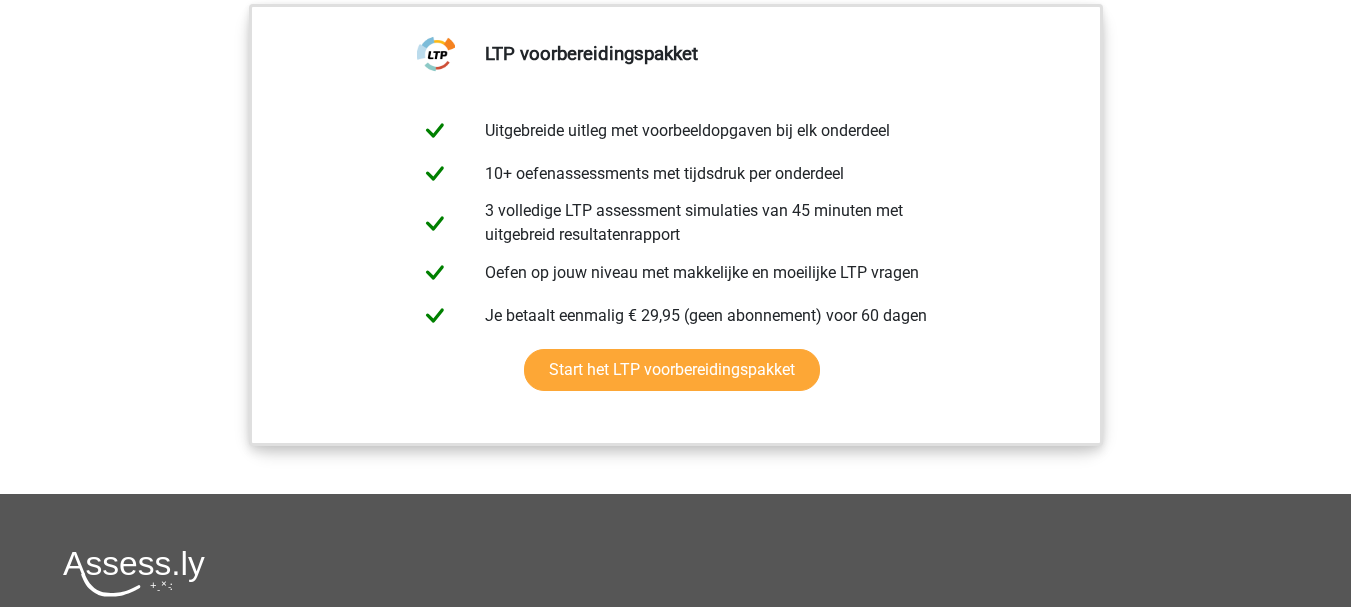 scroll, scrollTop: 2005, scrollLeft: 0, axis: vertical 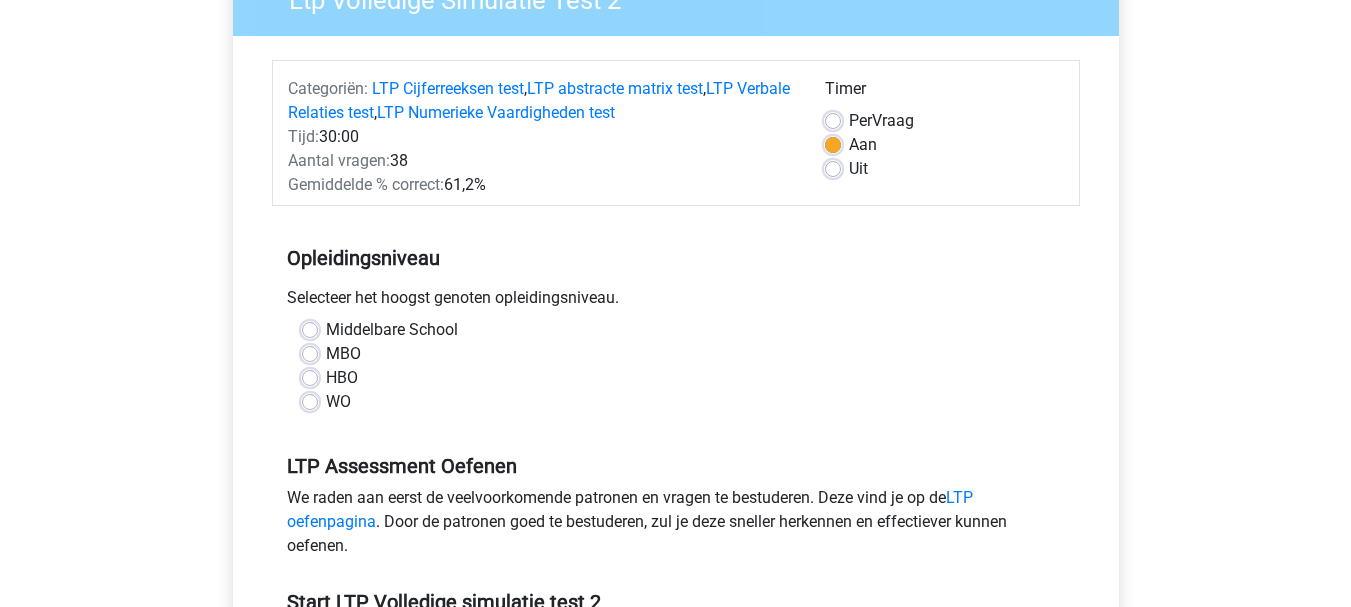 click on "WO" at bounding box center (338, 402) 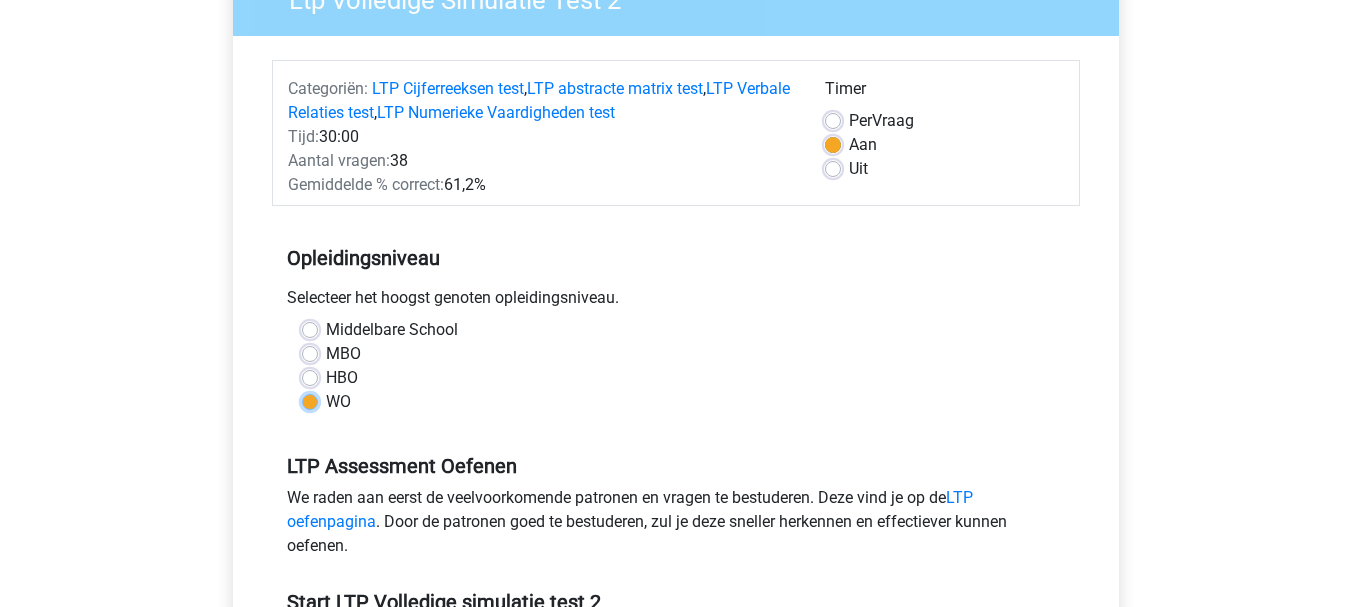 click on "WO" at bounding box center (310, 400) 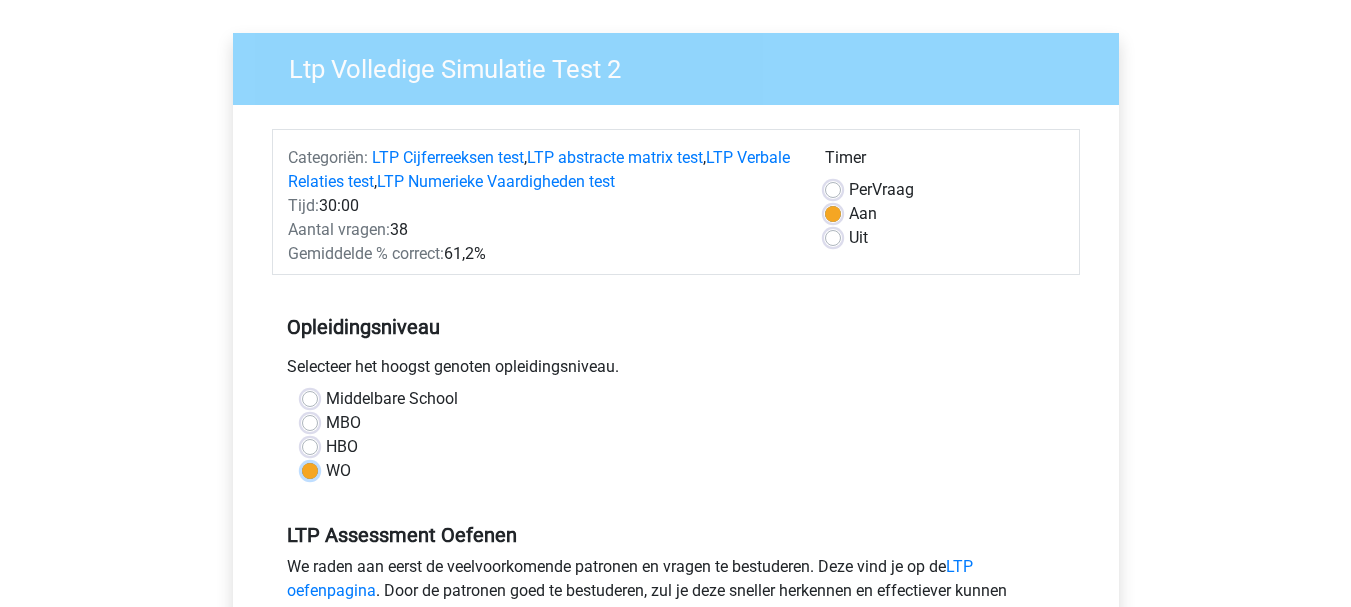 scroll, scrollTop: 100, scrollLeft: 0, axis: vertical 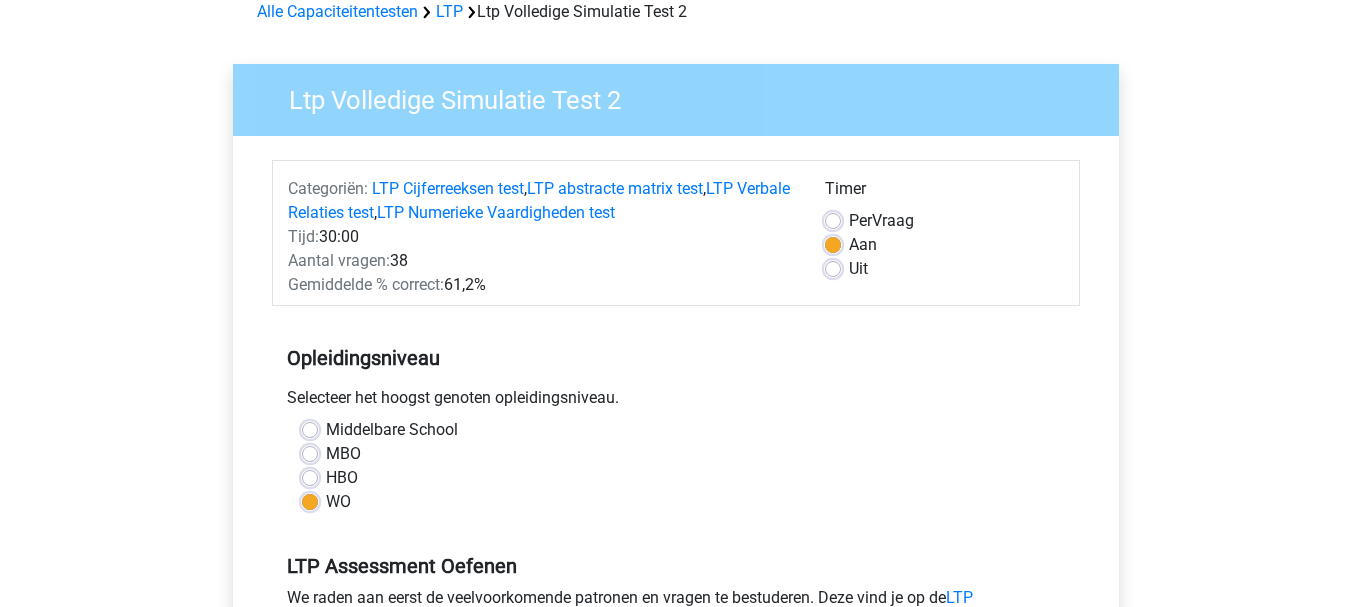 click on "Per" at bounding box center [860, 220] 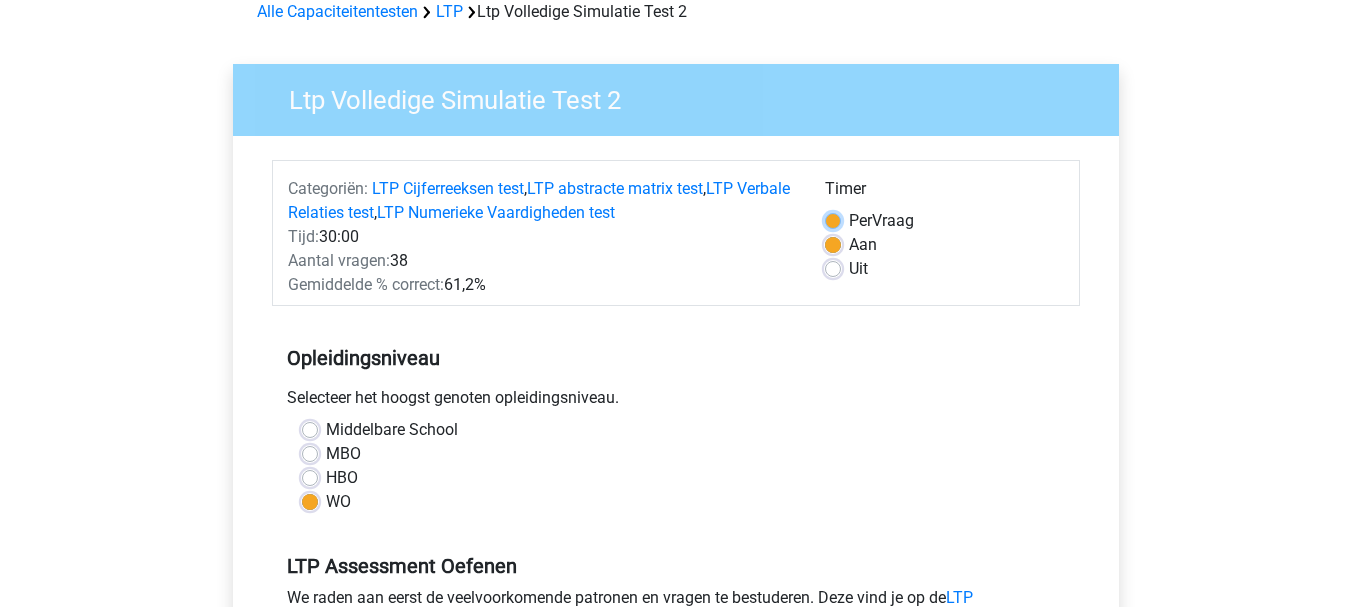 click on "Per  Vraag" at bounding box center (833, 219) 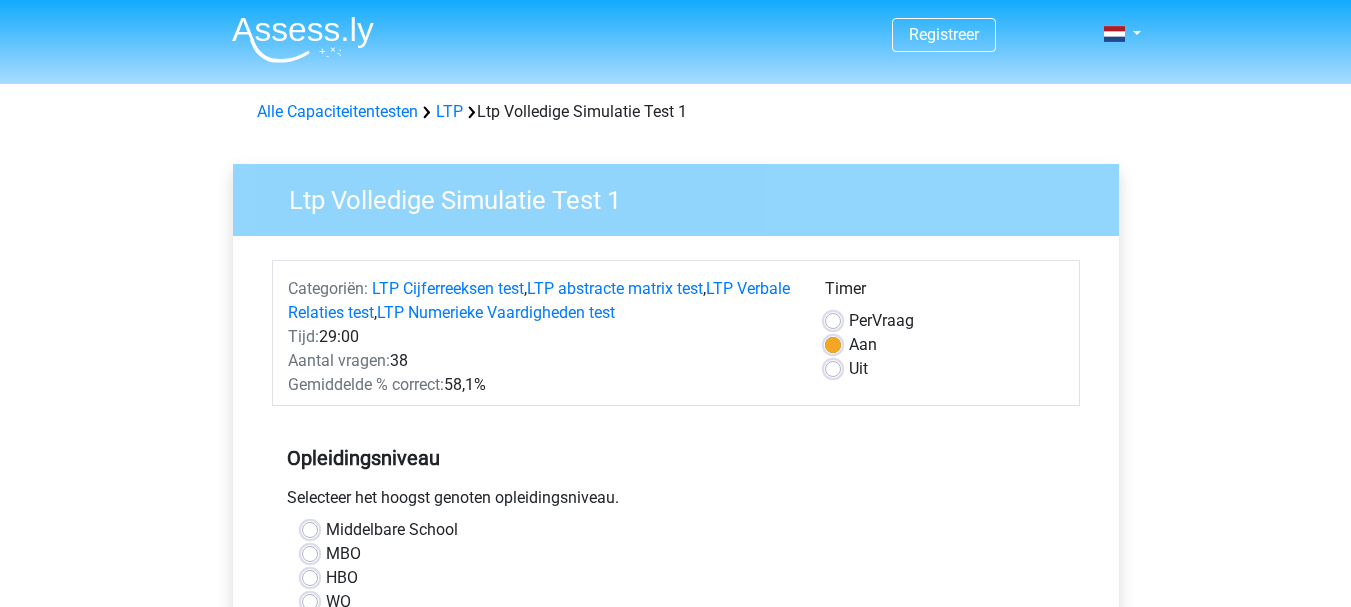 scroll, scrollTop: 0, scrollLeft: 0, axis: both 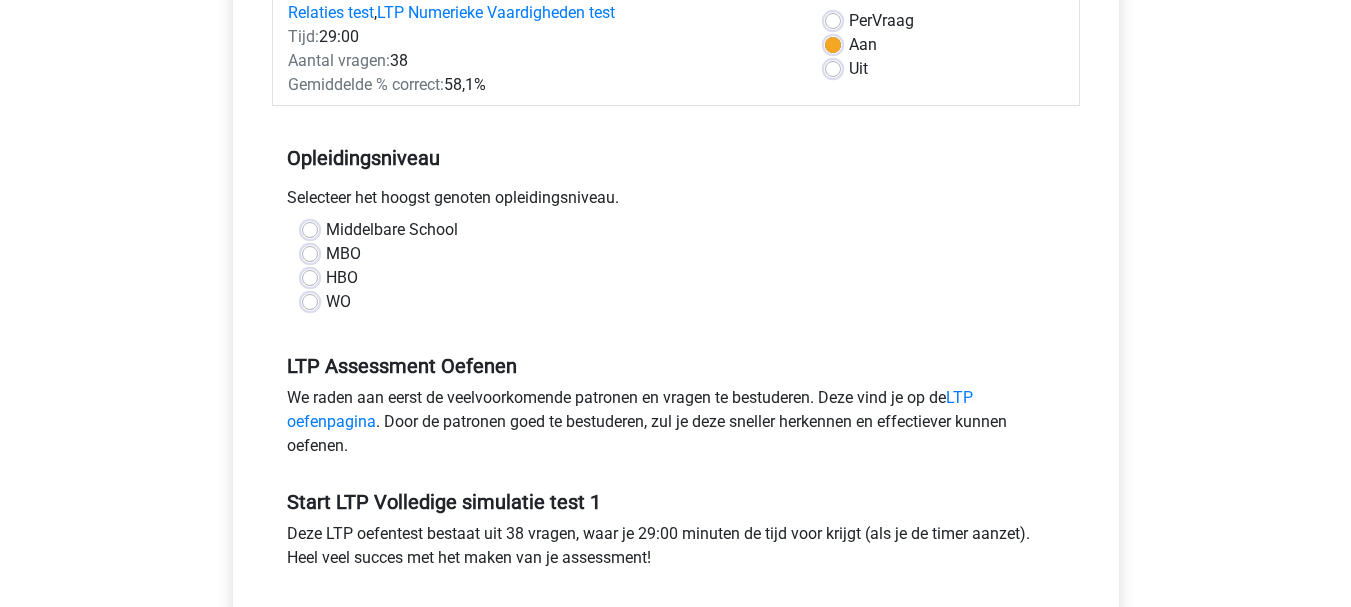 click on "WO" at bounding box center (338, 302) 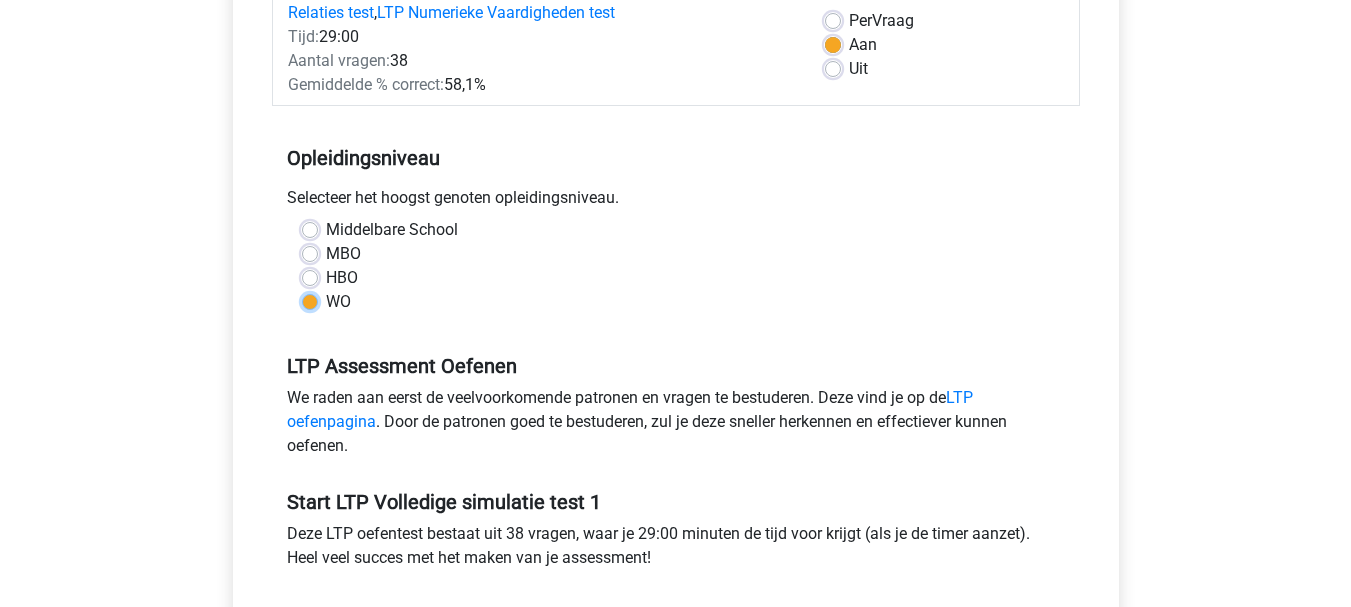 radio on "true" 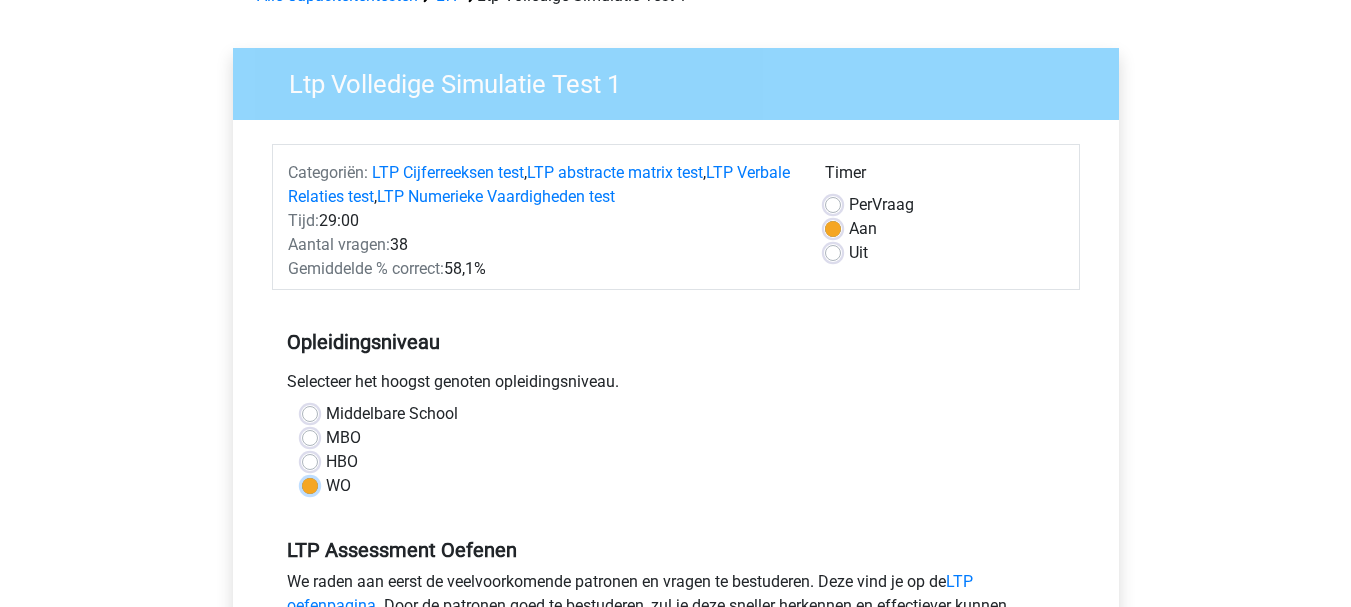 scroll, scrollTop: 100, scrollLeft: 0, axis: vertical 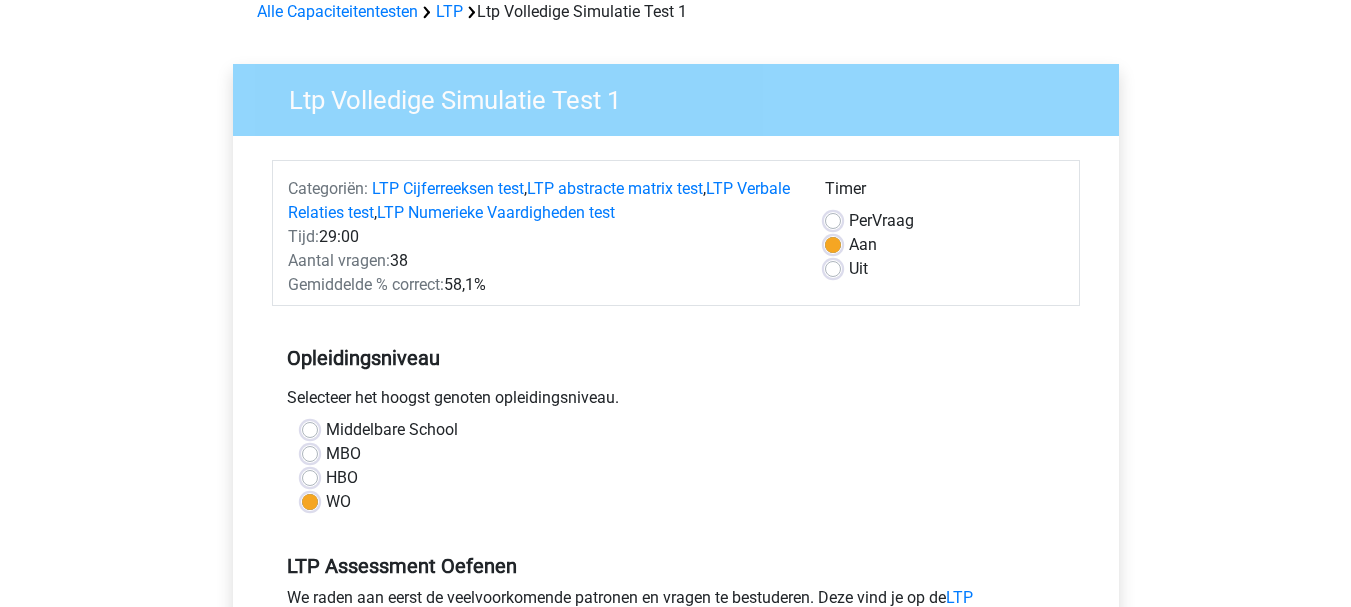 click on "Per  Vraag" at bounding box center (881, 221) 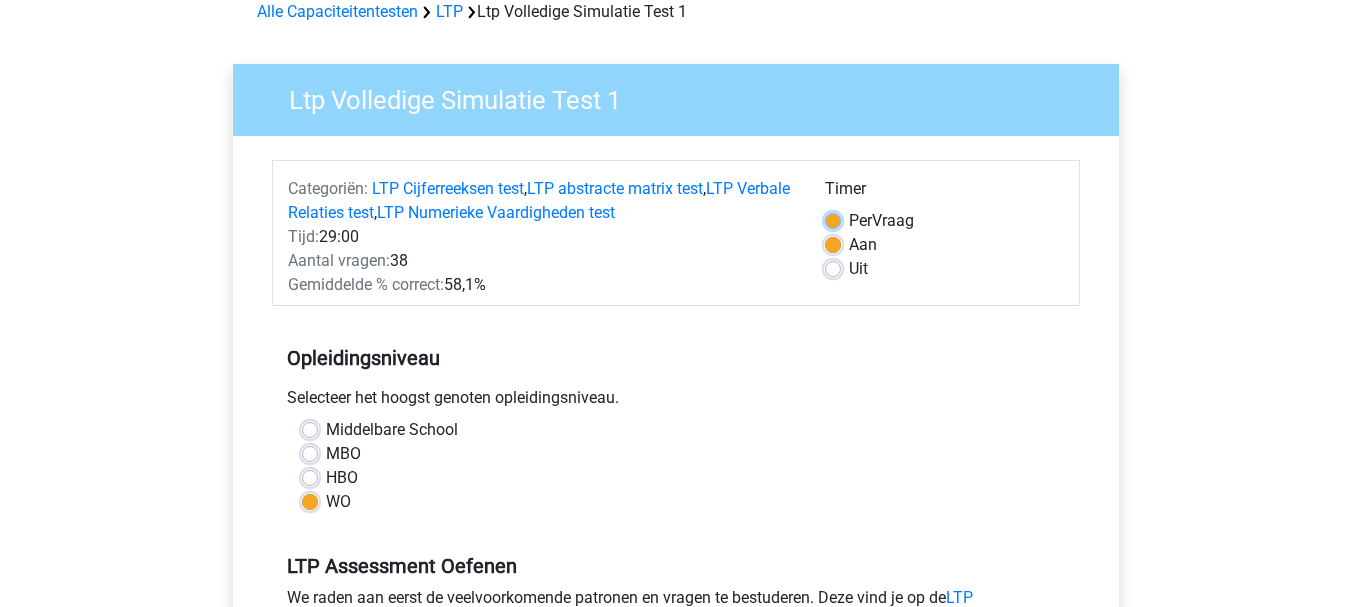 click on "Per  Vraag" at bounding box center (833, 219) 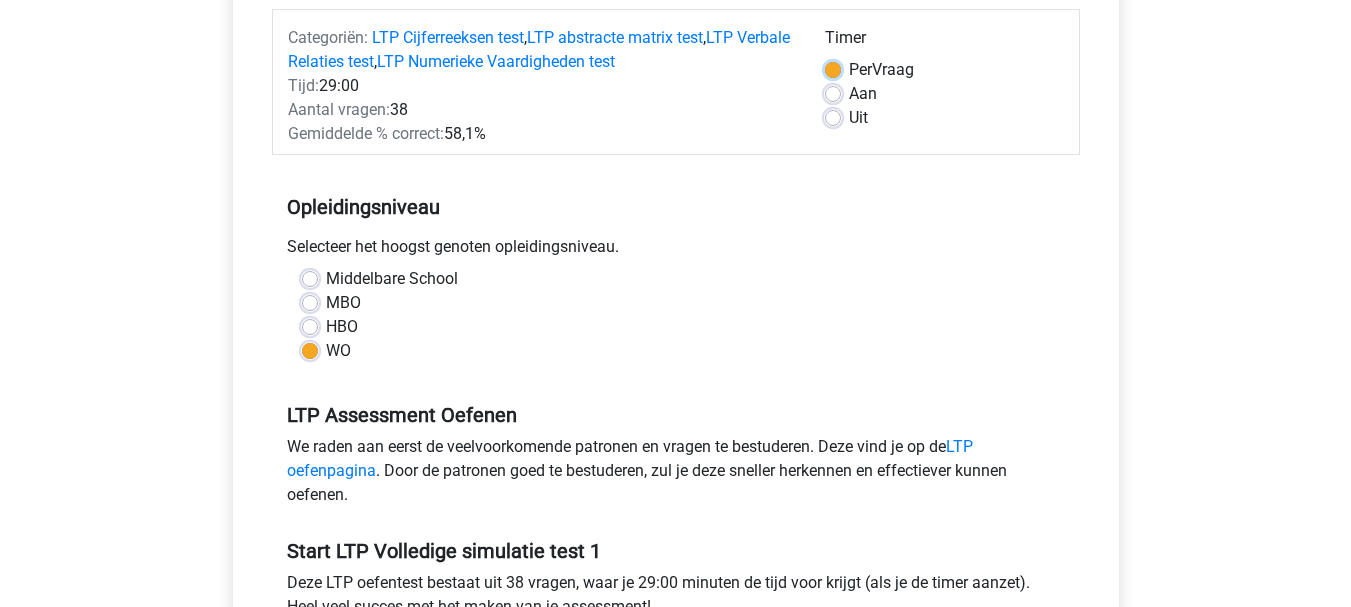 scroll, scrollTop: 400, scrollLeft: 0, axis: vertical 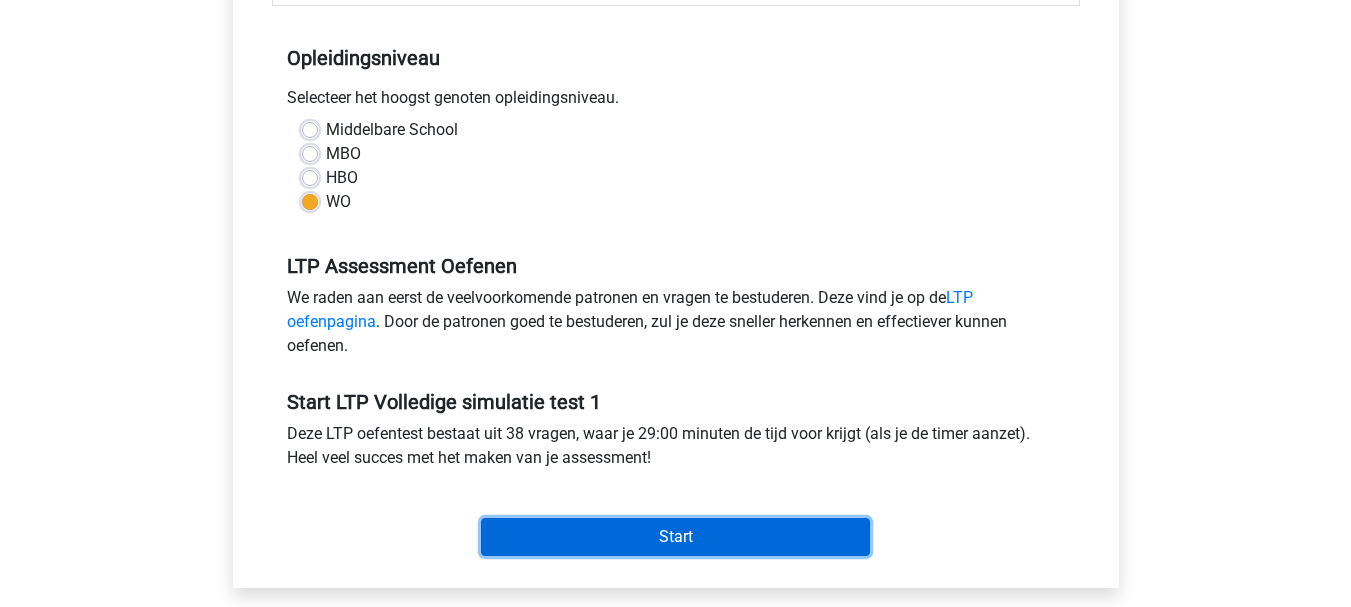 click on "Start" at bounding box center [675, 537] 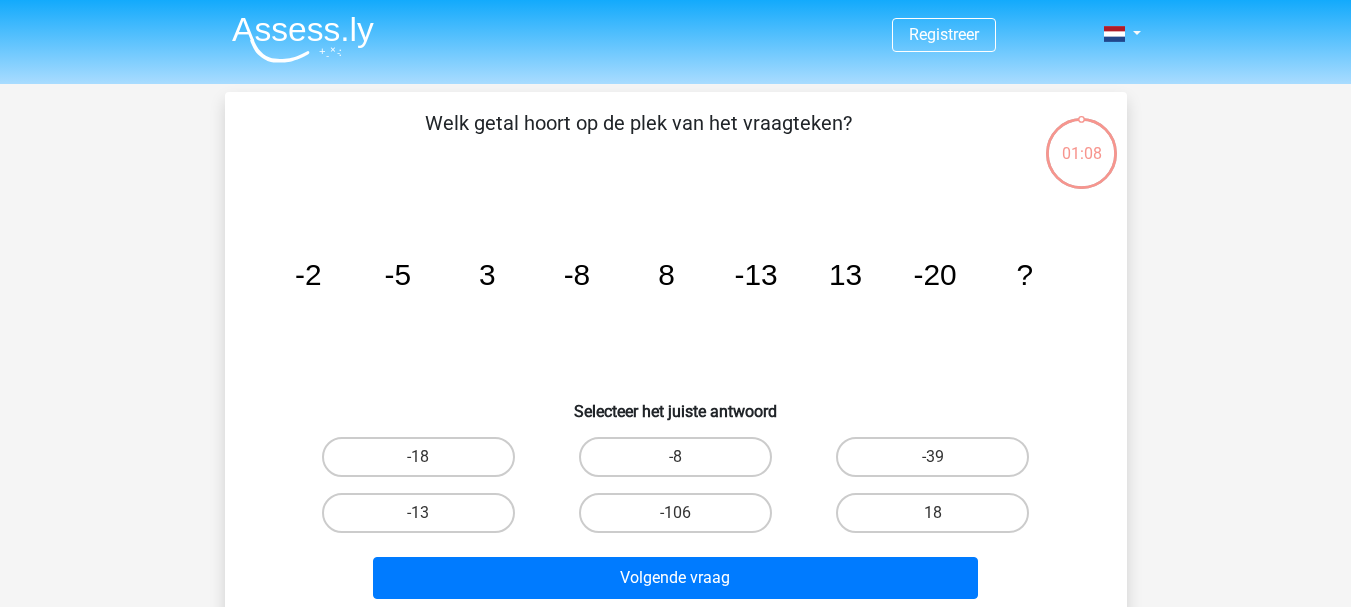 scroll, scrollTop: 0, scrollLeft: 0, axis: both 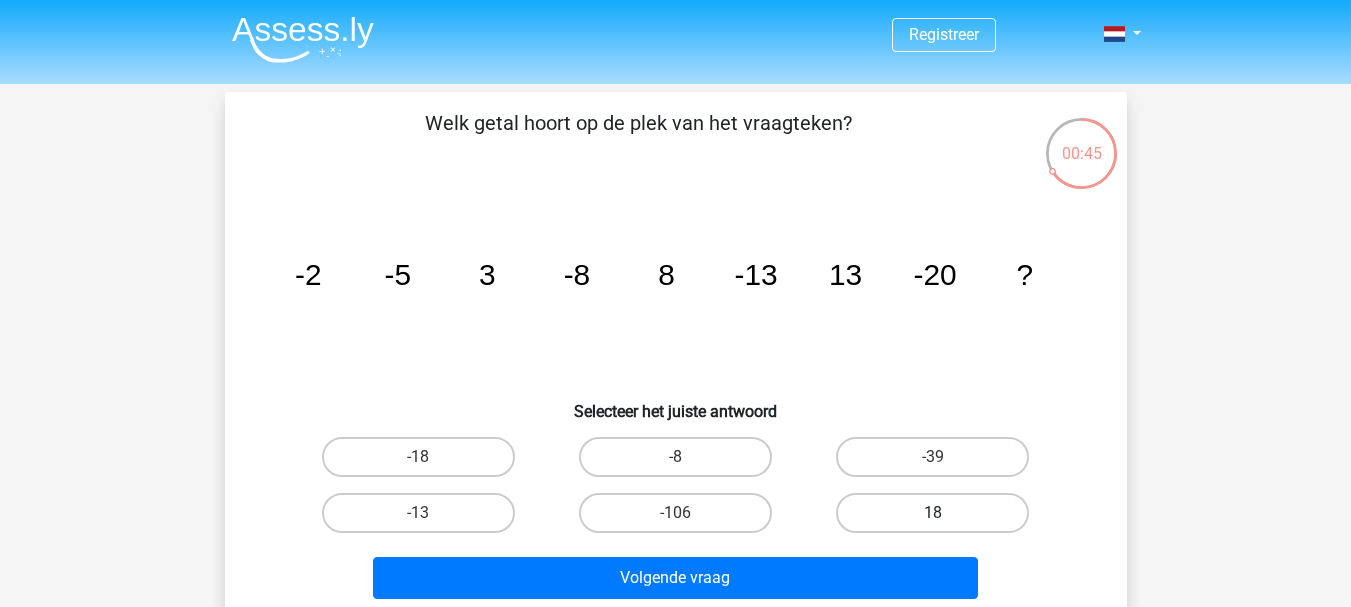click on "18" at bounding box center (932, 513) 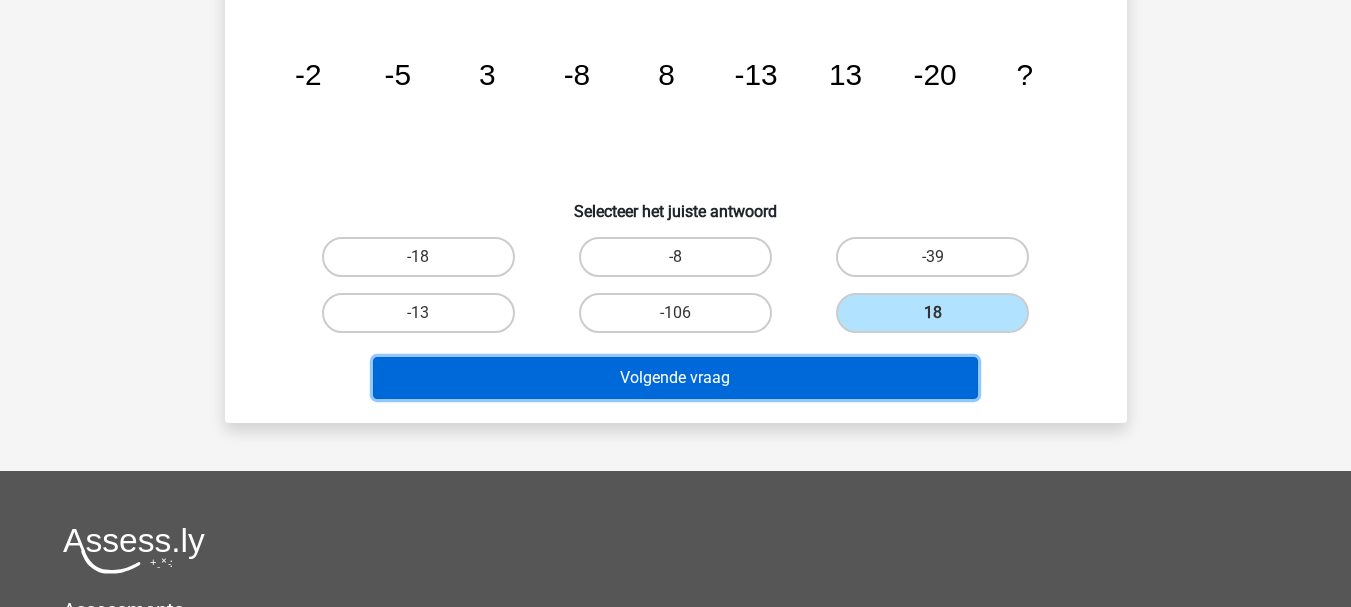 click on "Volgende vraag" at bounding box center [675, 378] 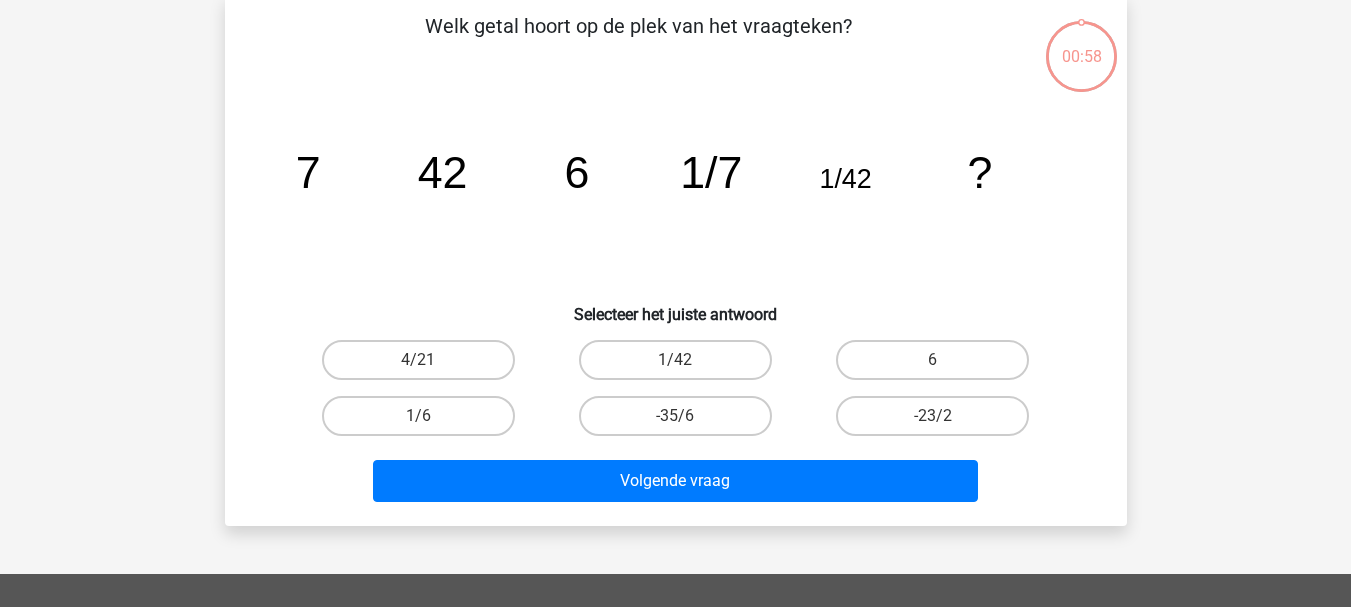scroll, scrollTop: 92, scrollLeft: 0, axis: vertical 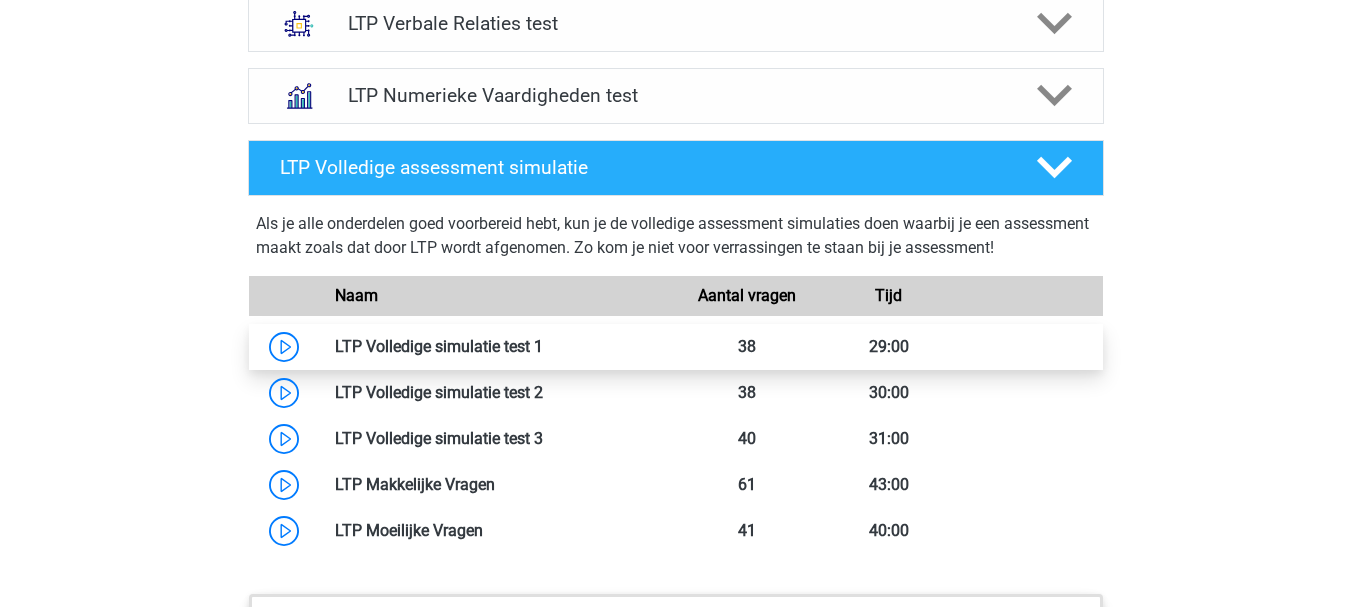 click at bounding box center [543, 346] 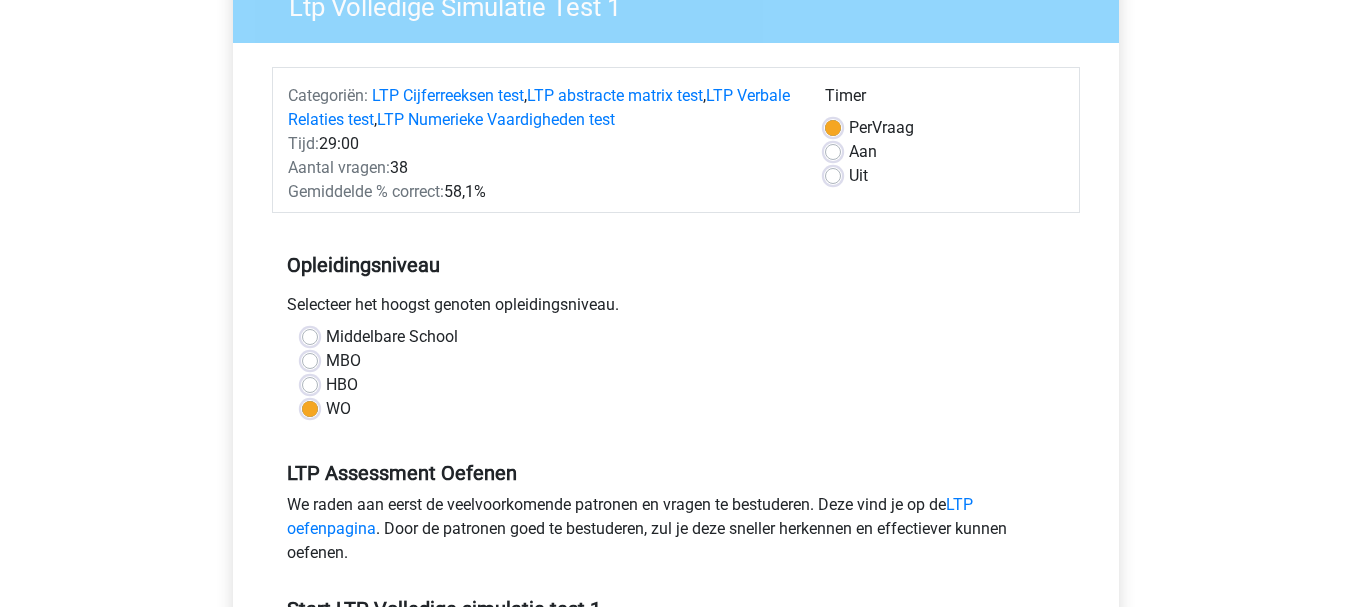 scroll, scrollTop: 200, scrollLeft: 0, axis: vertical 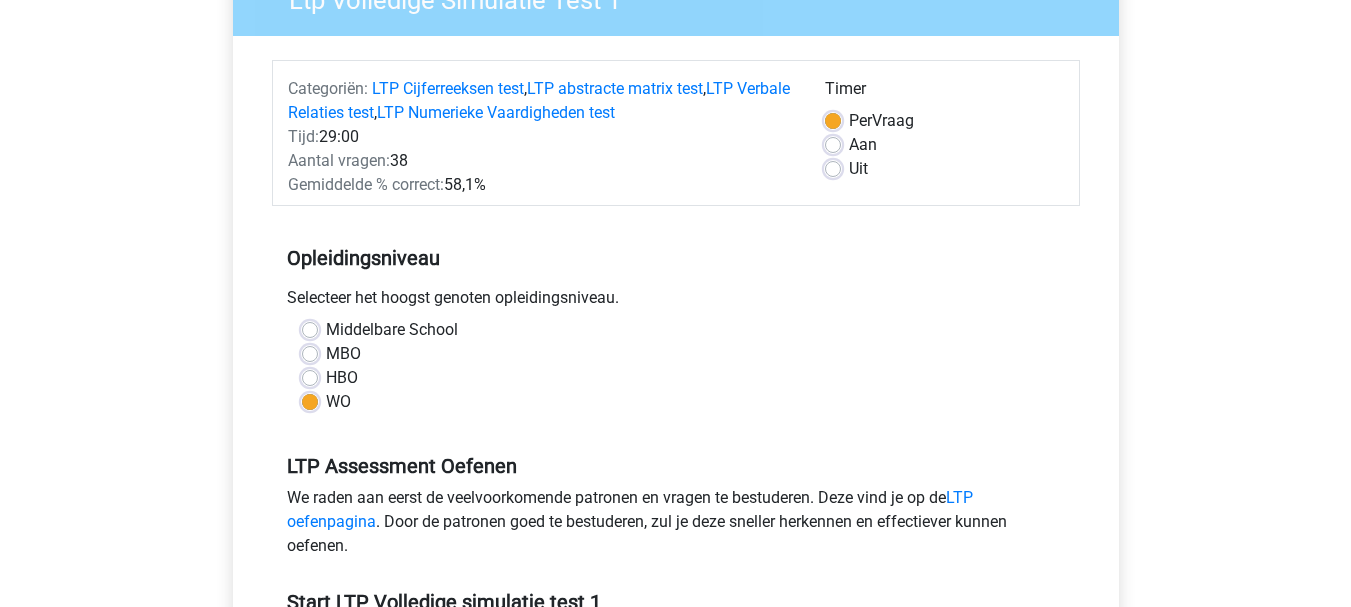 click on "Aan" at bounding box center [863, 145] 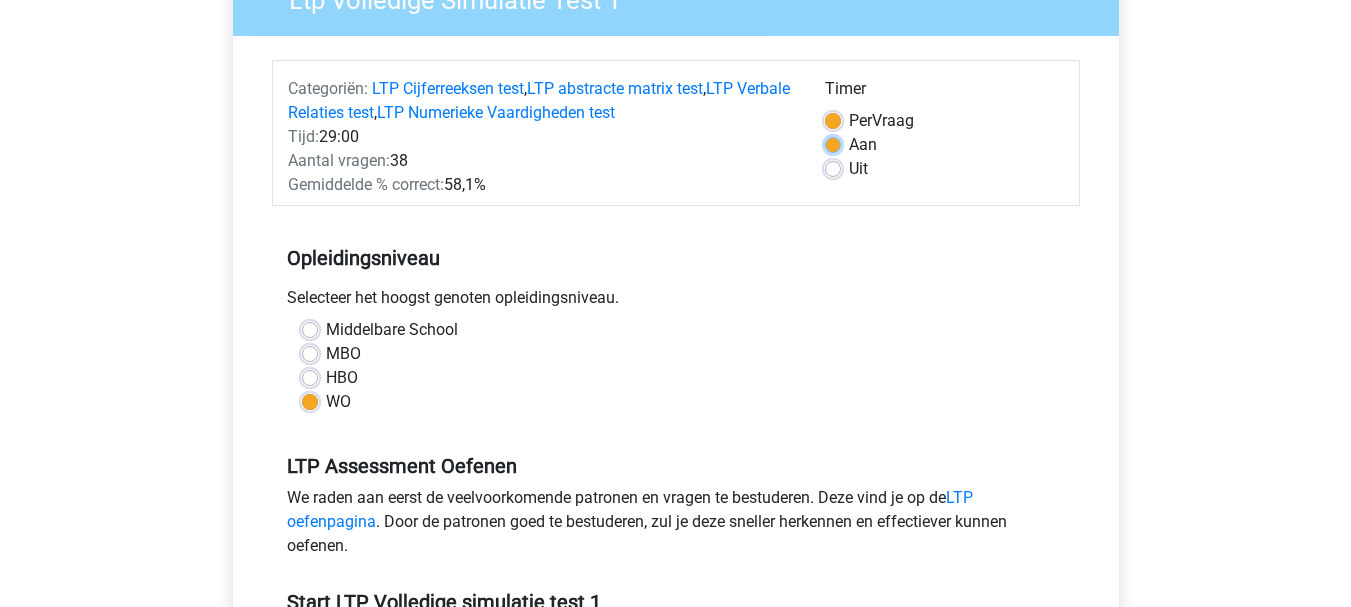 click on "Aan" at bounding box center (833, 143) 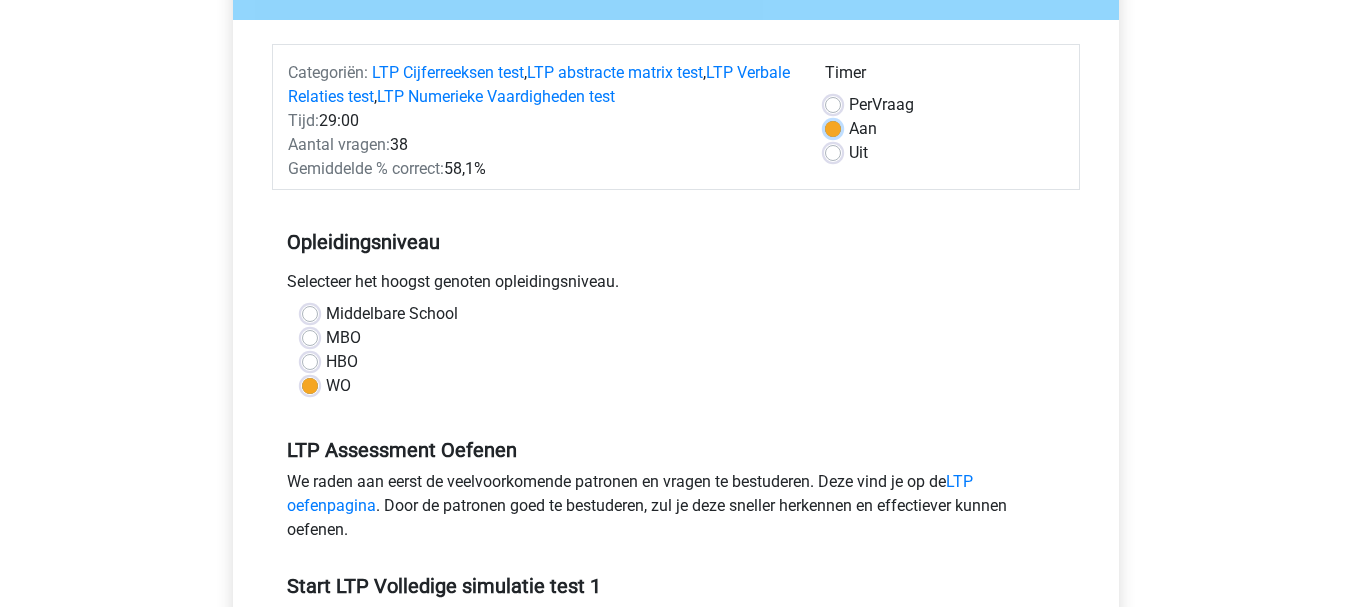 scroll, scrollTop: 600, scrollLeft: 0, axis: vertical 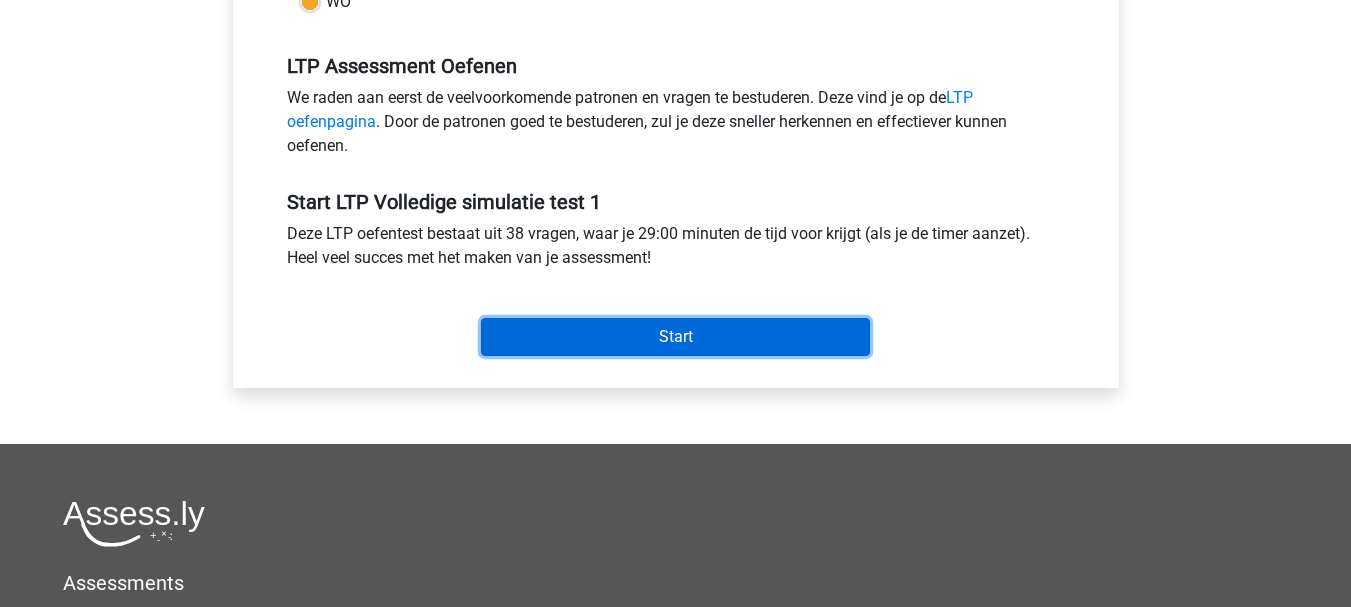 click on "Start" at bounding box center [675, 337] 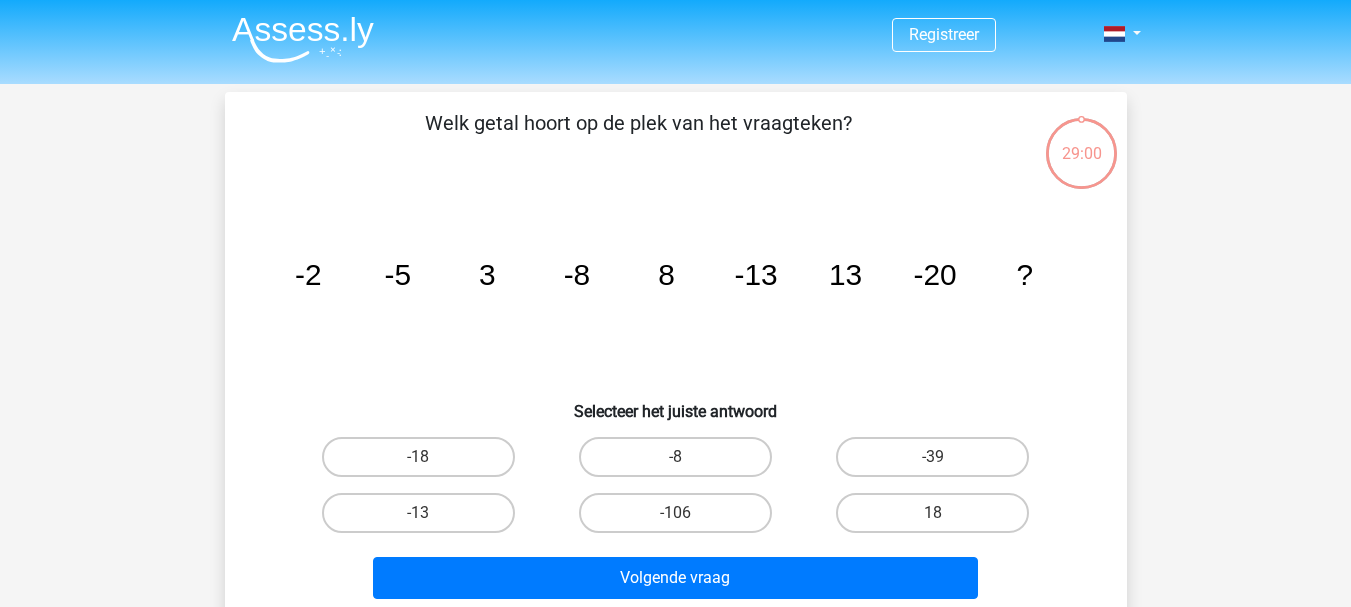 scroll, scrollTop: 0, scrollLeft: 0, axis: both 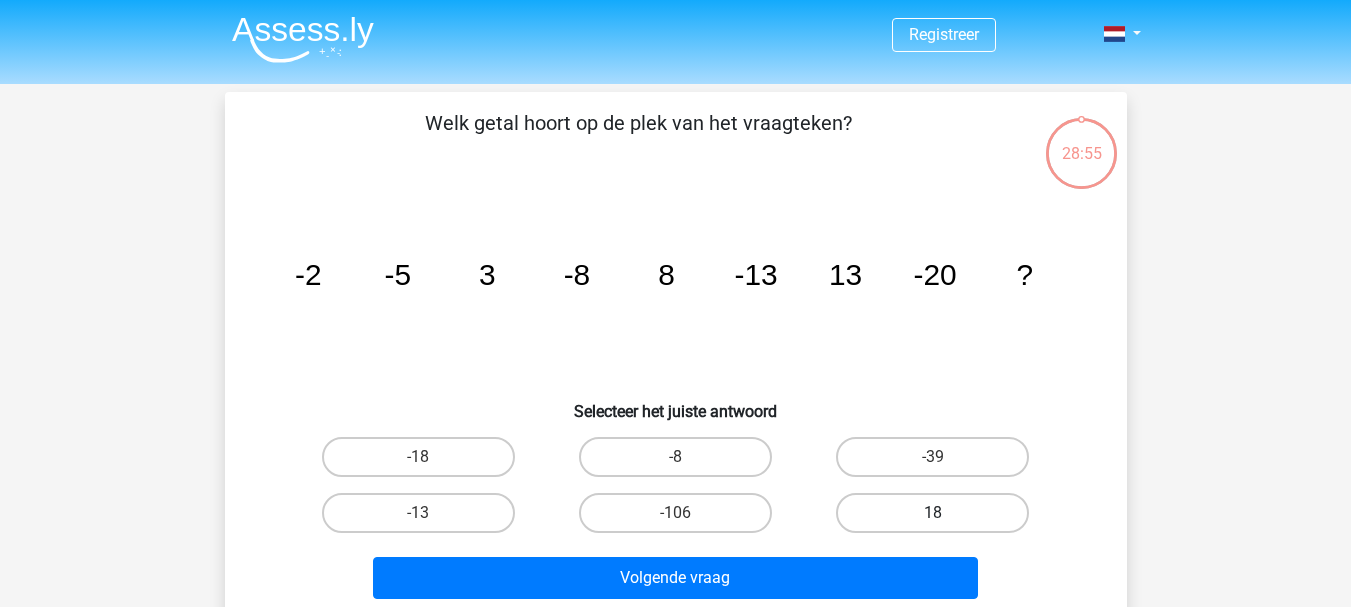 click on "18" at bounding box center [932, 513] 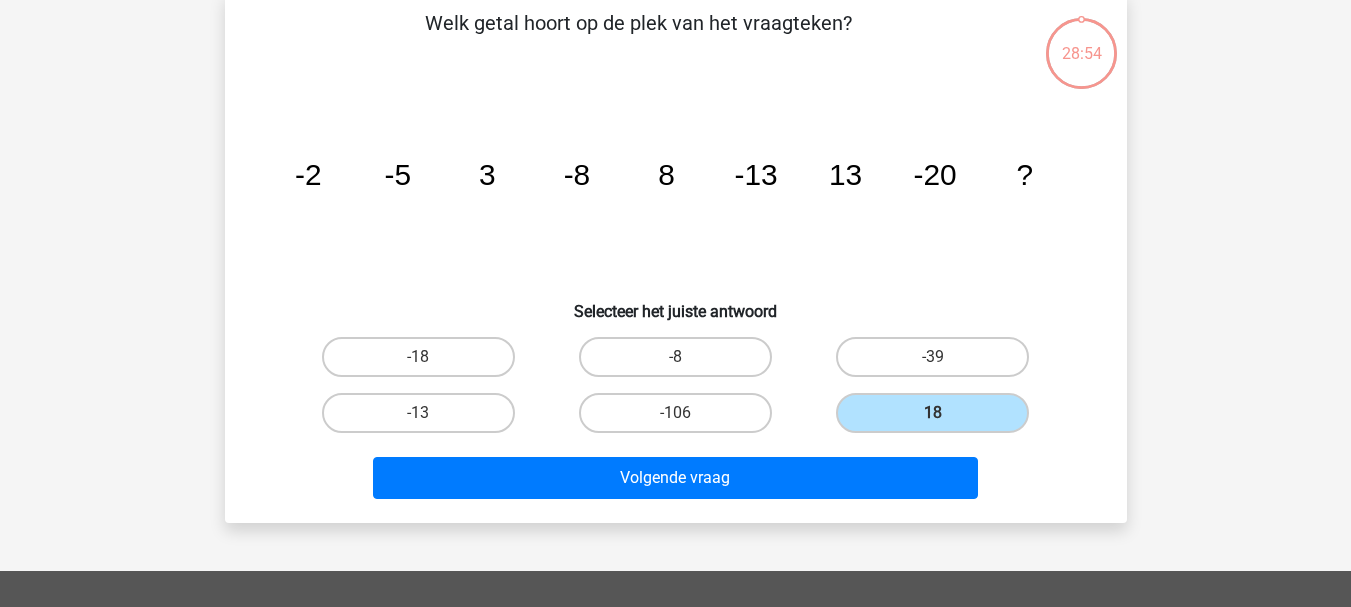 click on "Volgende vraag" at bounding box center [676, 474] 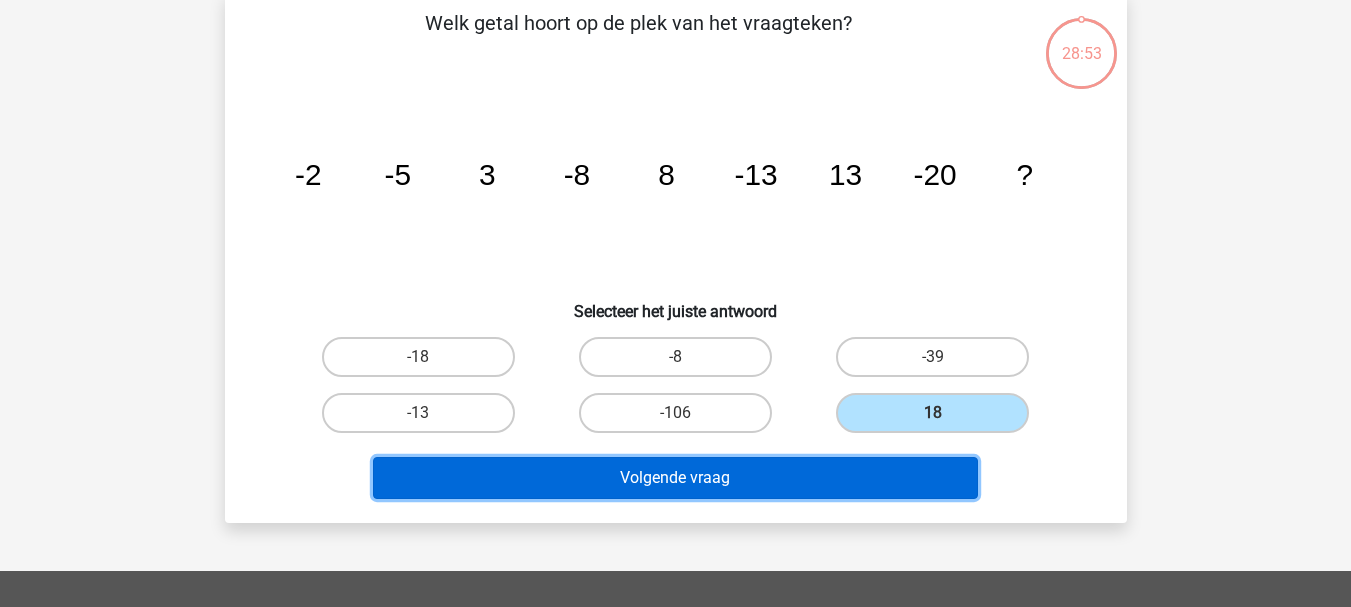 click on "Volgende vraag" at bounding box center (675, 478) 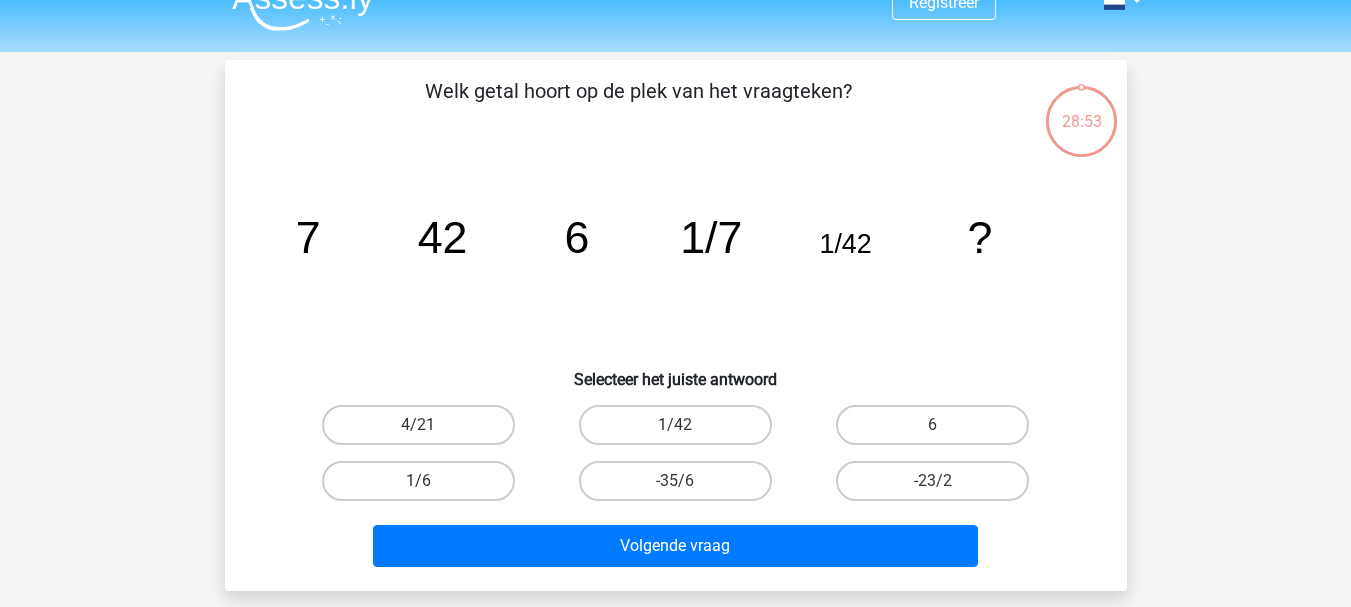 scroll, scrollTop: 0, scrollLeft: 0, axis: both 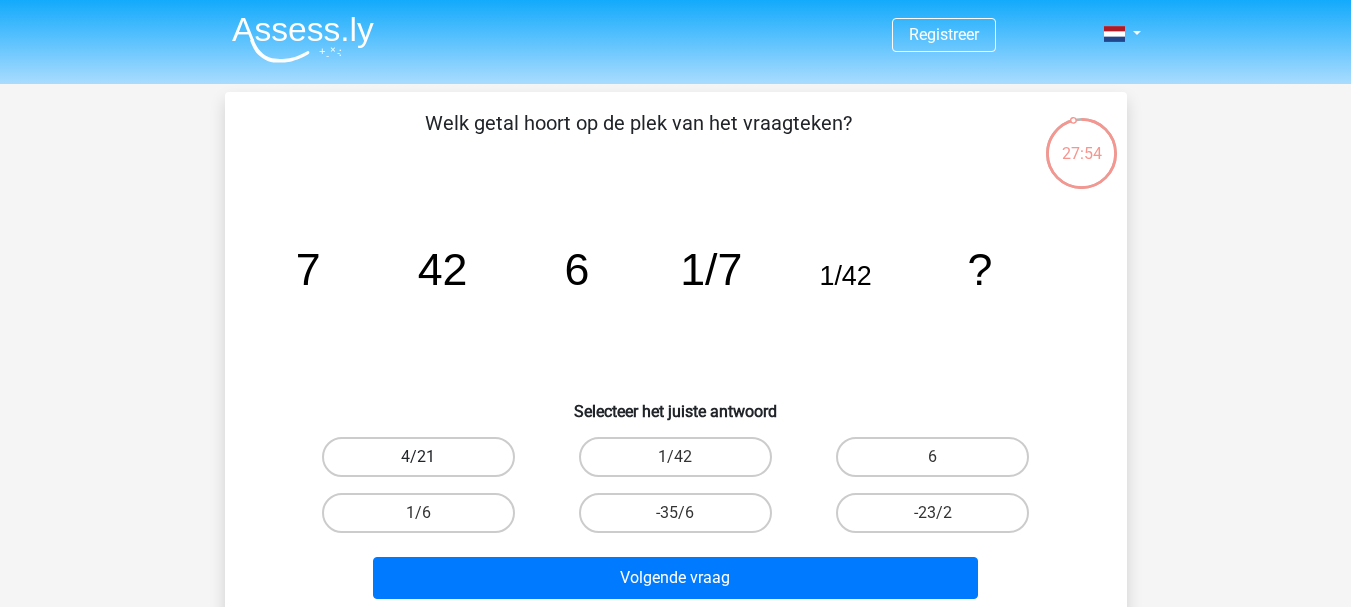 click on "4/21" at bounding box center [418, 457] 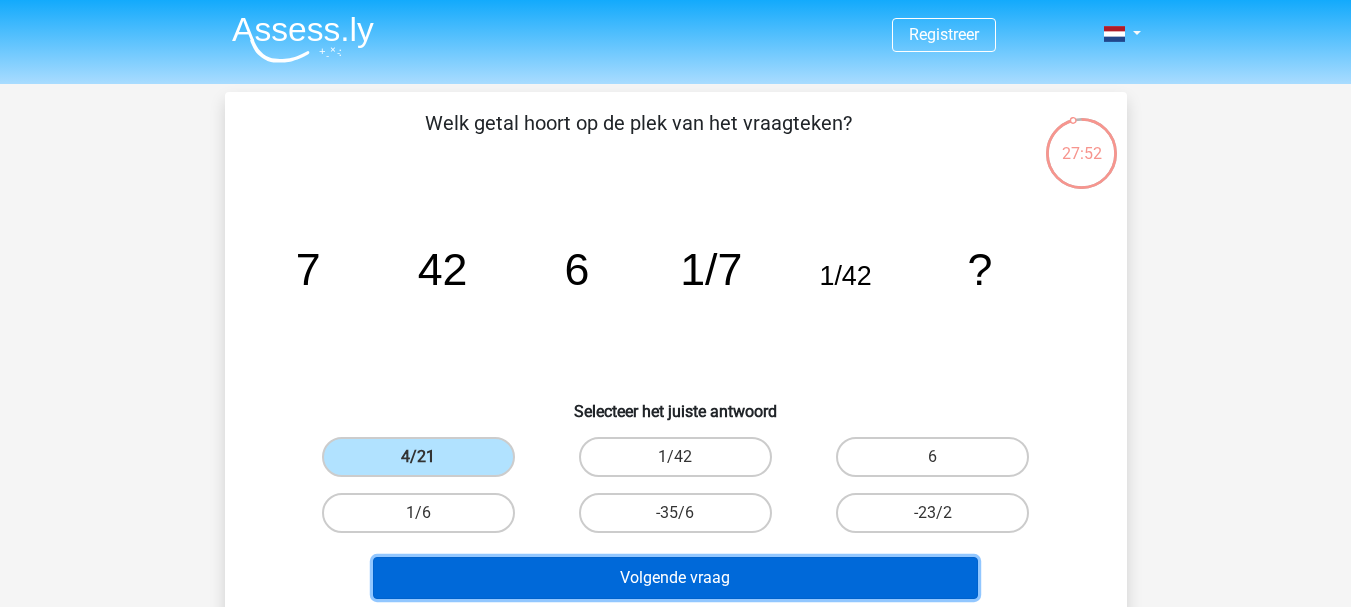click on "Volgende vraag" at bounding box center [675, 578] 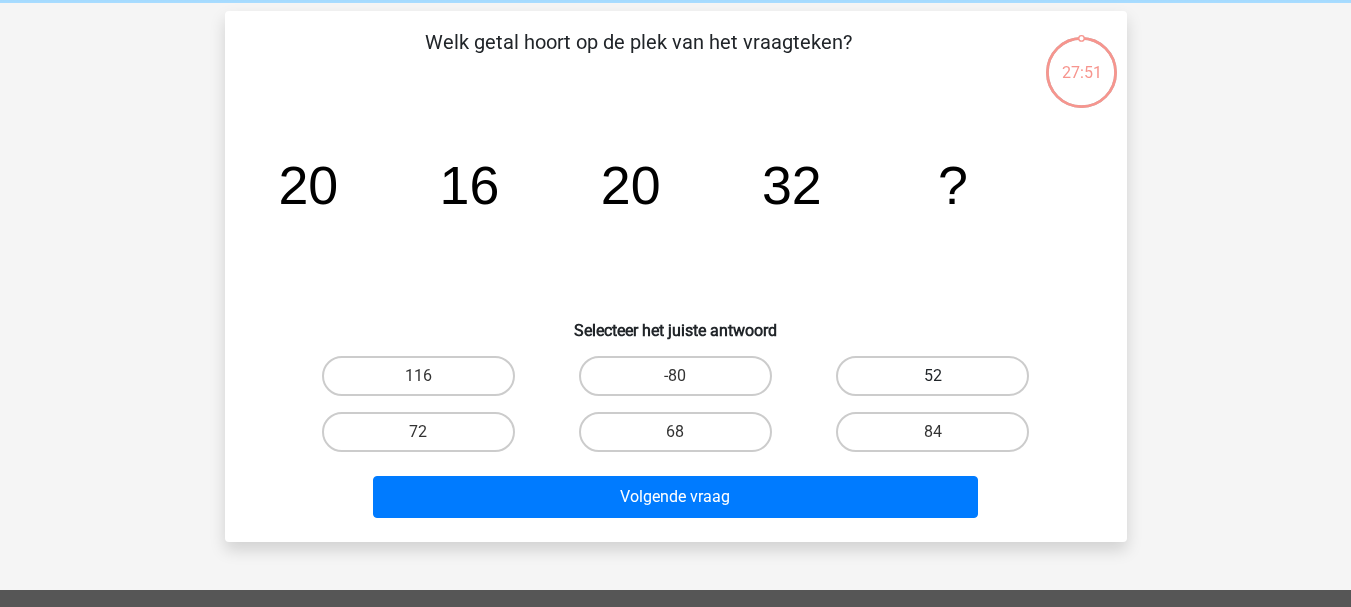 scroll, scrollTop: 92, scrollLeft: 0, axis: vertical 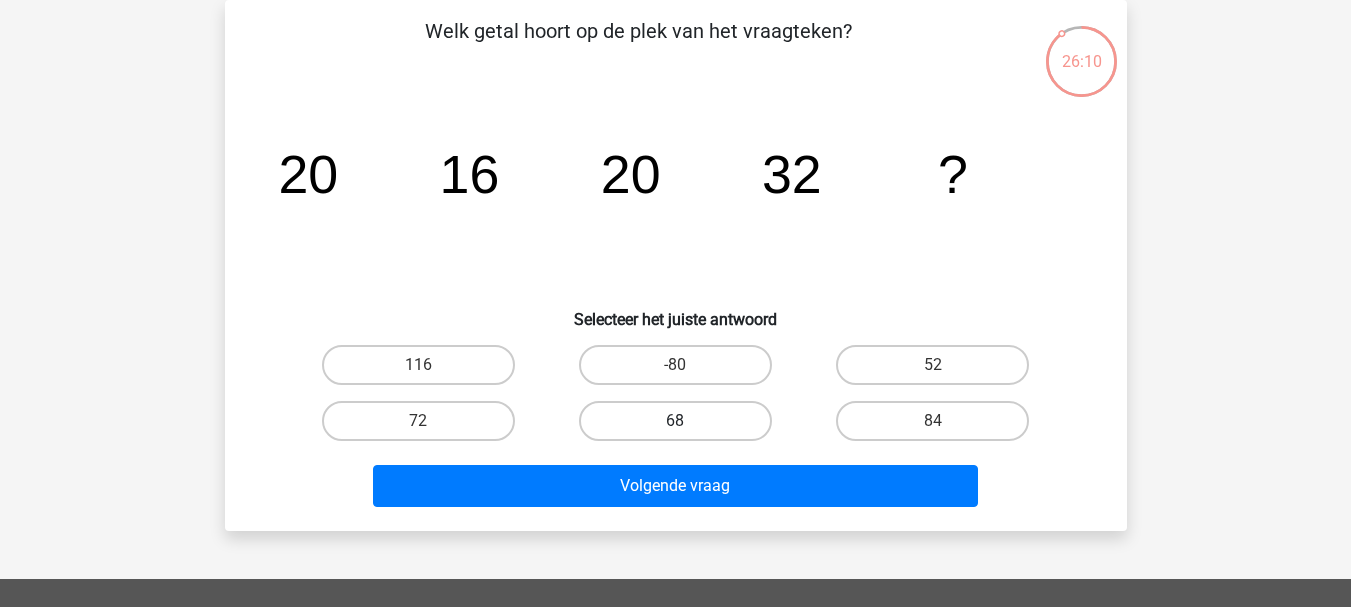 click on "68" at bounding box center [675, 421] 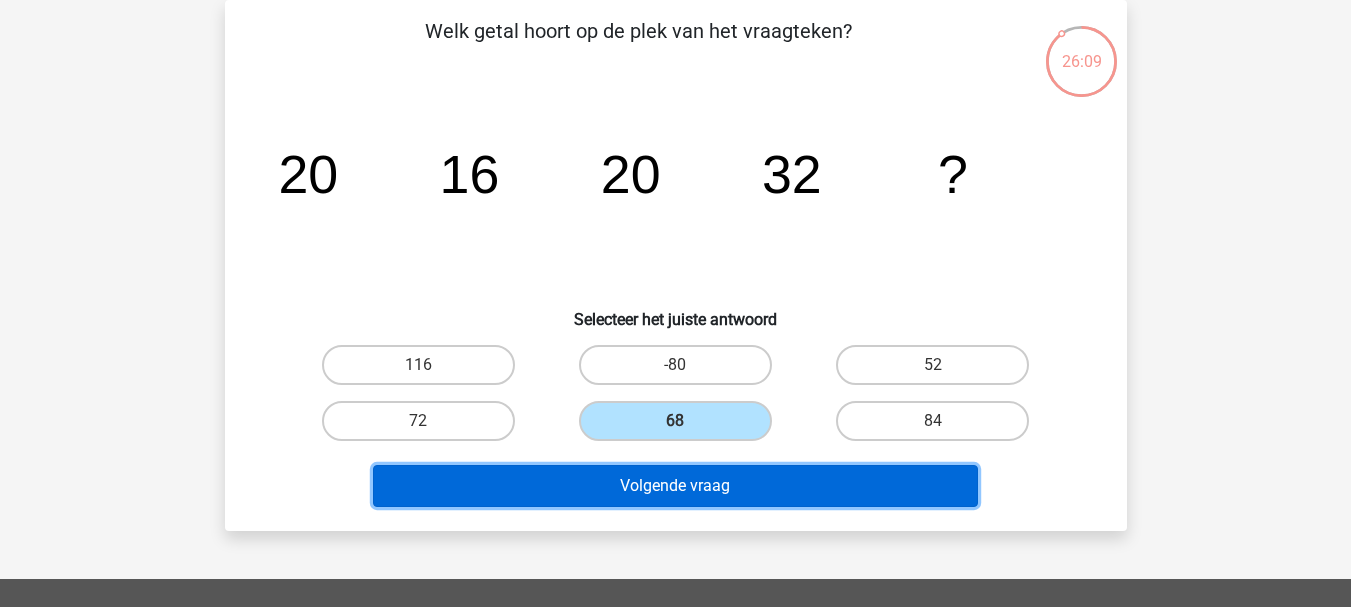 click on "Volgende vraag" at bounding box center (675, 486) 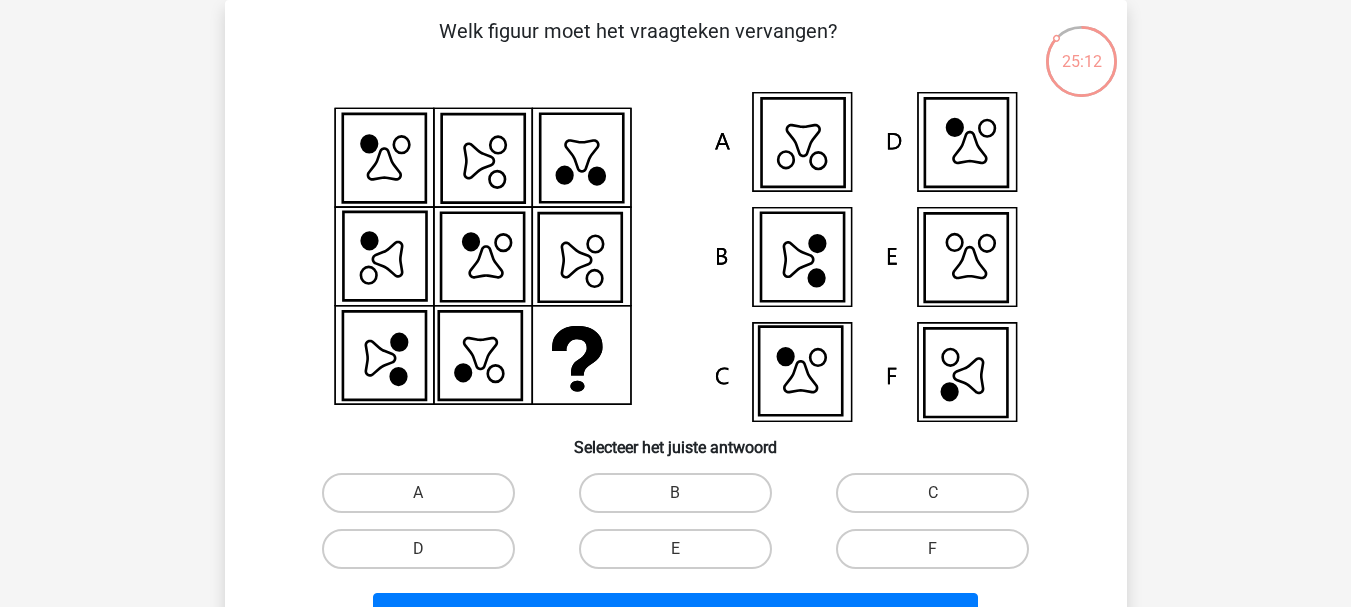 click 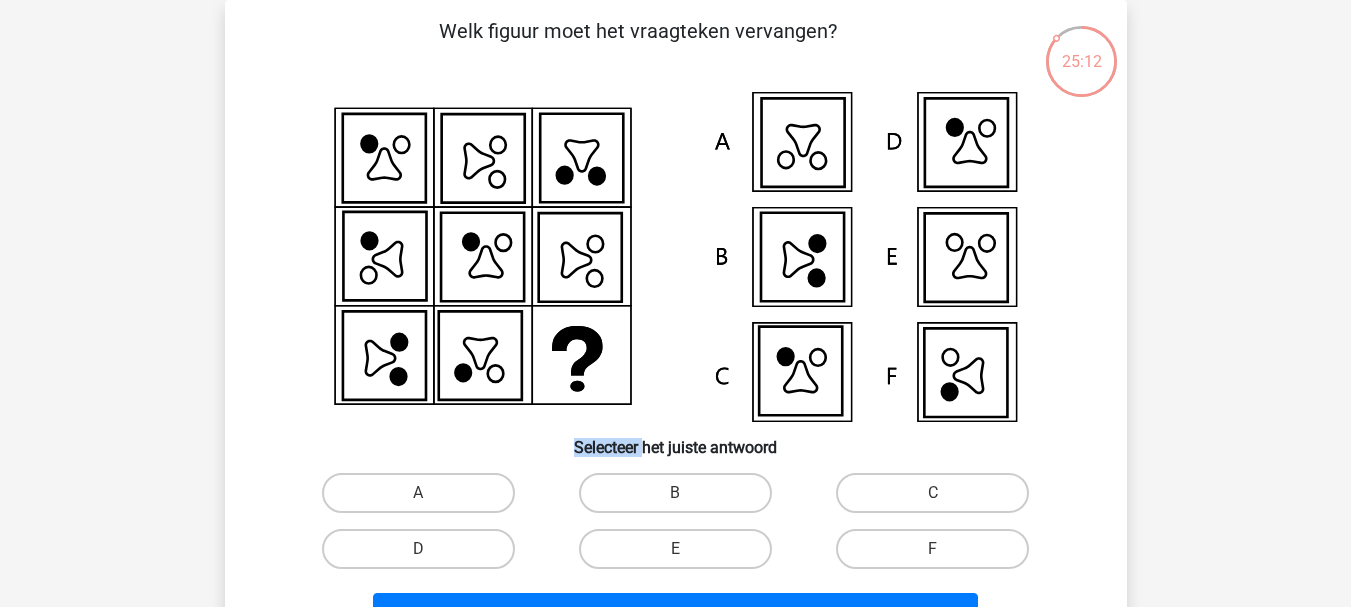 click 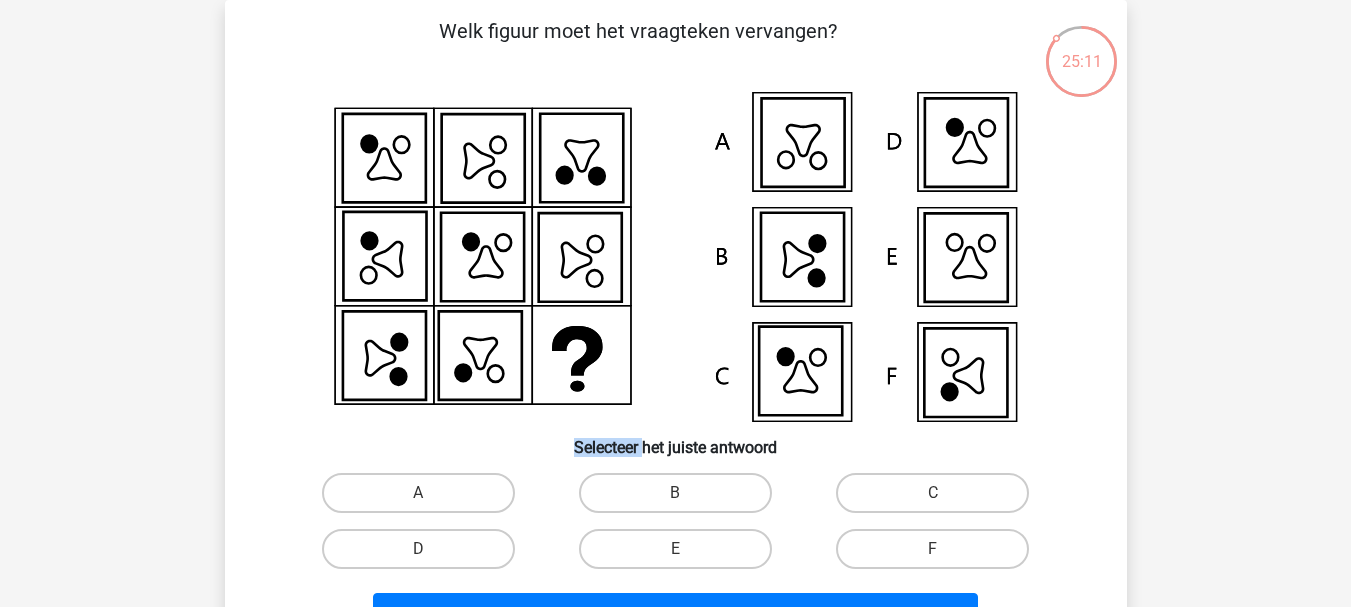 scroll, scrollTop: 192, scrollLeft: 0, axis: vertical 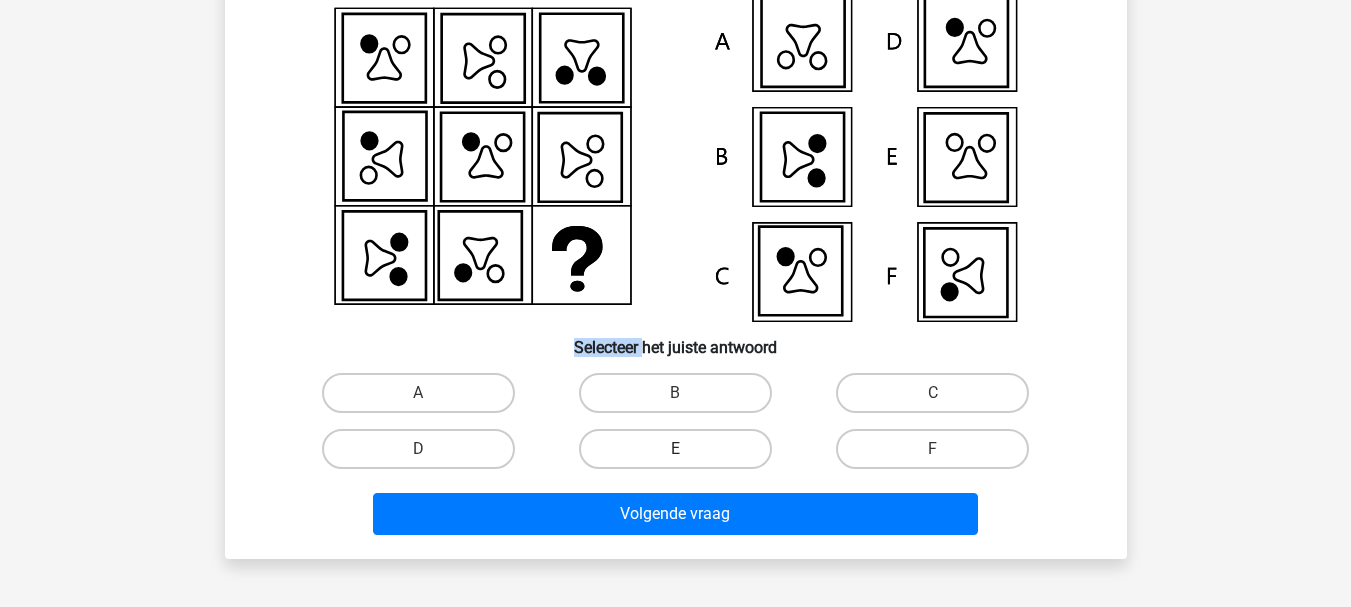 click on "E" at bounding box center (675, 449) 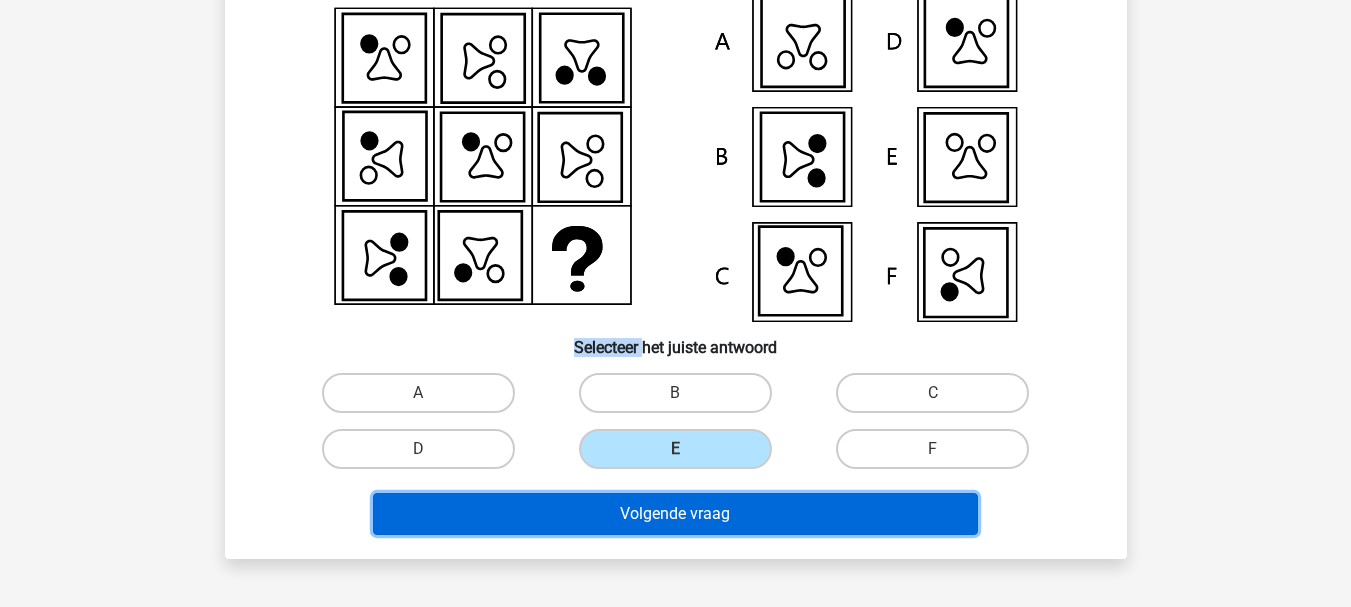 click on "Volgende vraag" at bounding box center [675, 514] 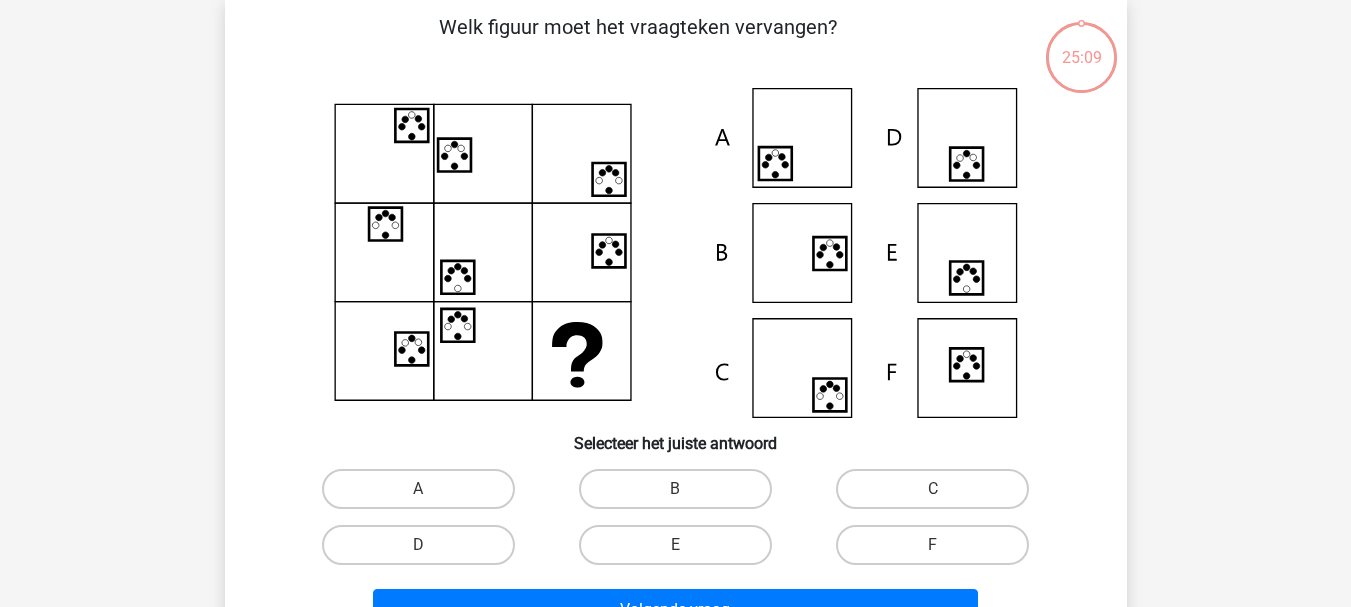 scroll, scrollTop: 92, scrollLeft: 0, axis: vertical 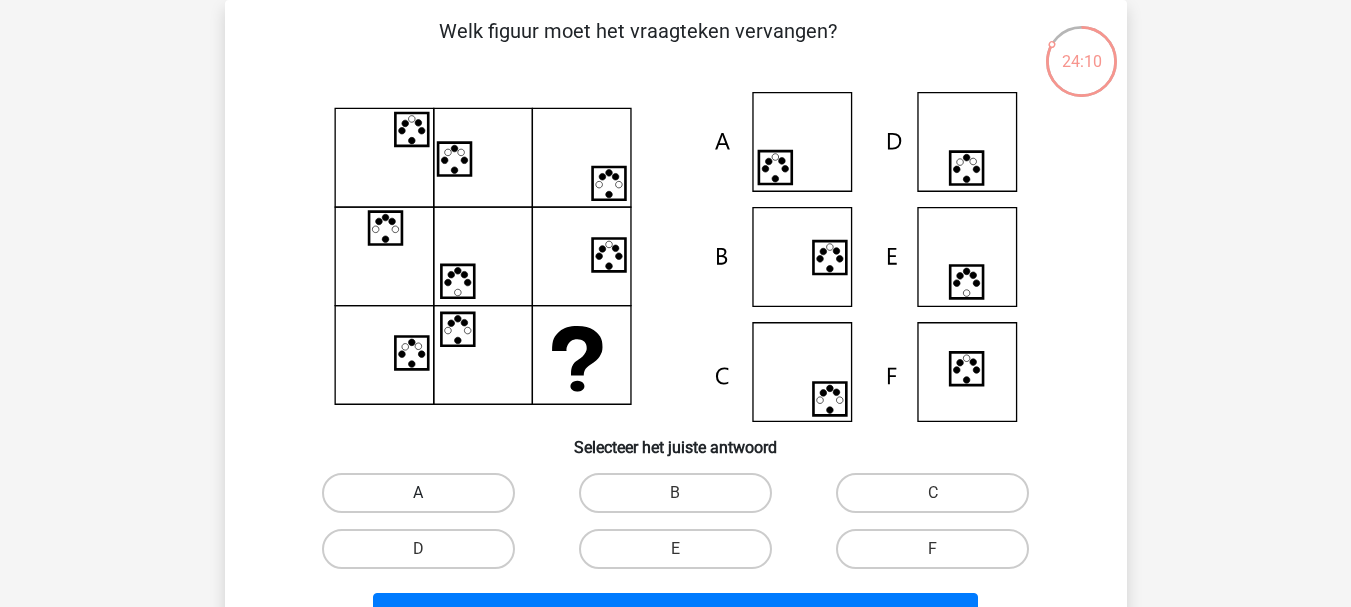 click on "A" at bounding box center [418, 493] 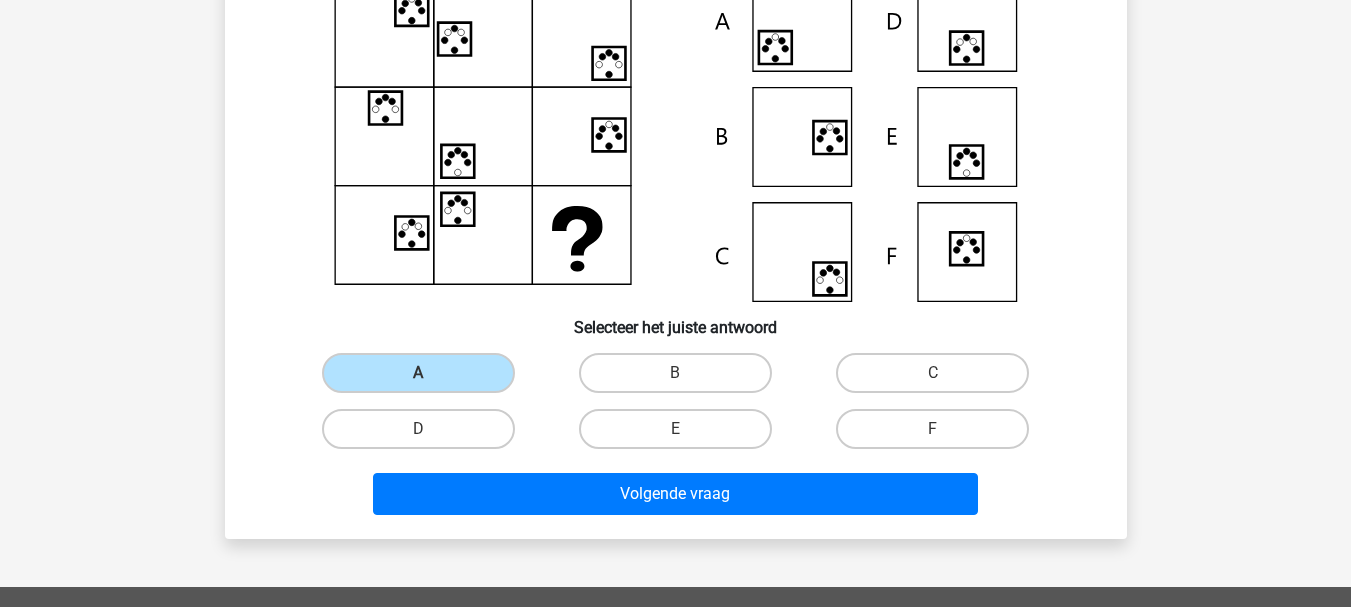 scroll, scrollTop: 392, scrollLeft: 0, axis: vertical 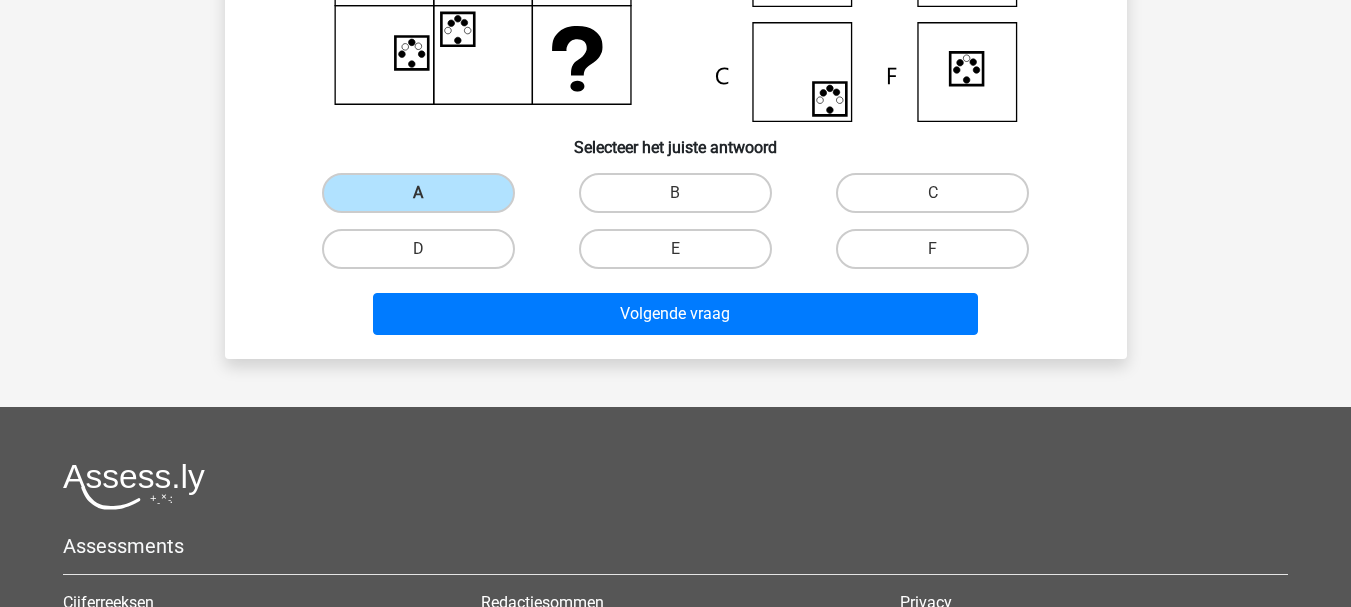 click on "Volgende vraag" at bounding box center (676, 318) 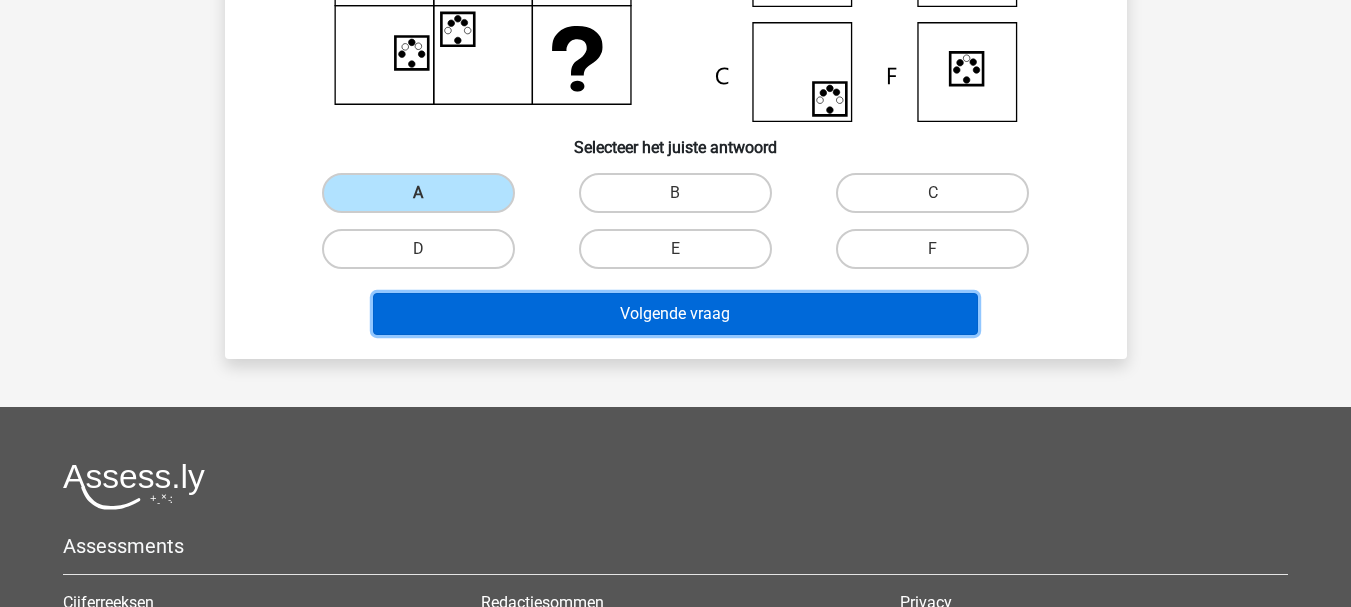 click on "Volgende vraag" at bounding box center [675, 314] 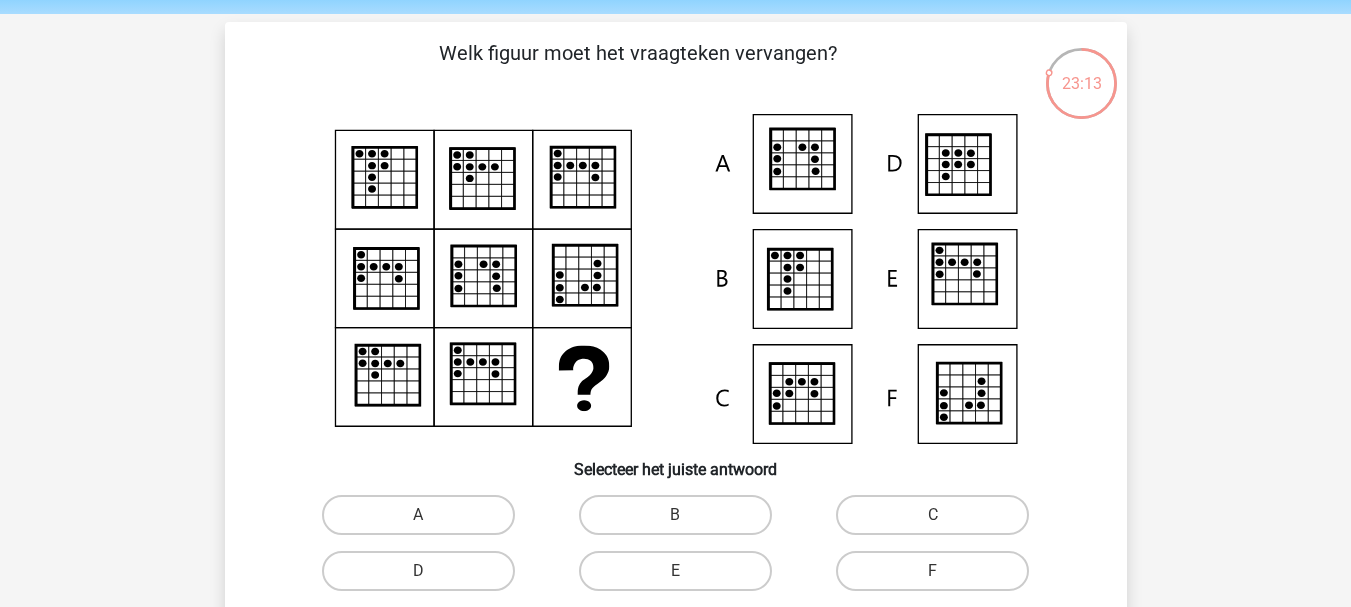 scroll, scrollTop: 100, scrollLeft: 0, axis: vertical 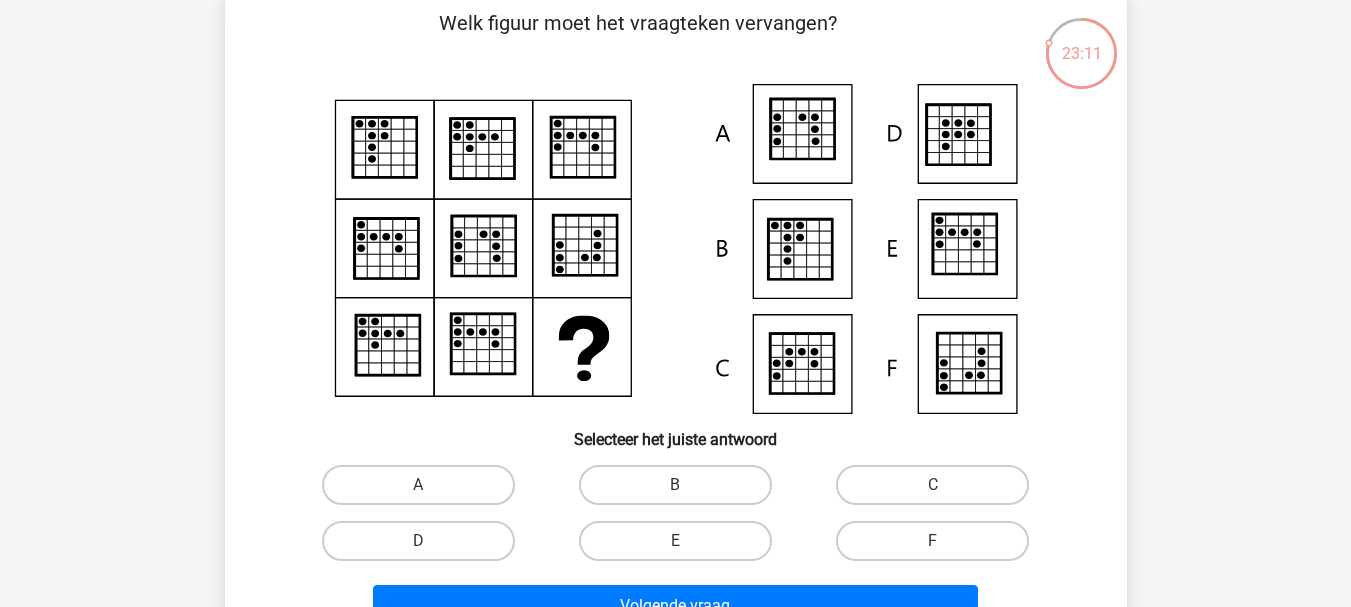 click on "B" at bounding box center [675, 485] 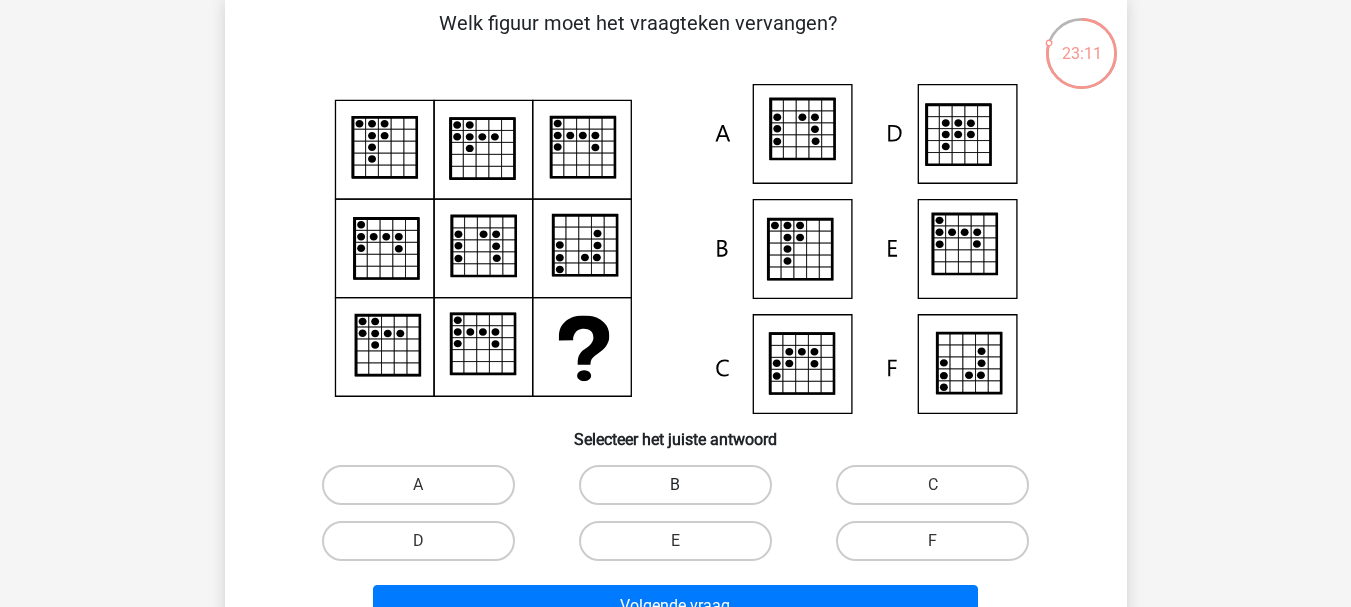 click on "B" at bounding box center (675, 485) 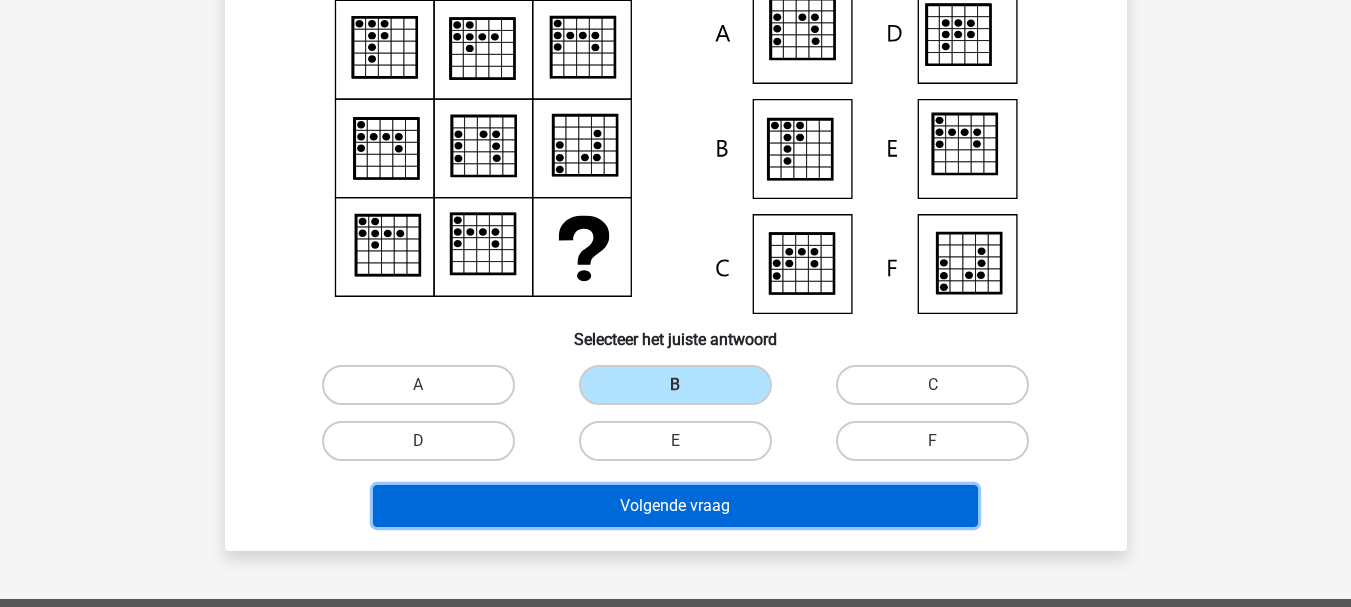 click on "Volgende vraag" at bounding box center [675, 506] 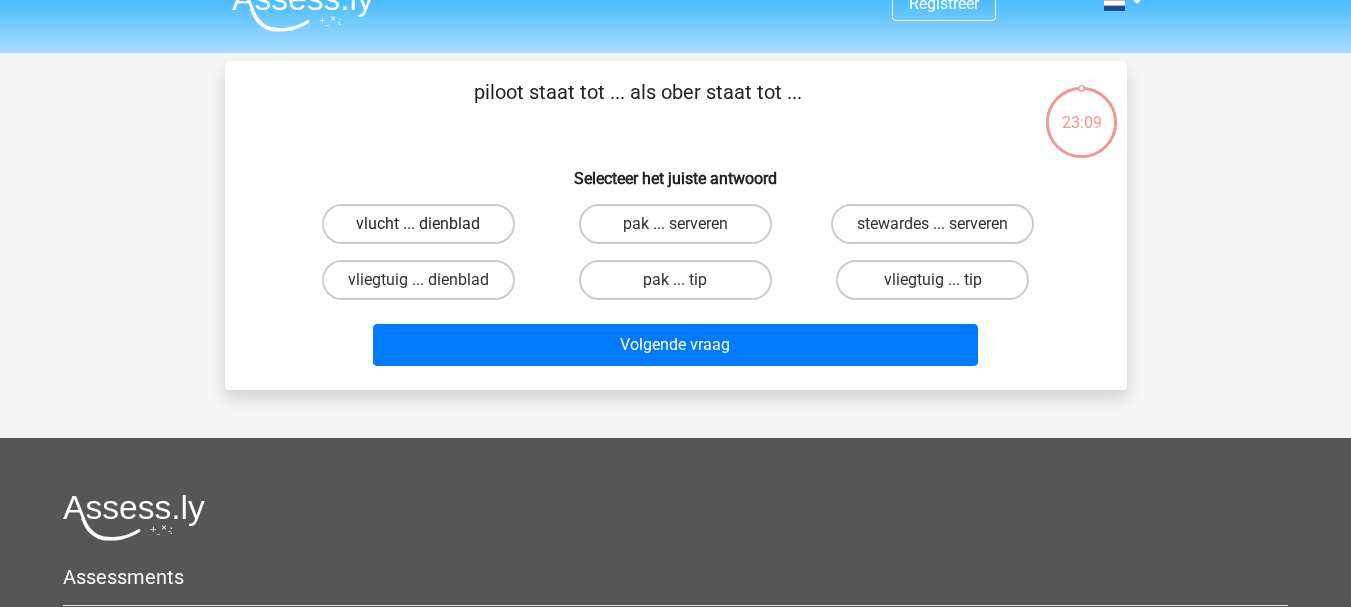 scroll, scrollTop: 0, scrollLeft: 0, axis: both 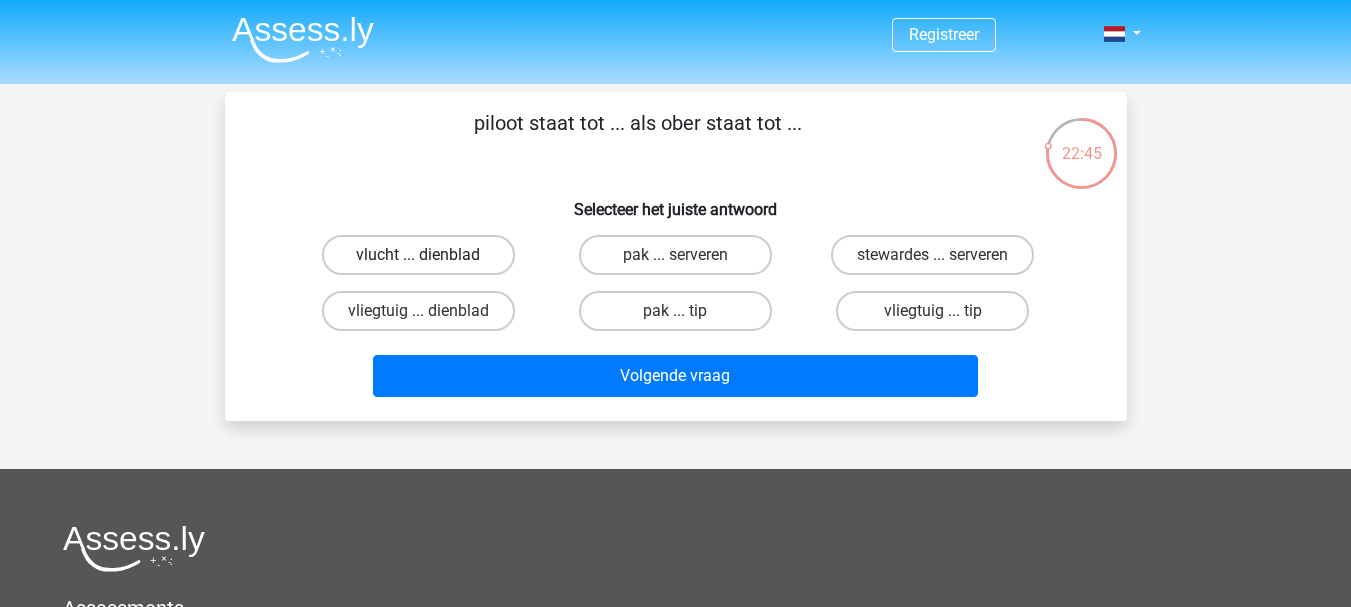 click on "vlucht ... dienblad" at bounding box center [418, 255] 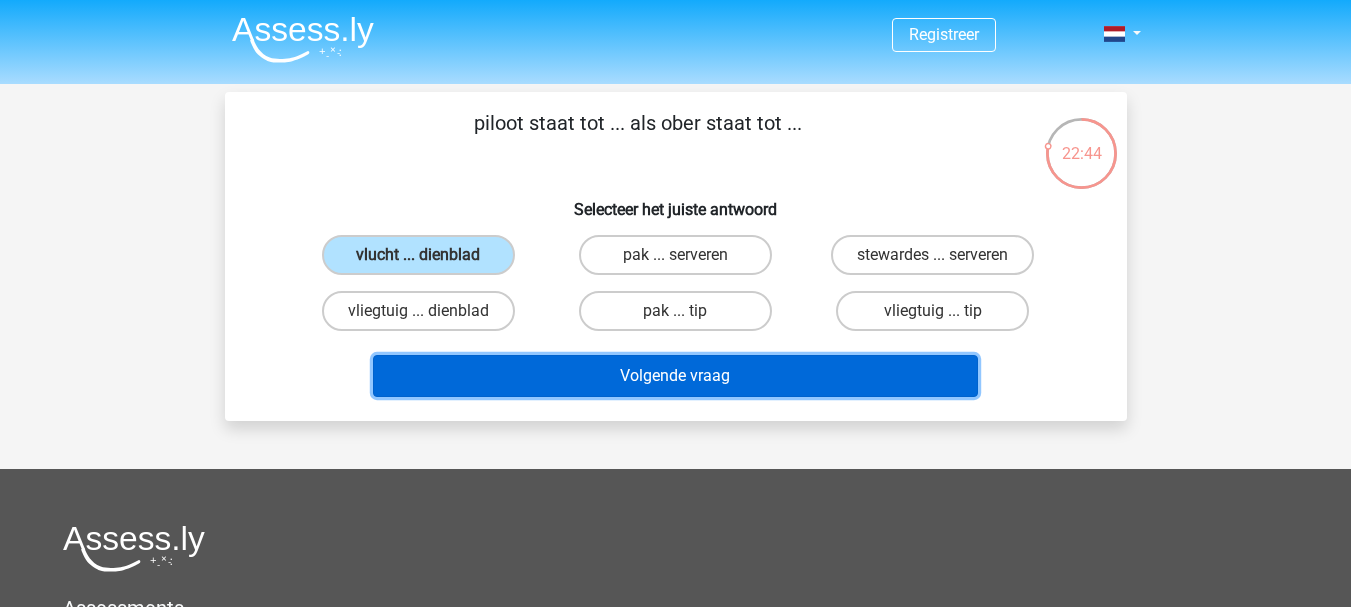 click on "Volgende vraag" at bounding box center (675, 376) 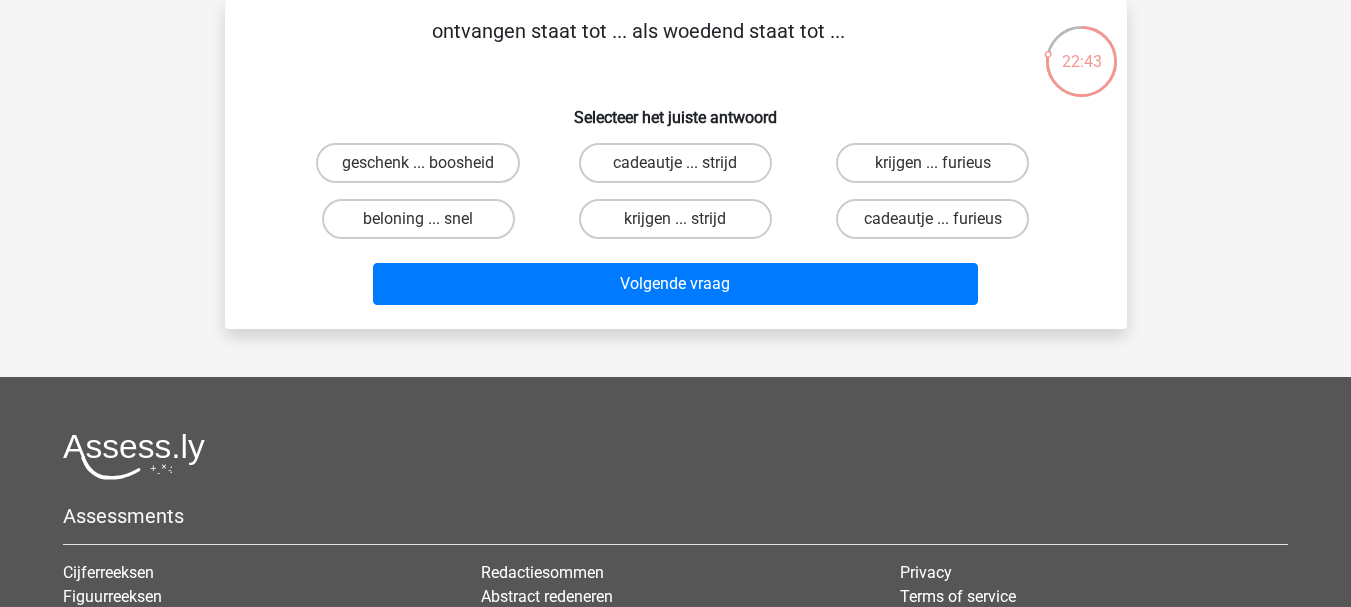 scroll, scrollTop: 0, scrollLeft: 0, axis: both 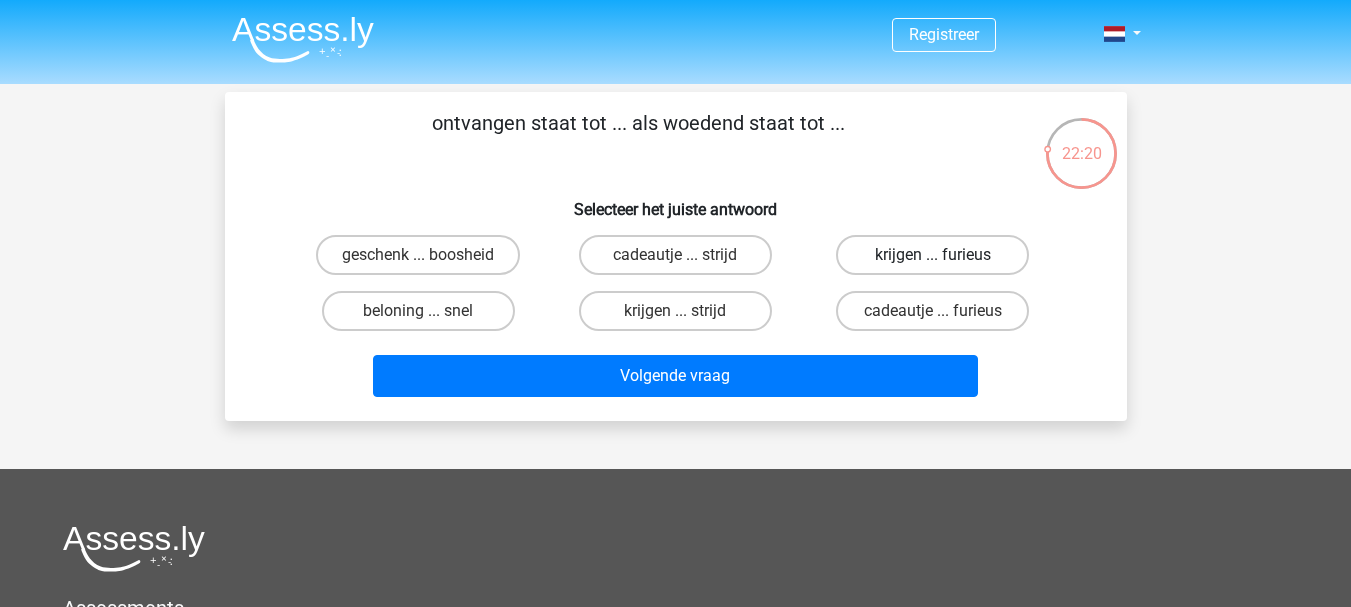 click on "krijgen ... furieus" at bounding box center (932, 255) 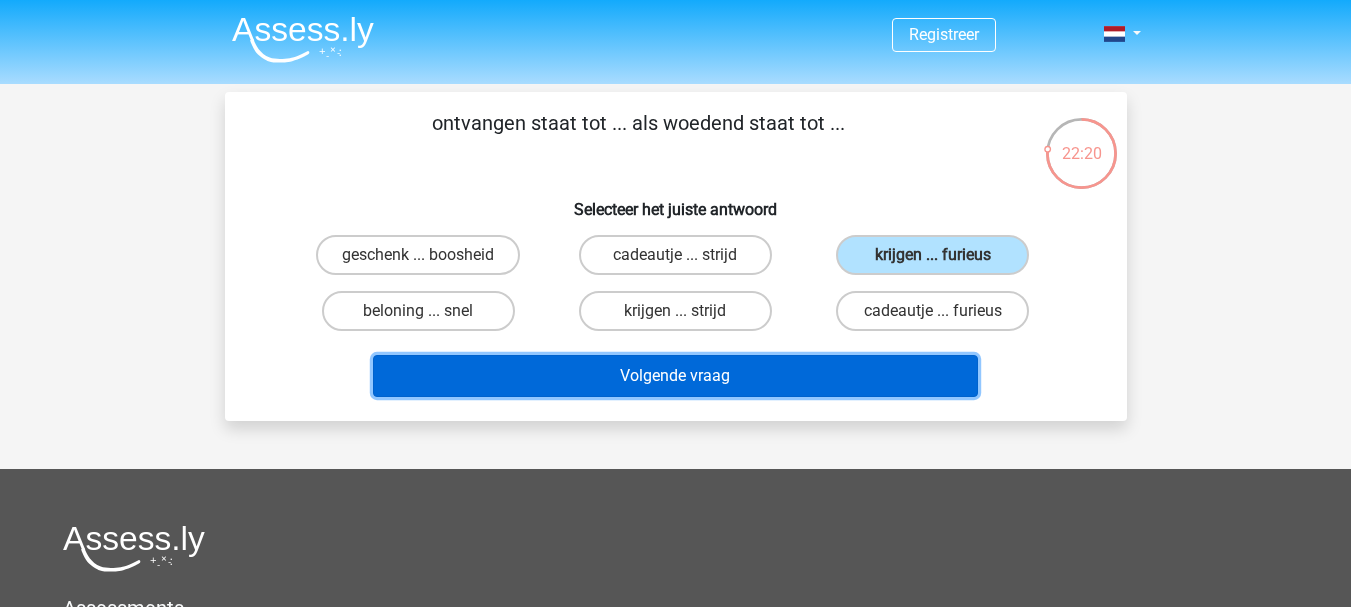 click on "Volgende vraag" at bounding box center [675, 376] 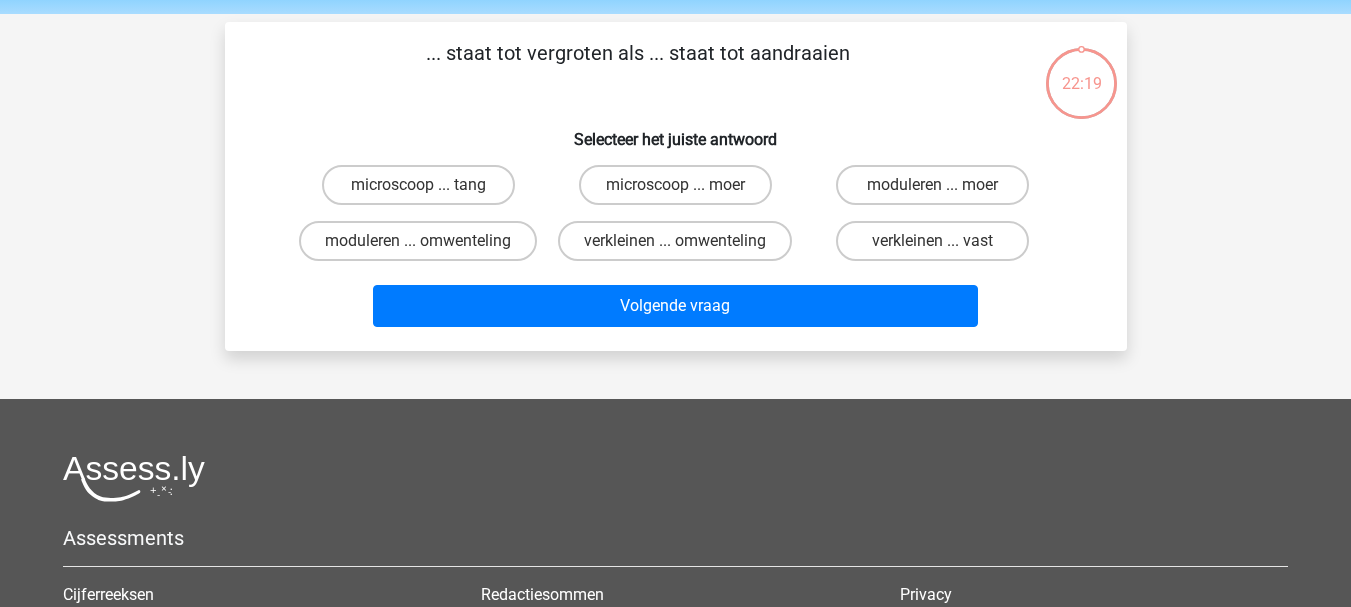 scroll, scrollTop: 0, scrollLeft: 0, axis: both 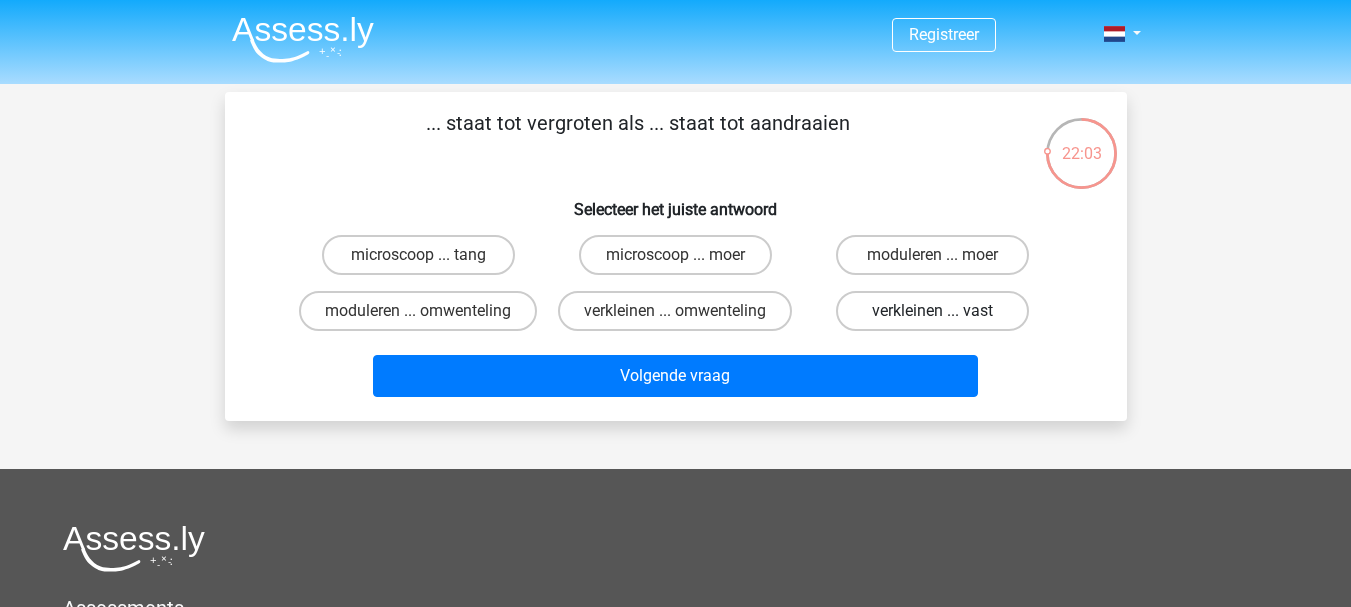 click on "verkleinen ... vast" at bounding box center (932, 311) 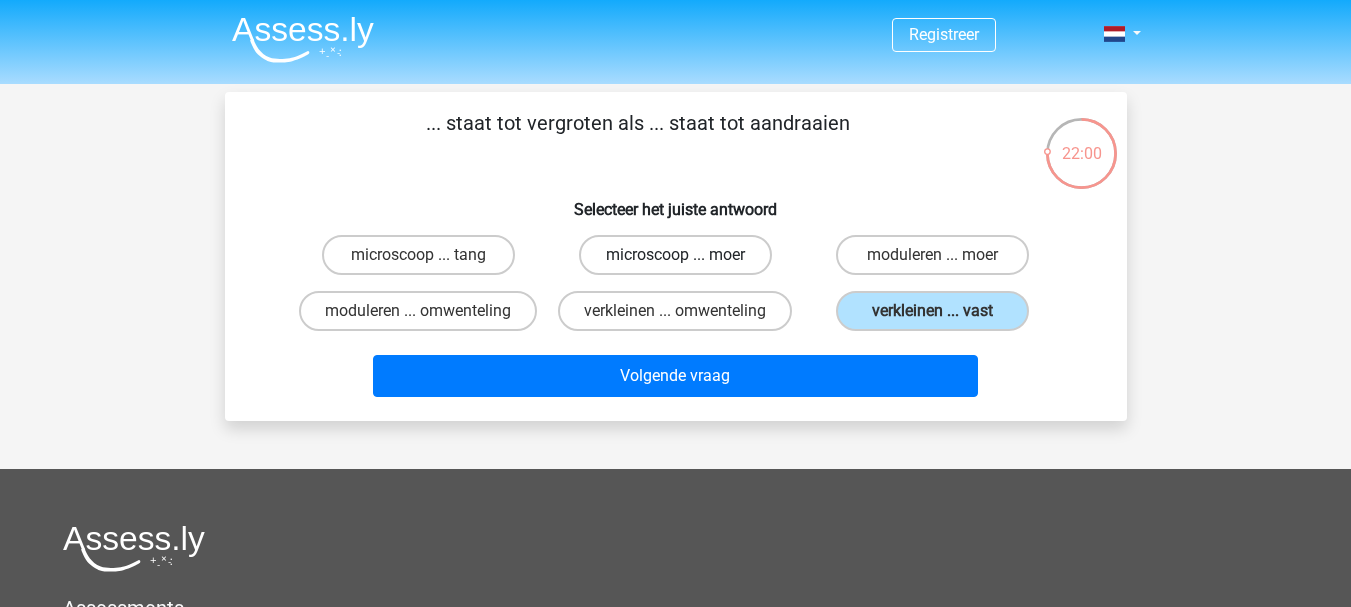 click on "microscoop ... moer" at bounding box center (675, 255) 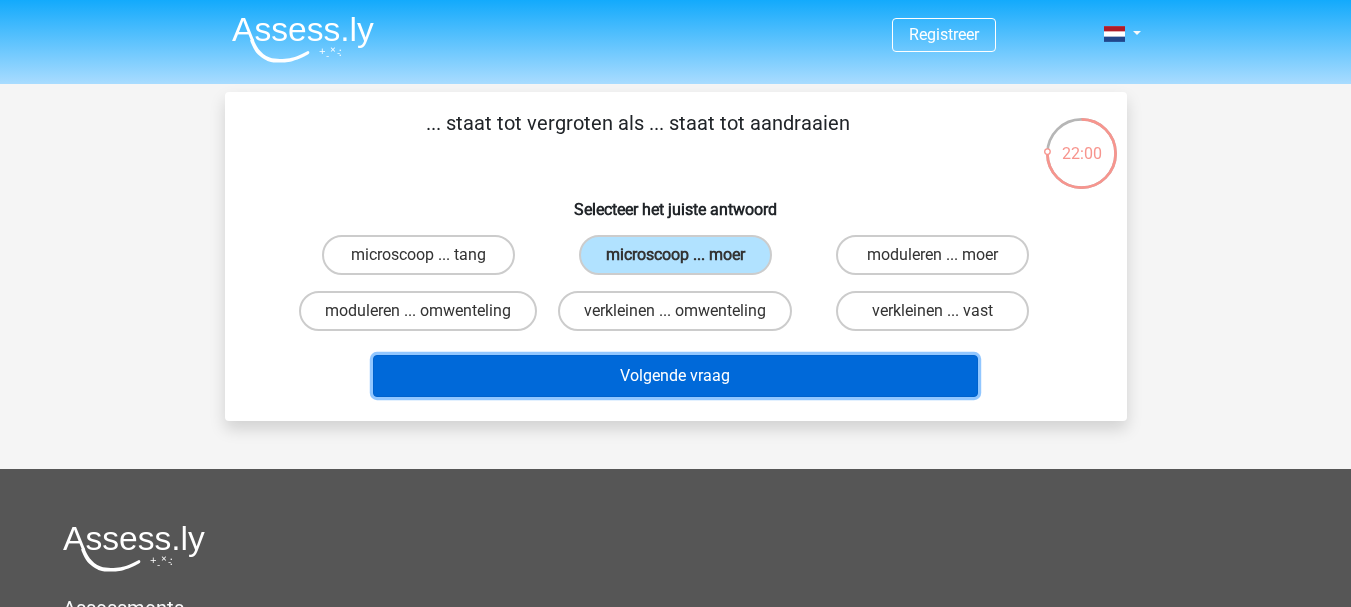 click on "Volgende vraag" at bounding box center [675, 376] 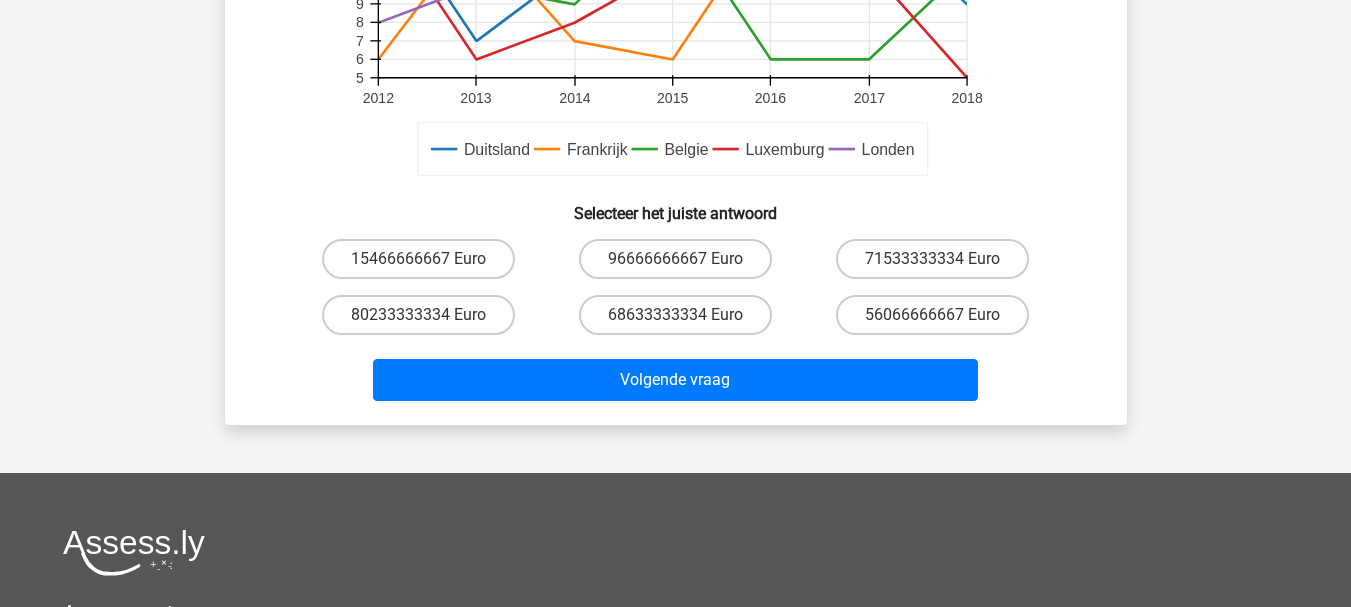 scroll, scrollTop: 700, scrollLeft: 0, axis: vertical 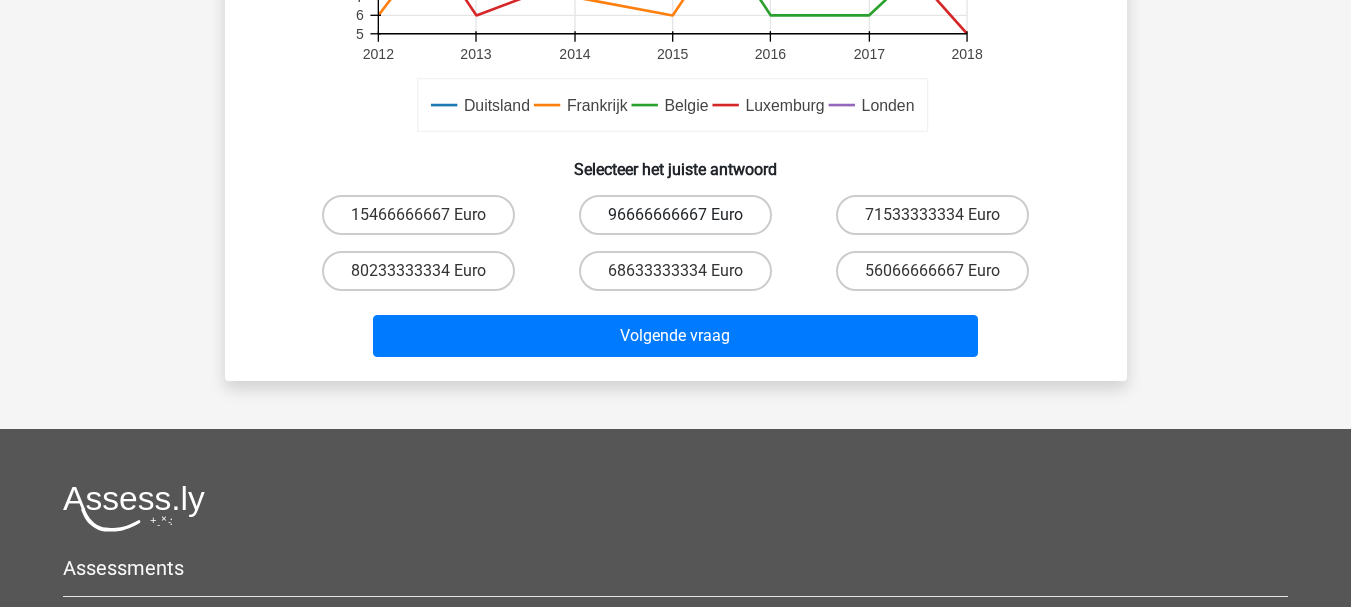 click on "96666666667 Euro" at bounding box center (675, 215) 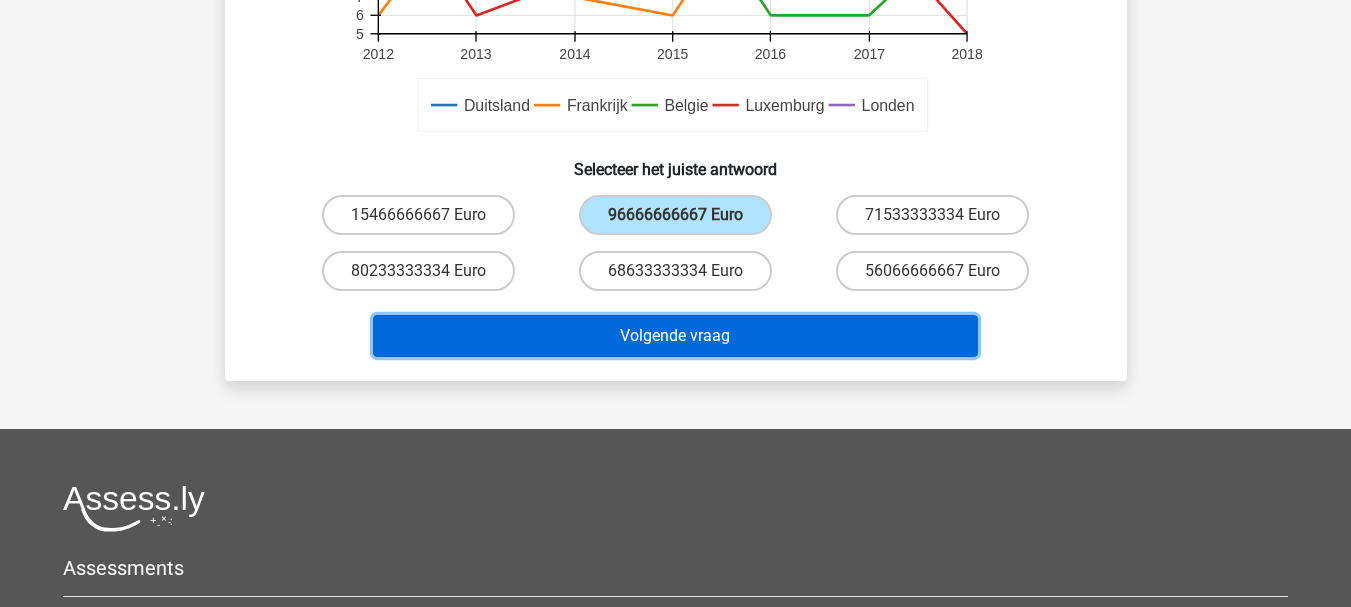 click on "Volgende vraag" at bounding box center [675, 336] 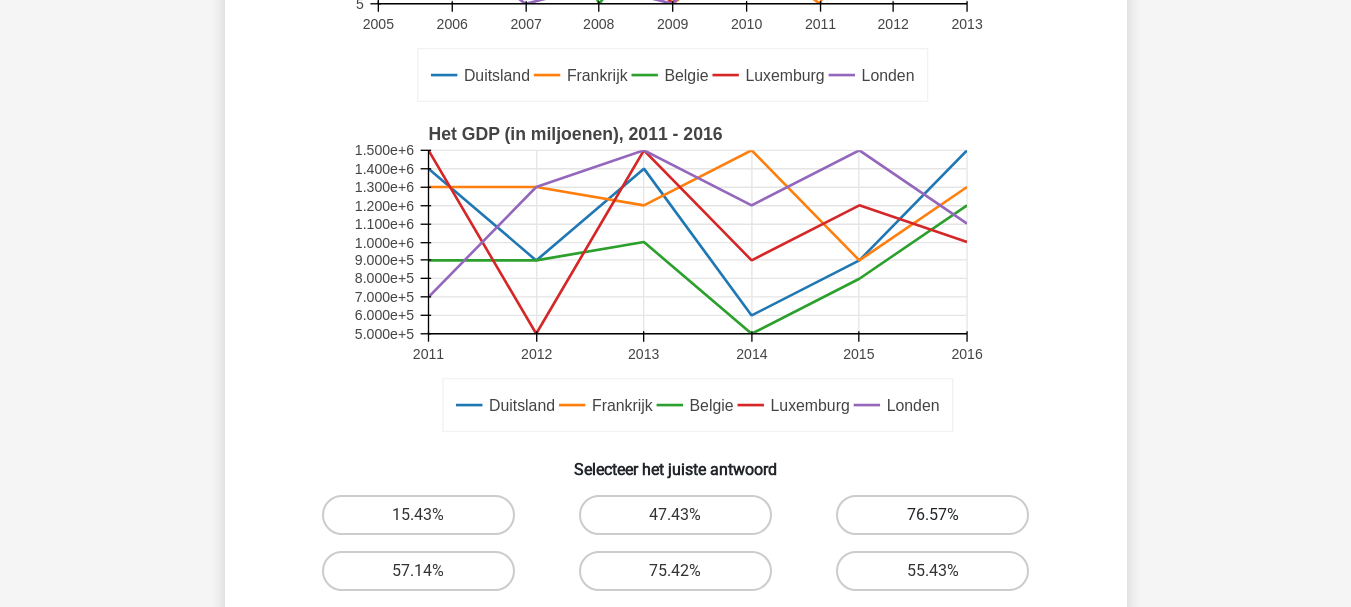 scroll, scrollTop: 500, scrollLeft: 0, axis: vertical 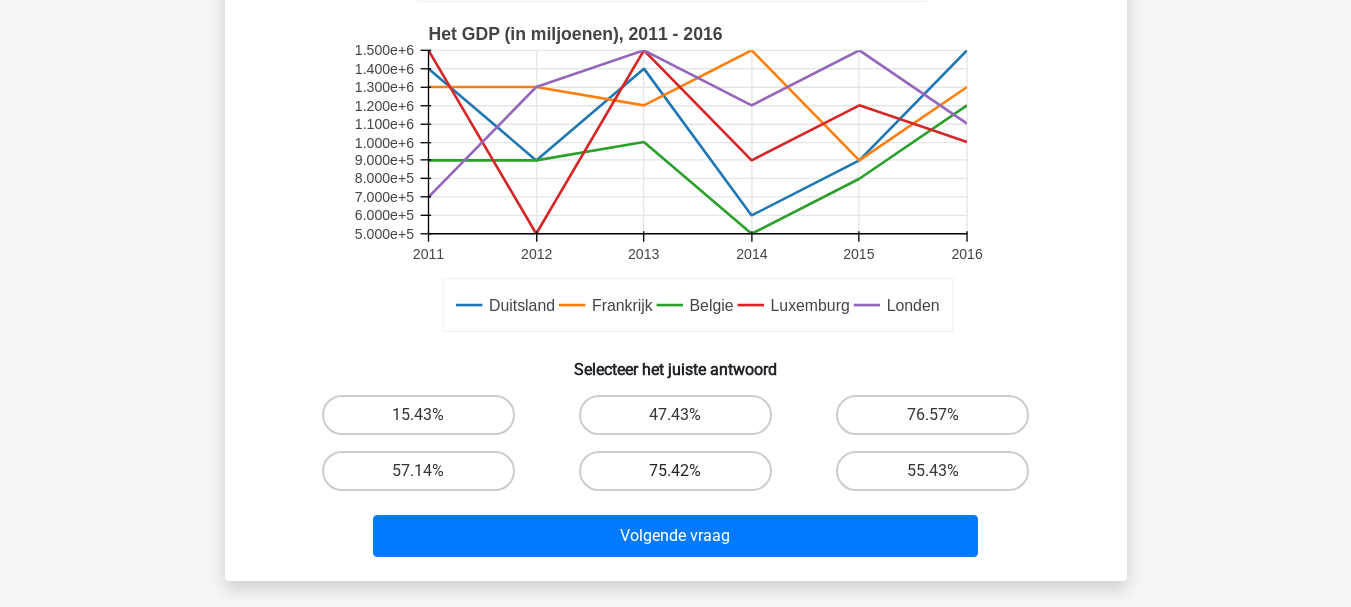 click on "75.42%" at bounding box center [675, 471] 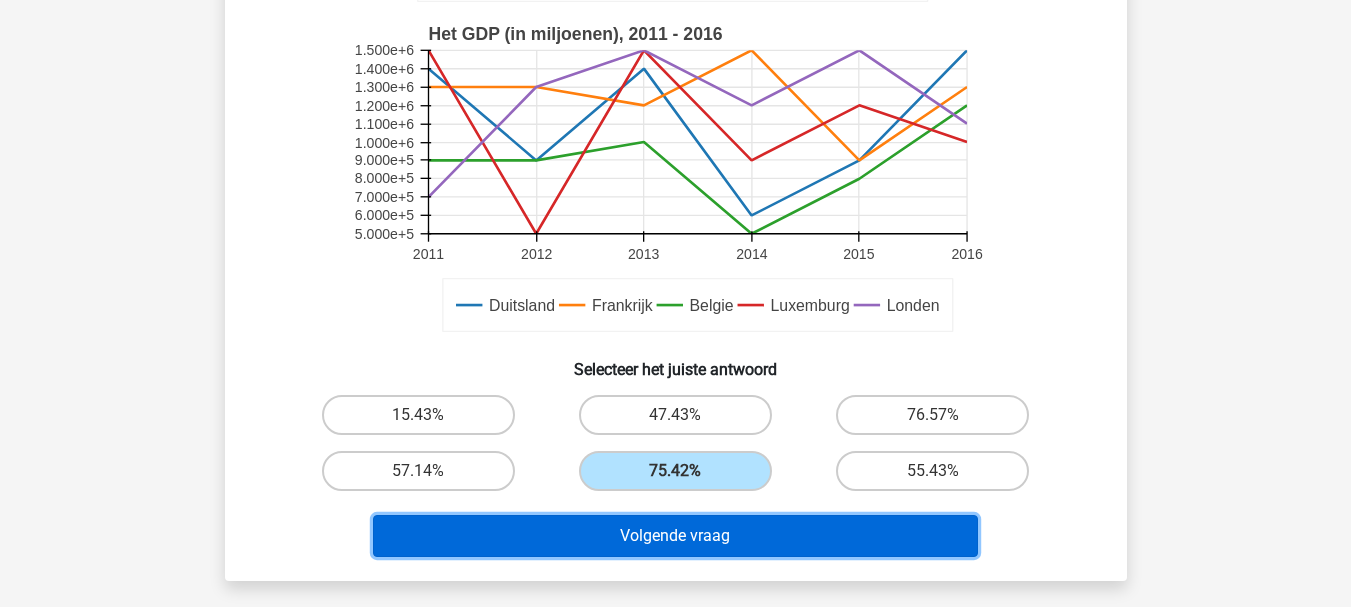 click on "Volgende vraag" at bounding box center (675, 536) 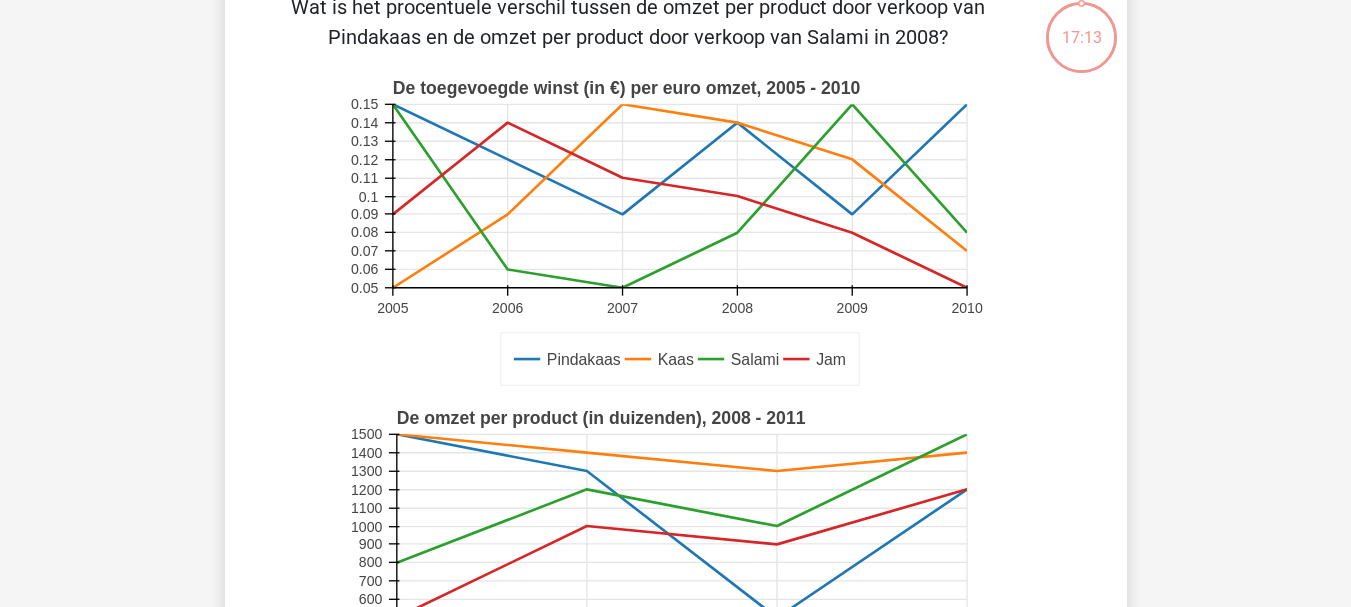 scroll, scrollTop: 92, scrollLeft: 0, axis: vertical 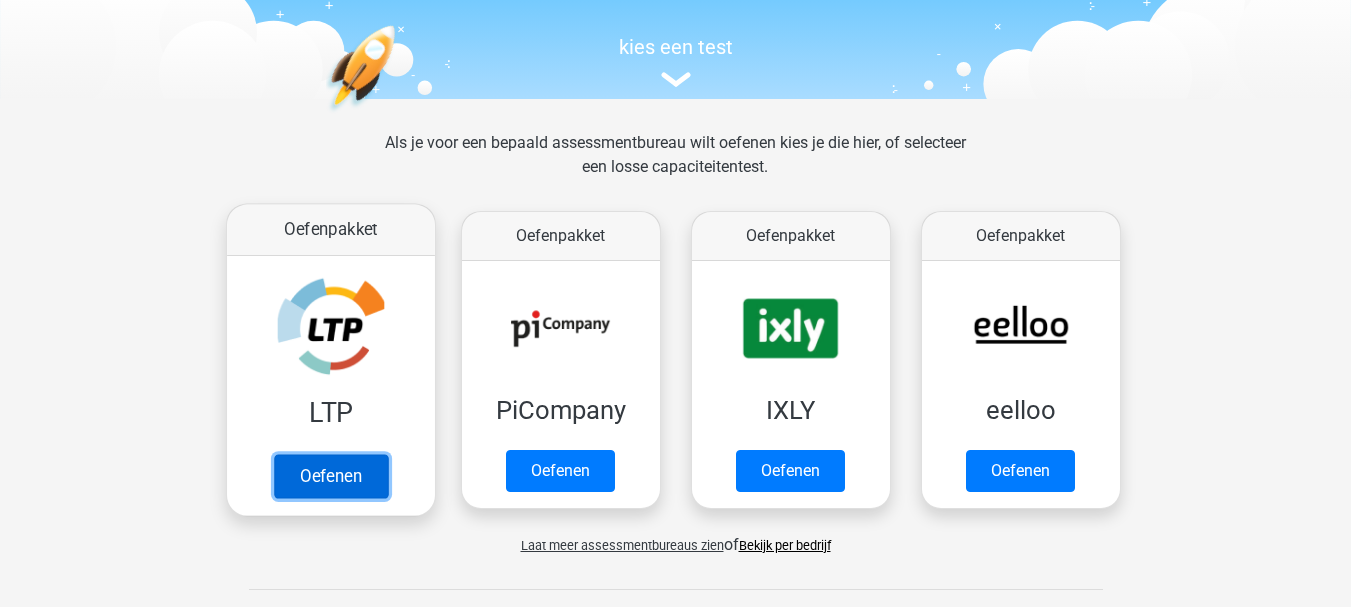 click on "Oefenen" at bounding box center (330, 476) 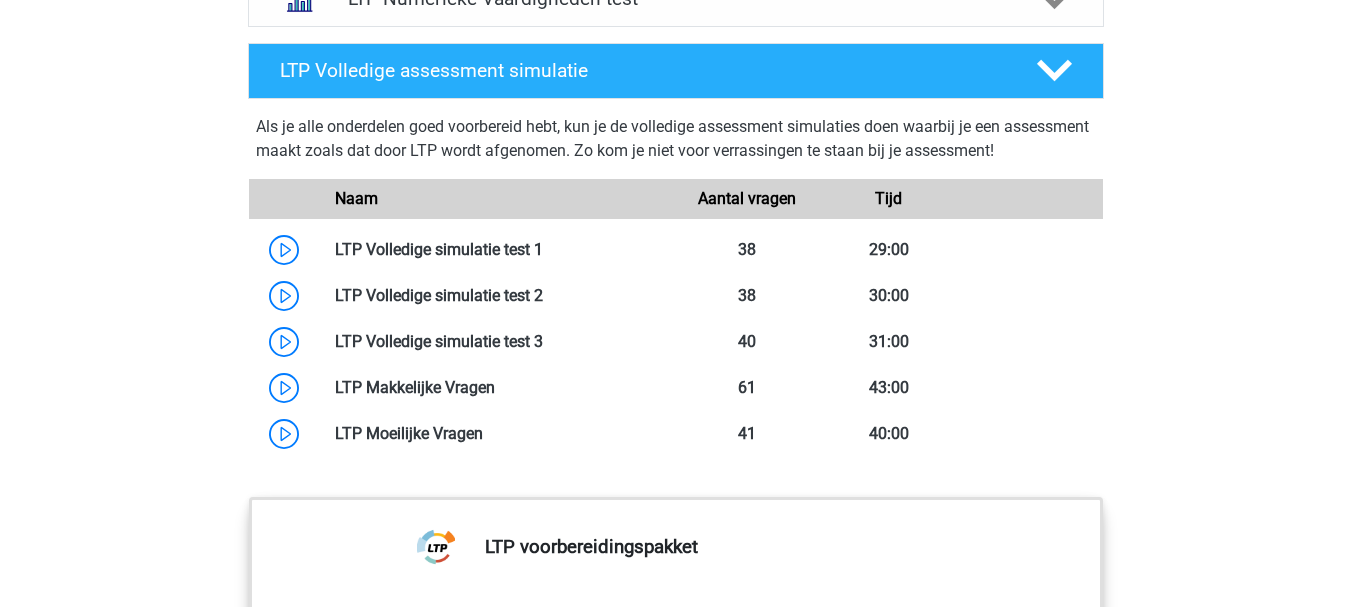 scroll, scrollTop: 1606, scrollLeft: 0, axis: vertical 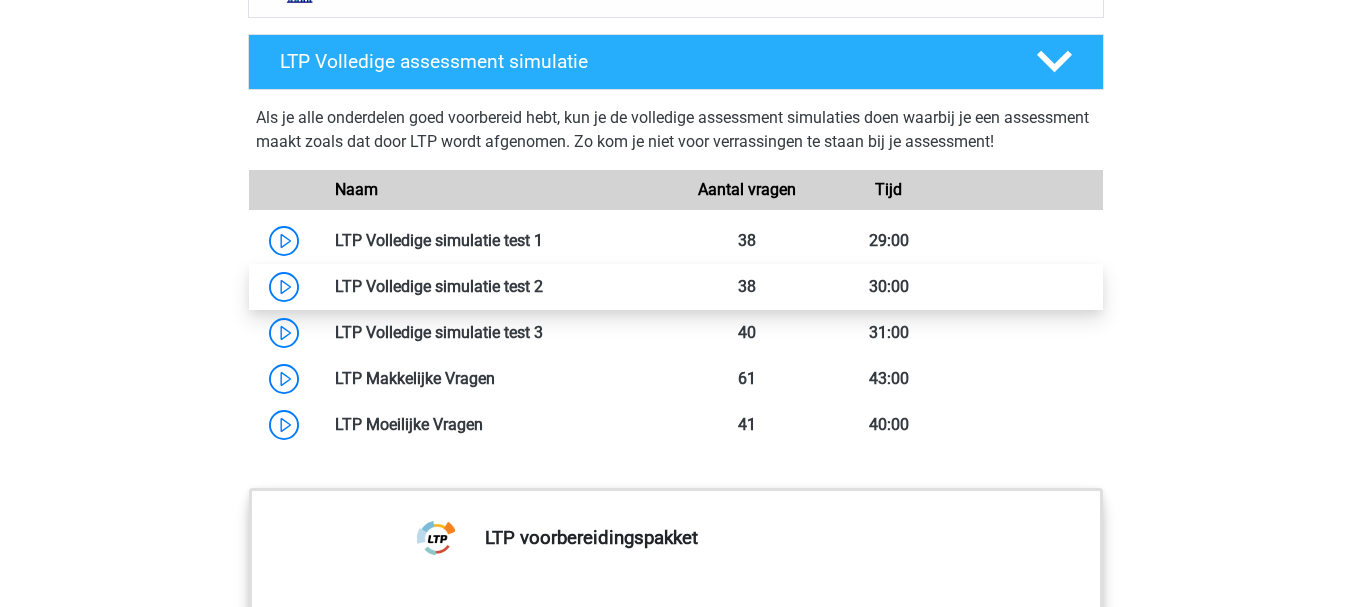 click at bounding box center [543, 286] 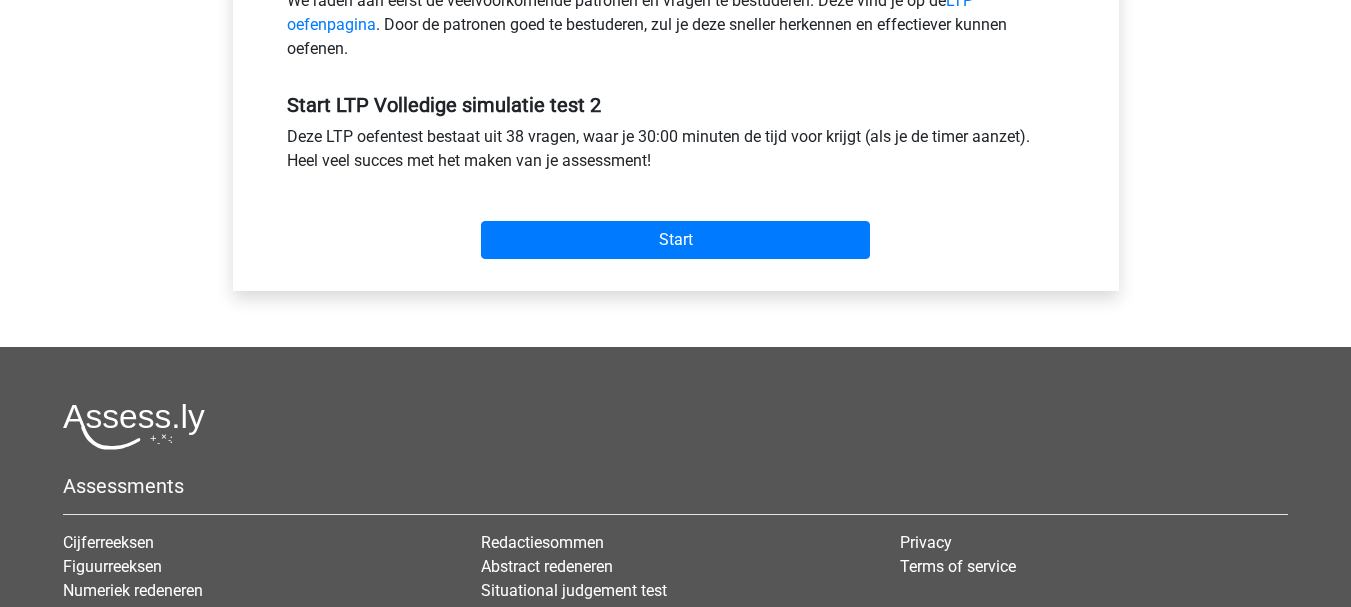 scroll, scrollTop: 691, scrollLeft: 0, axis: vertical 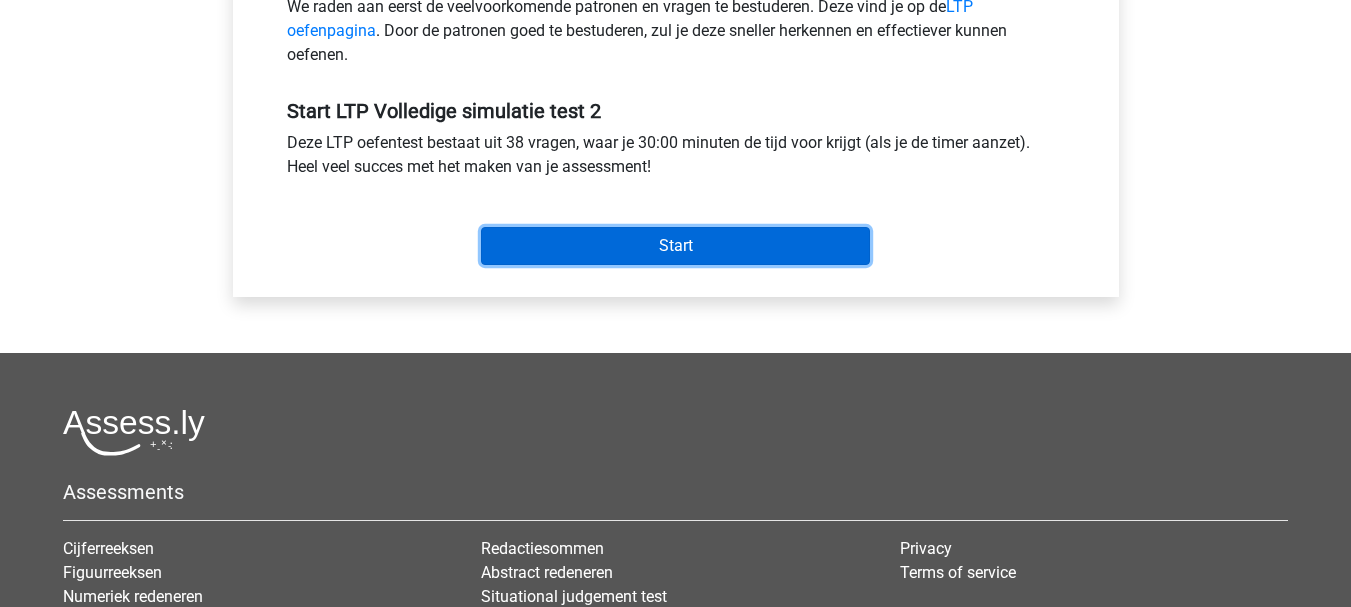 click on "Start" at bounding box center [675, 246] 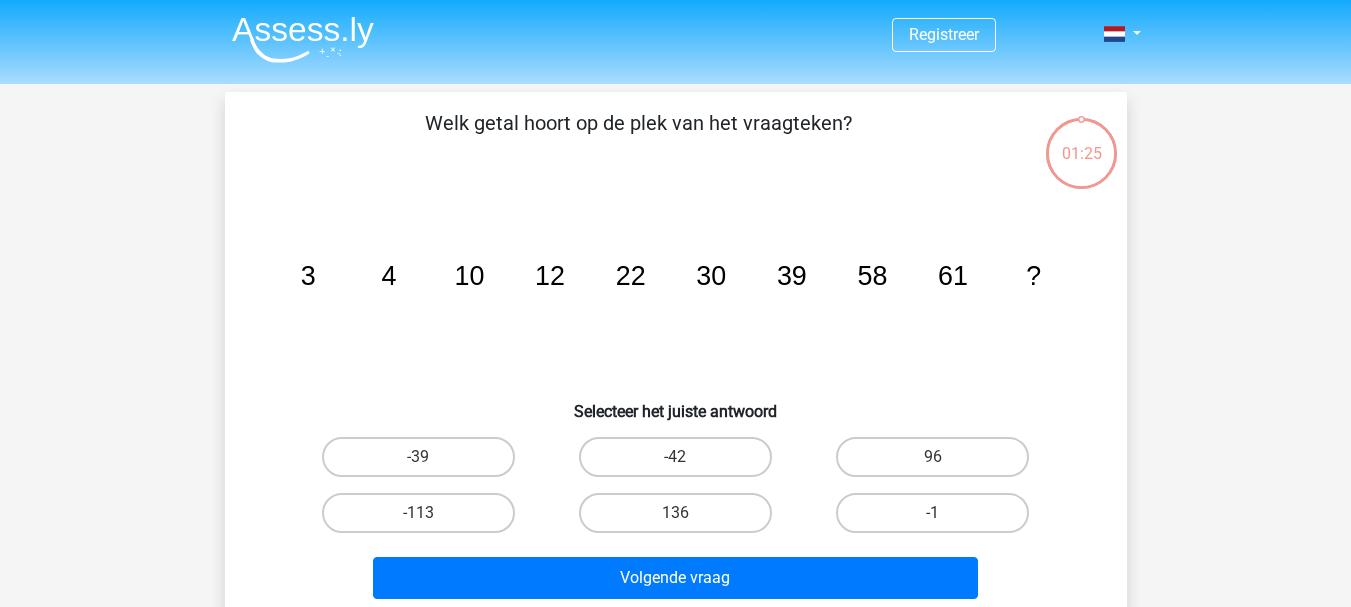 scroll, scrollTop: 0, scrollLeft: 0, axis: both 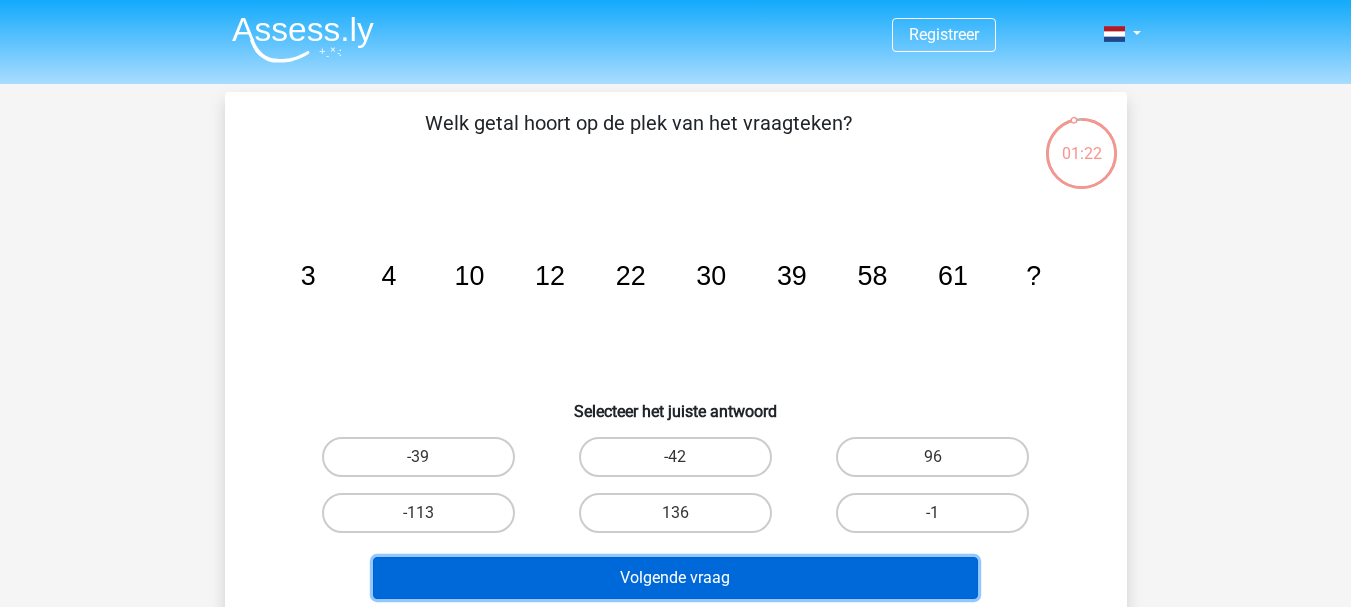 click on "Volgende vraag" at bounding box center (675, 578) 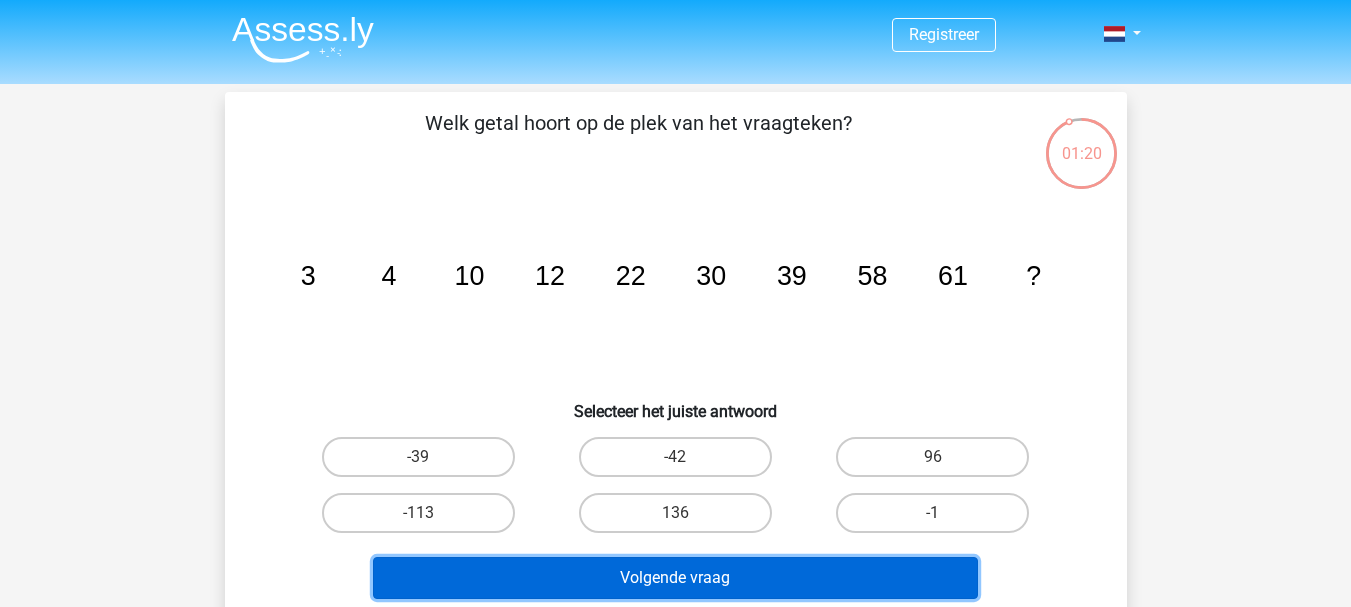 click on "Volgende vraag" at bounding box center [675, 578] 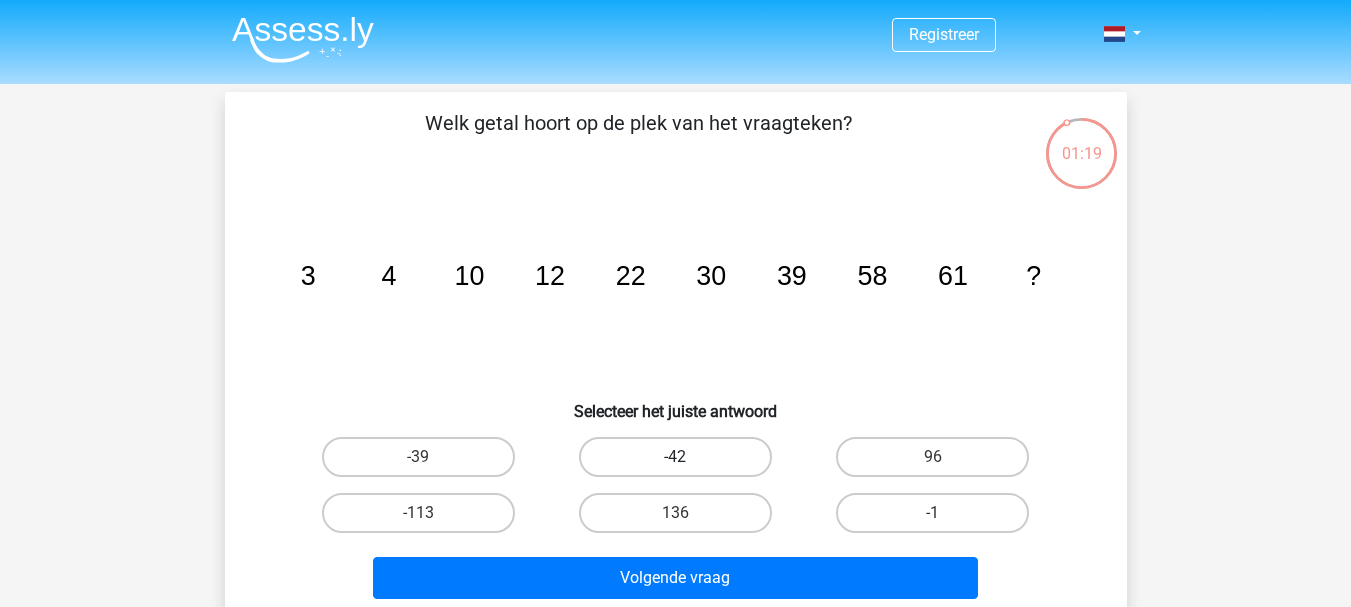 click on "-42" at bounding box center (675, 457) 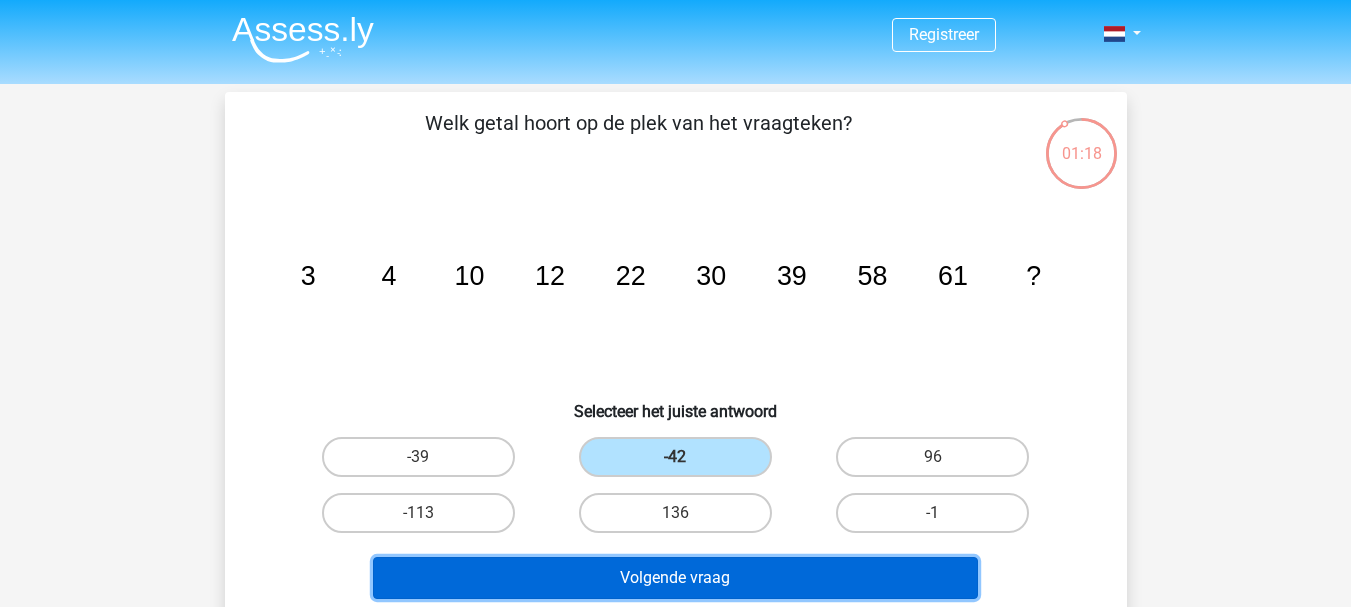 click on "Volgende vraag" at bounding box center (675, 578) 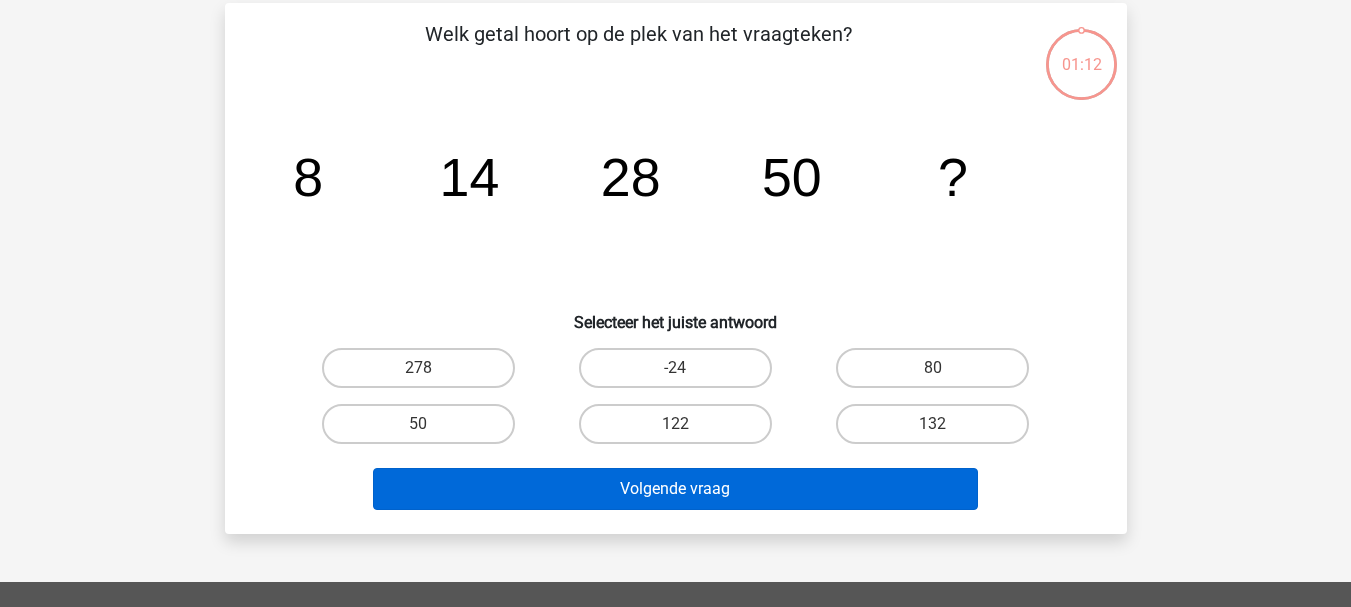 scroll, scrollTop: 92, scrollLeft: 0, axis: vertical 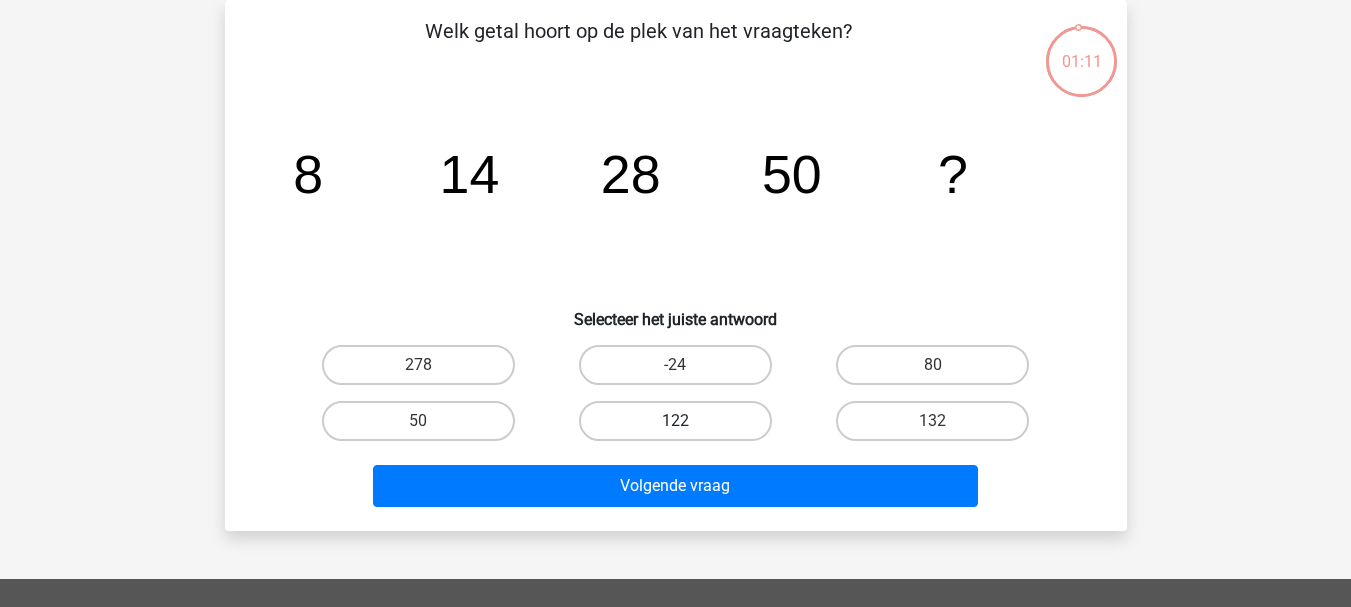 click on "122" at bounding box center [675, 421] 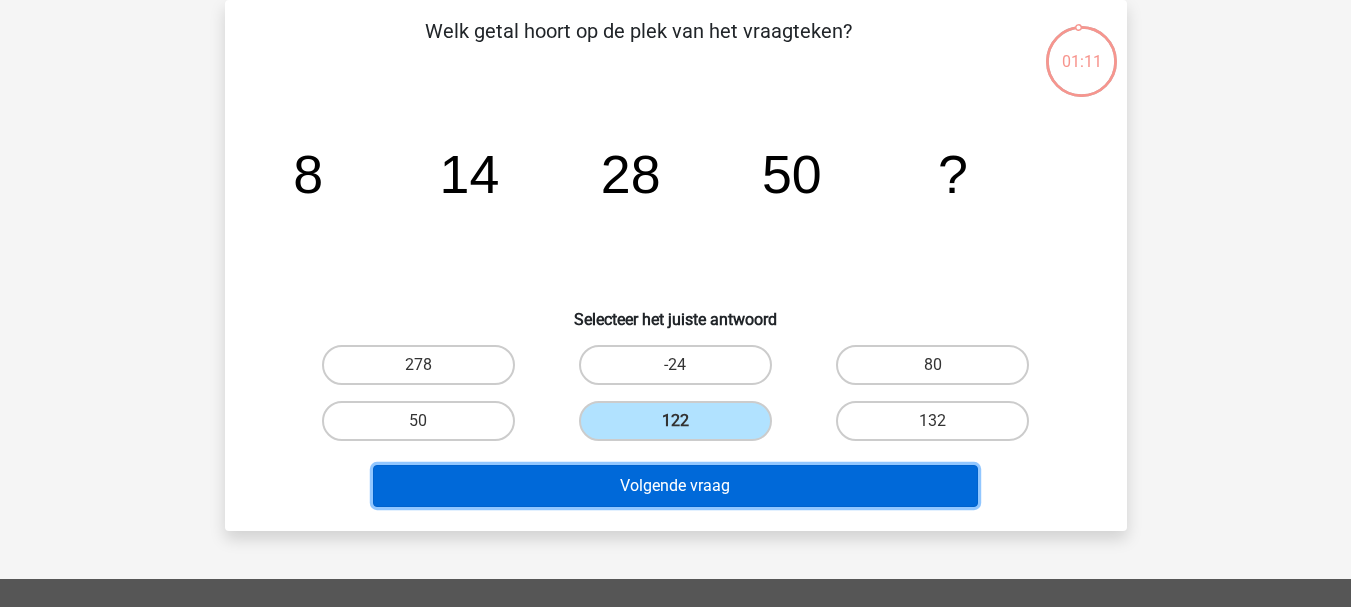 click on "Volgende vraag" at bounding box center (675, 486) 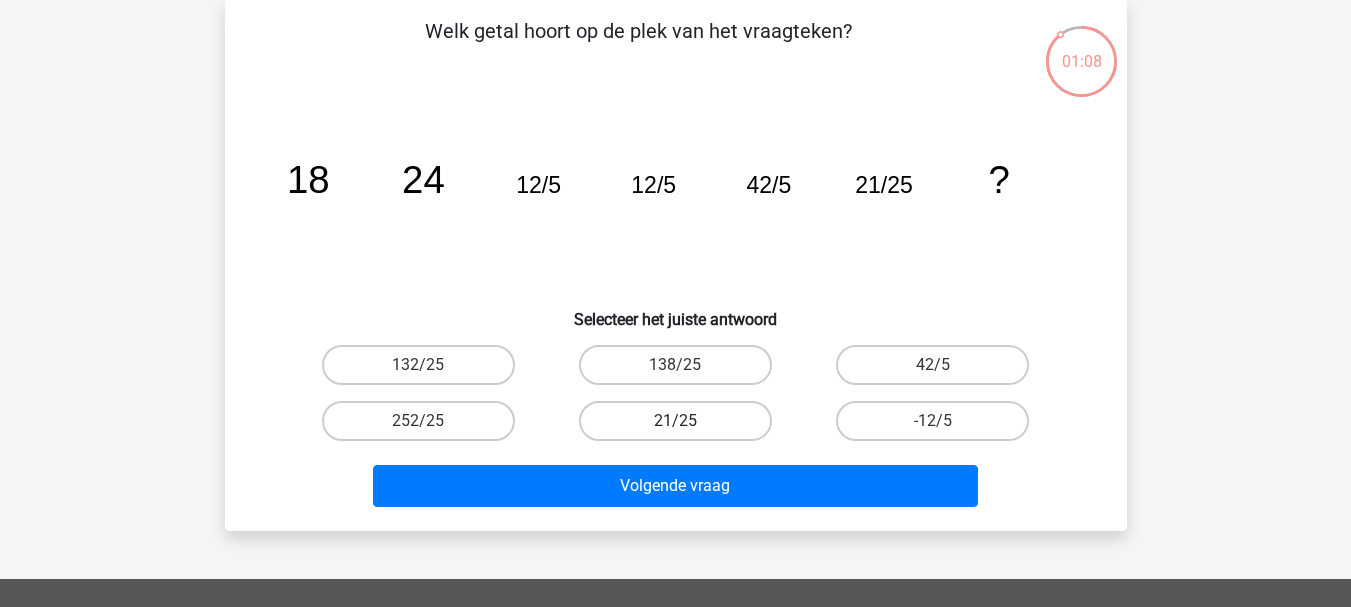 click on "21/25" at bounding box center [675, 421] 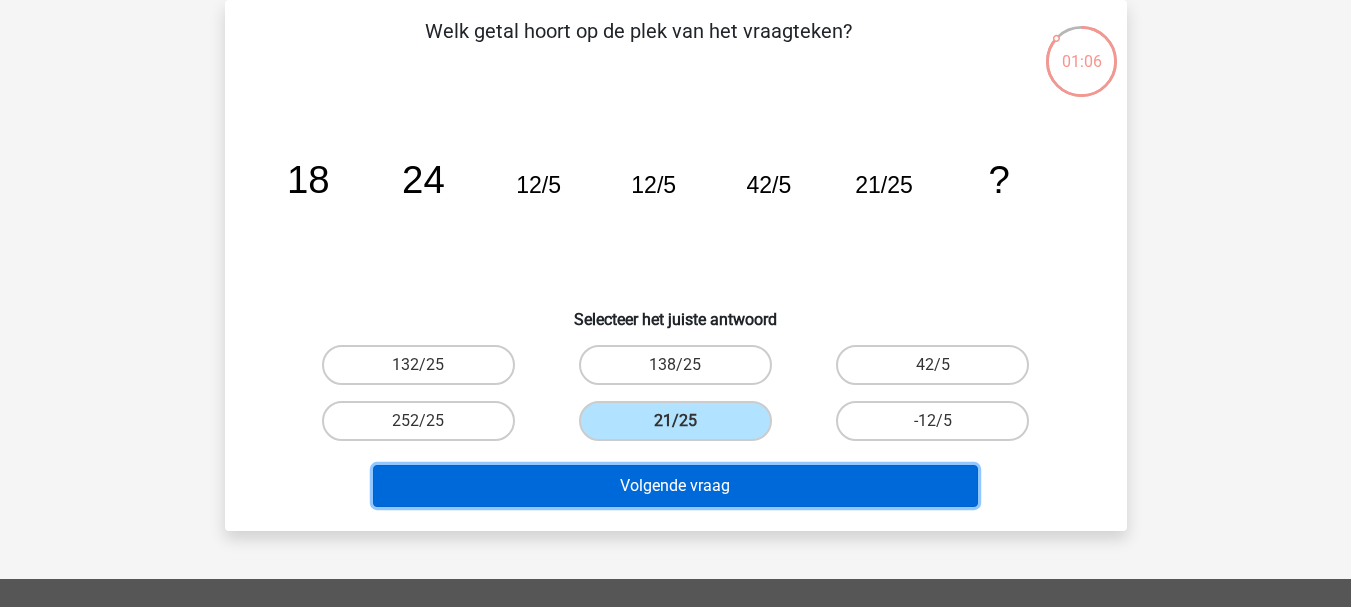 click on "Volgende vraag" at bounding box center (675, 486) 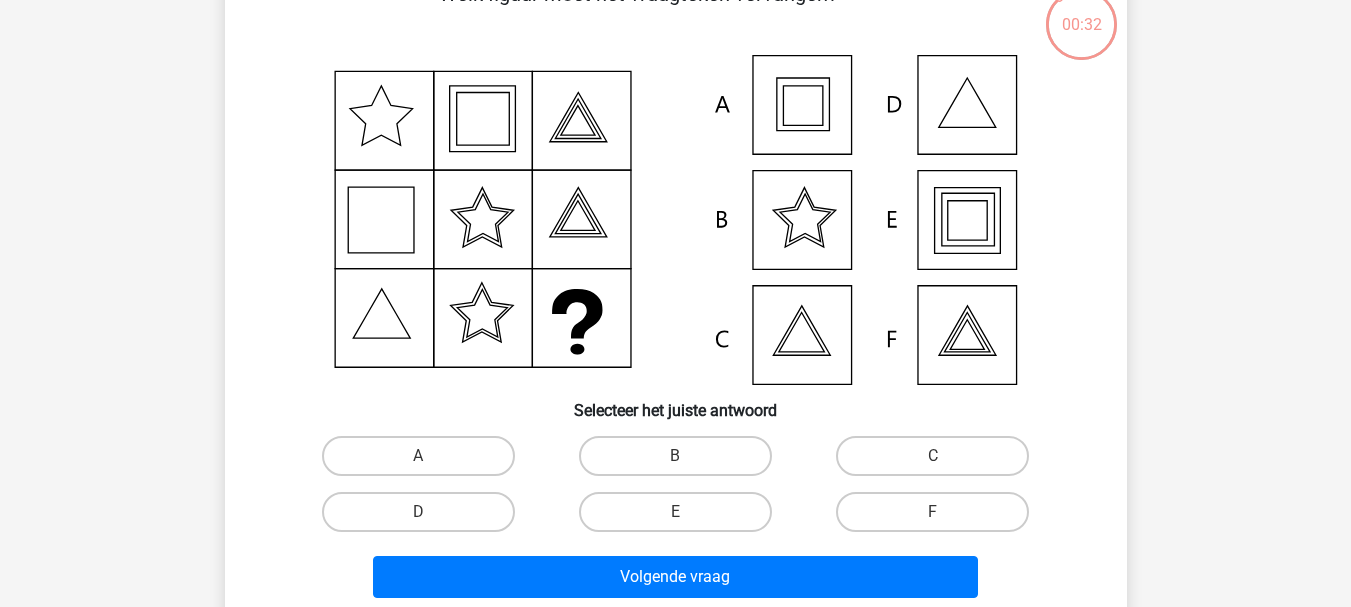 scroll, scrollTop: 130, scrollLeft: 0, axis: vertical 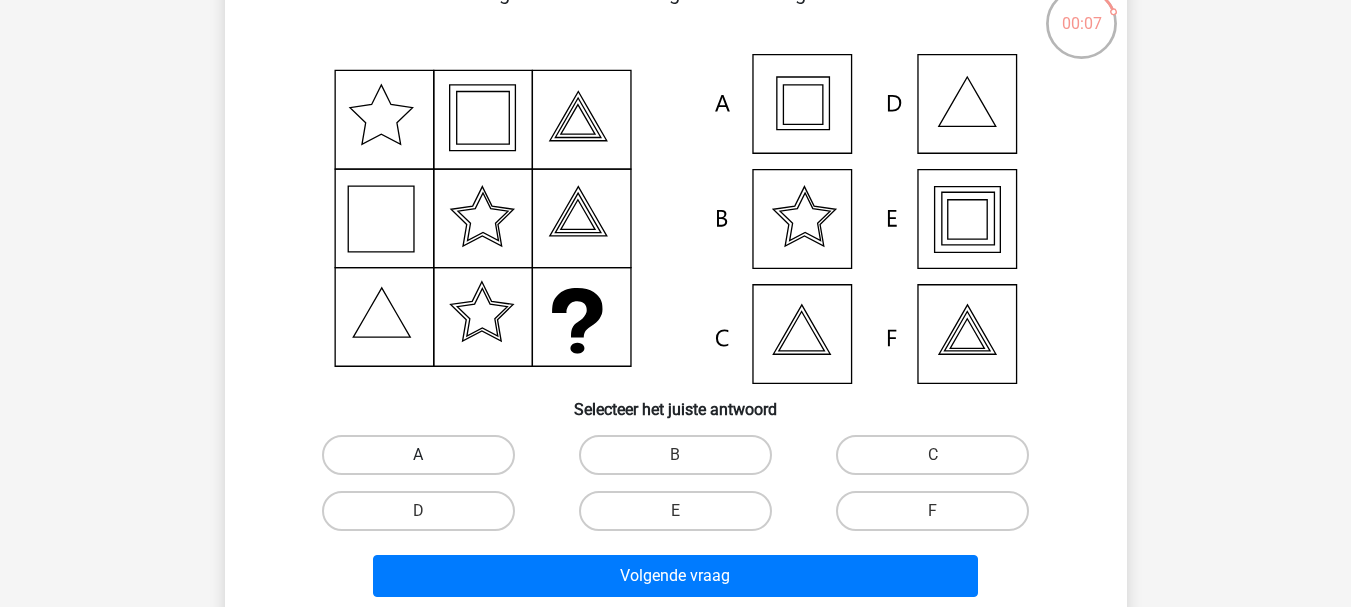 click on "A" at bounding box center (418, 455) 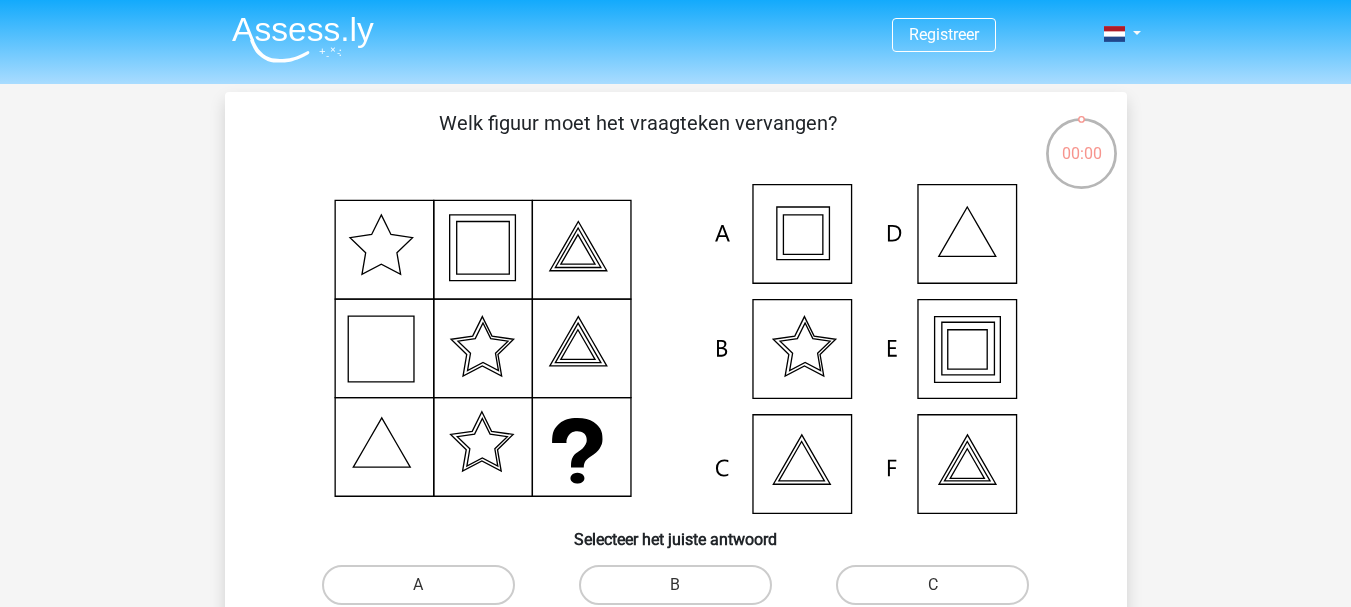 scroll, scrollTop: 130, scrollLeft: 0, axis: vertical 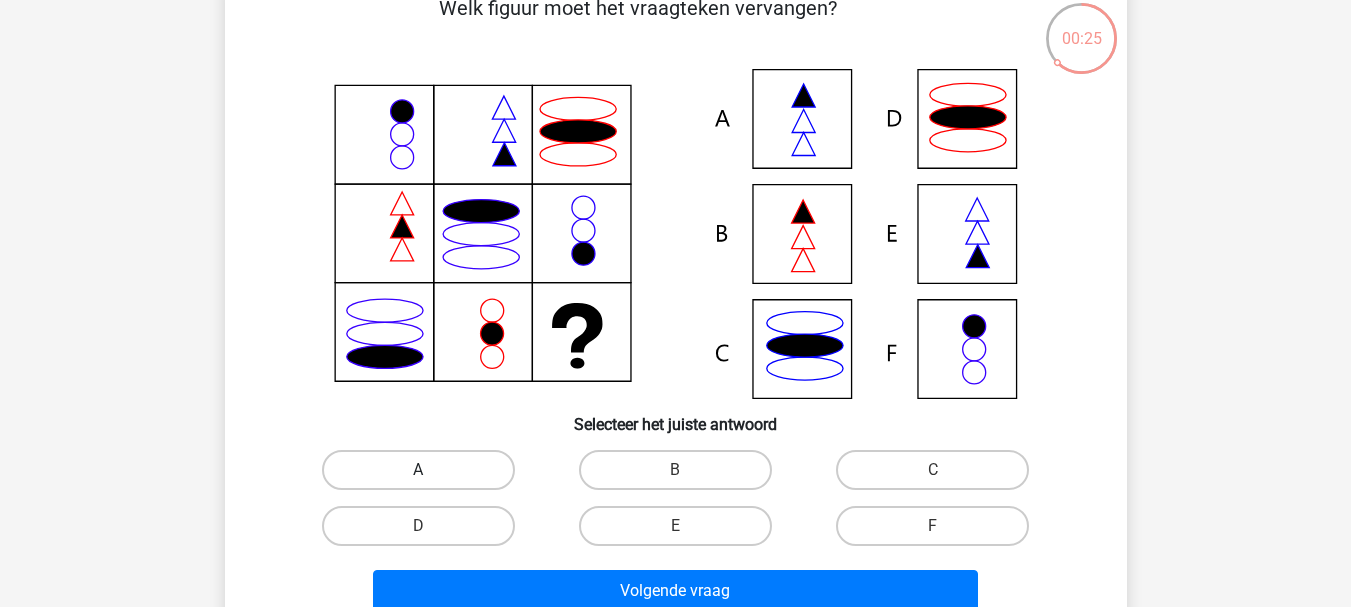 click on "A" at bounding box center (418, 470) 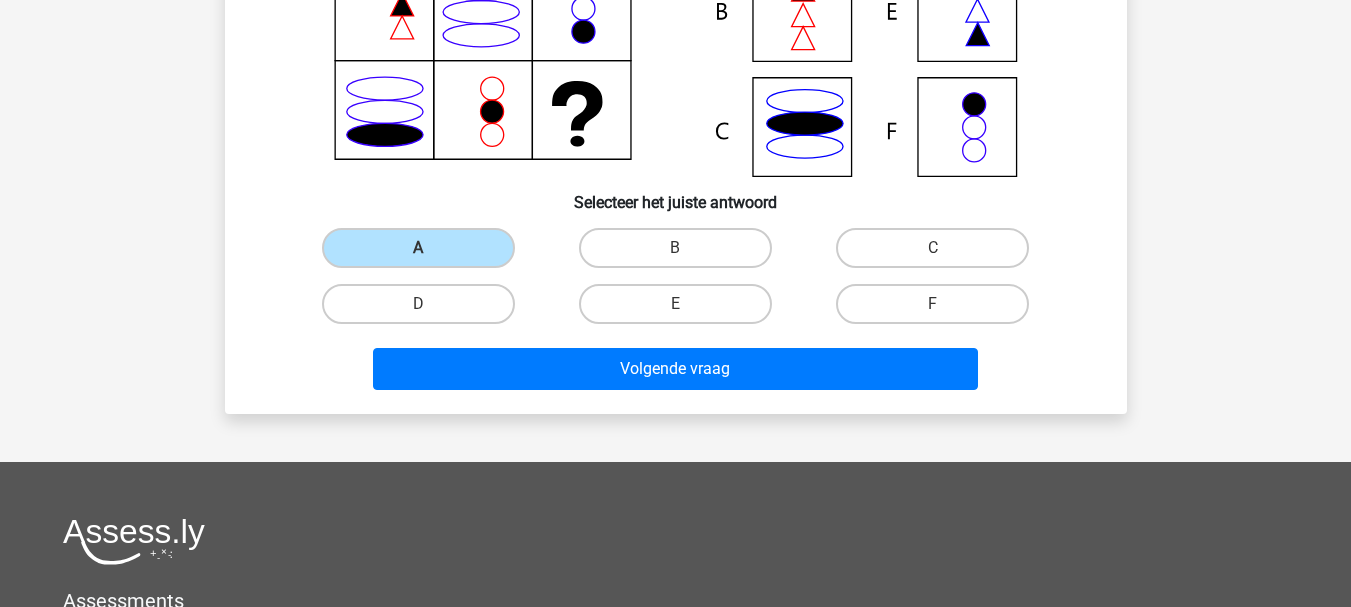 scroll, scrollTop: 342, scrollLeft: 0, axis: vertical 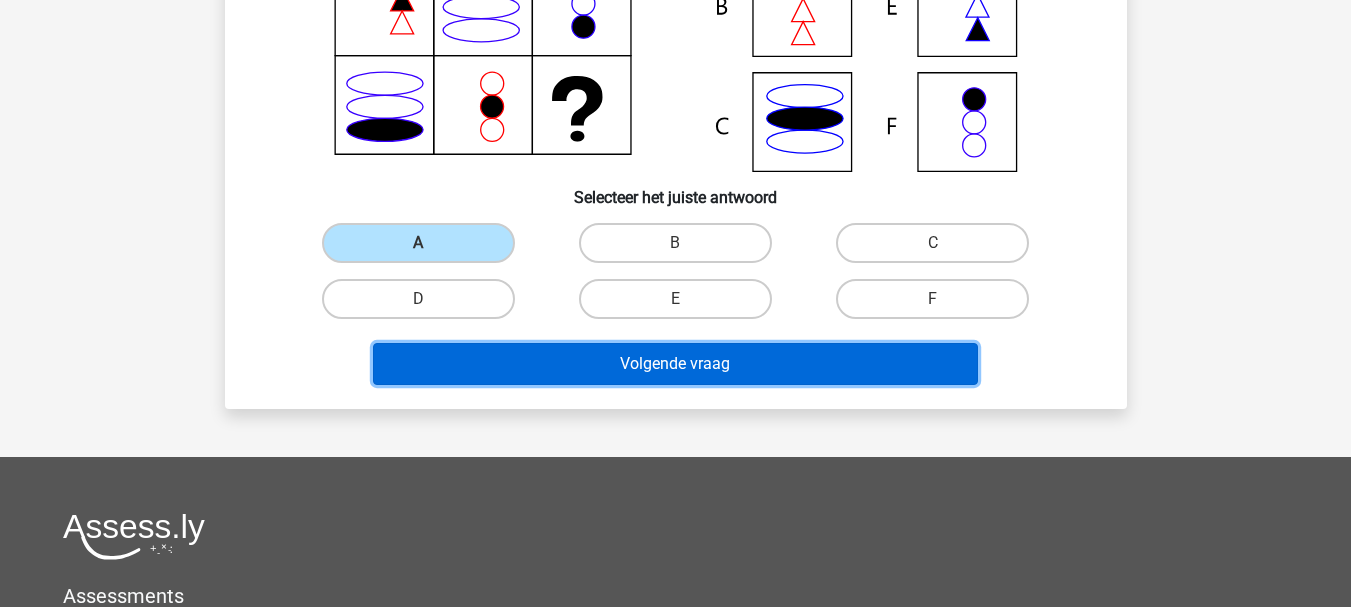 click on "Volgende vraag" at bounding box center [675, 364] 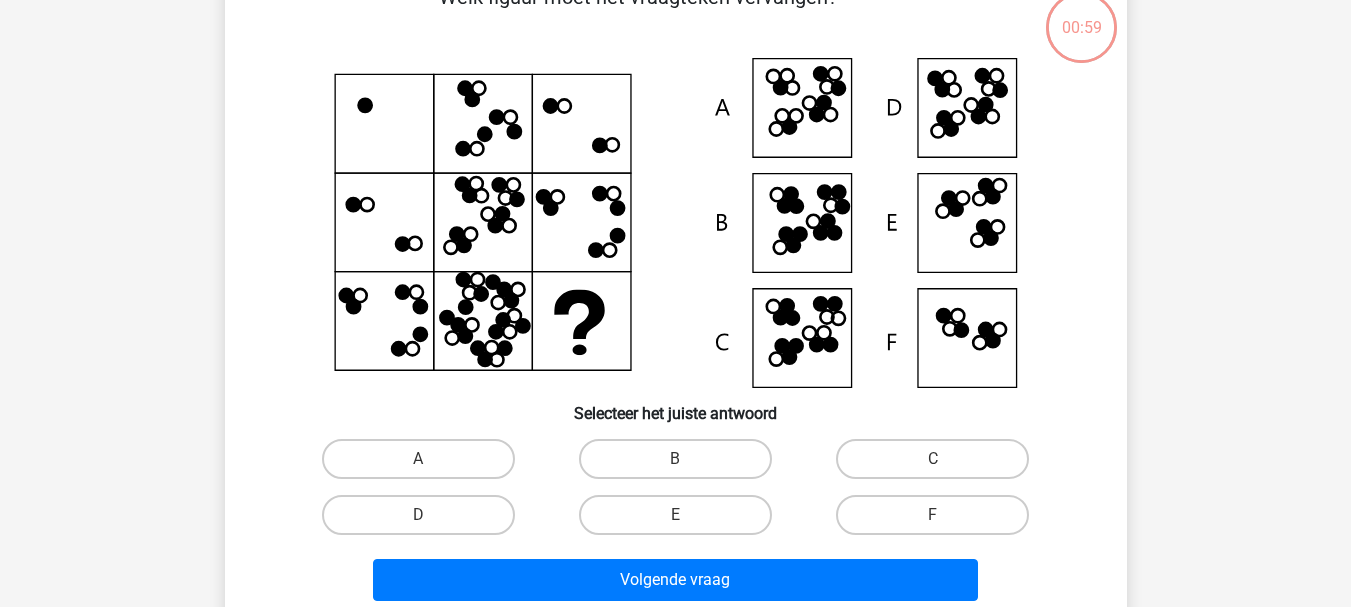 scroll, scrollTop: 92, scrollLeft: 0, axis: vertical 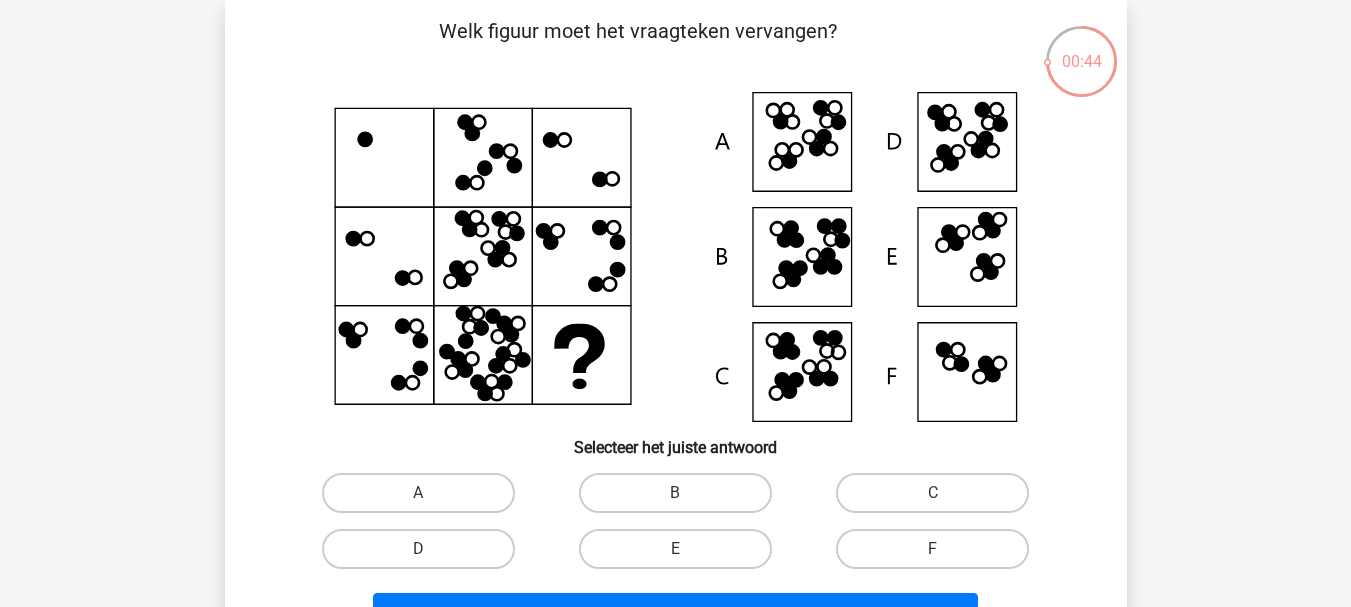 click 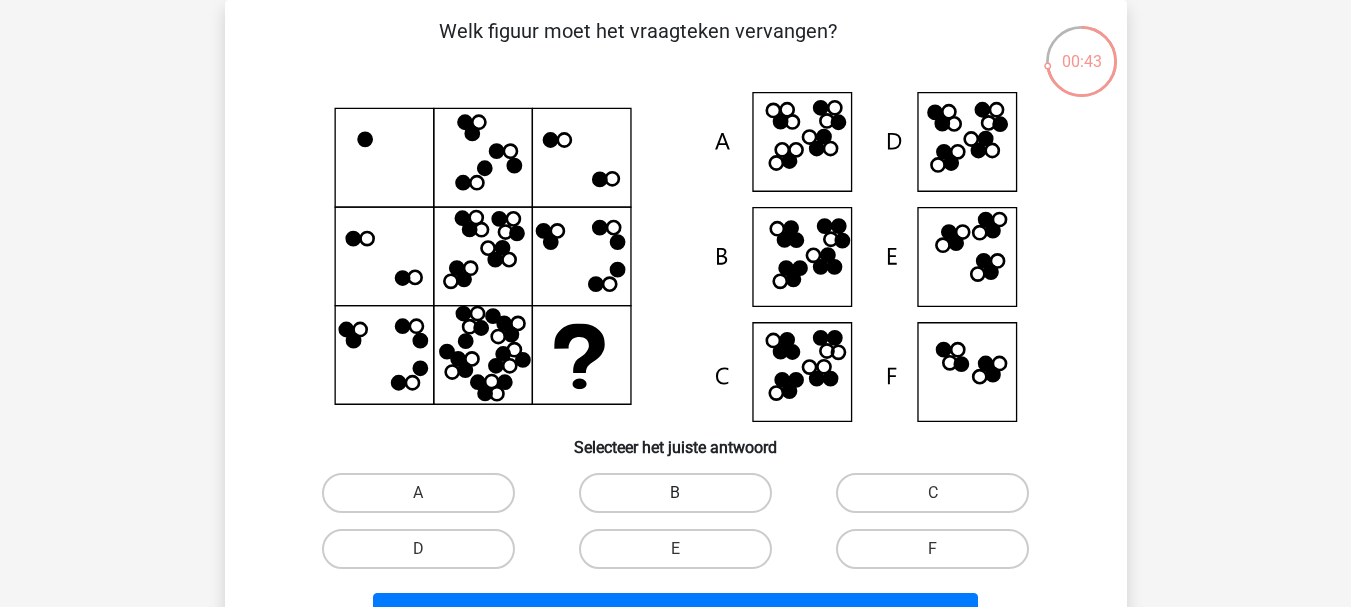 click on "B" at bounding box center [675, 493] 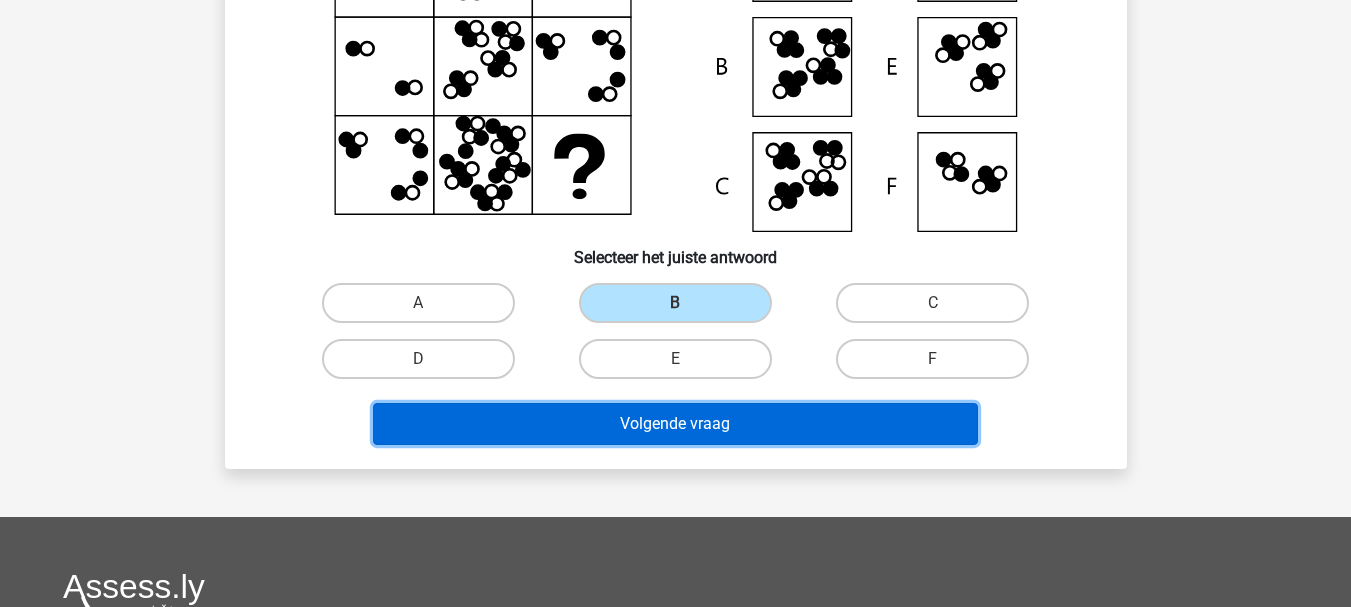 click on "Volgende vraag" at bounding box center (675, 424) 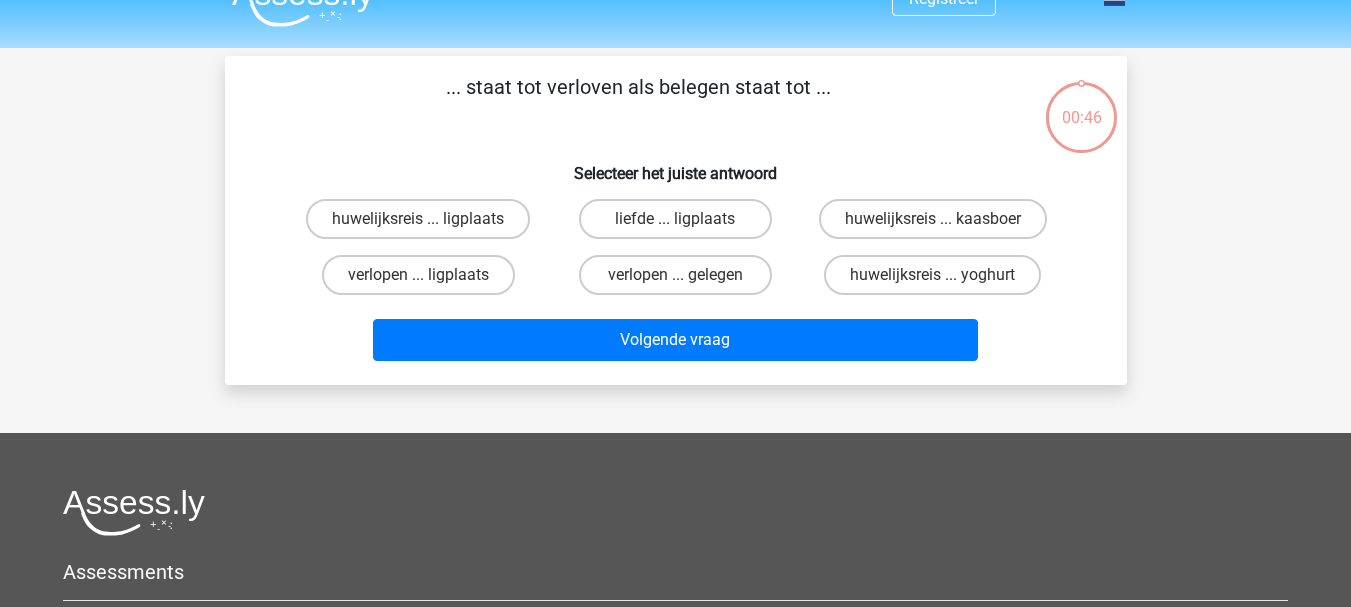 scroll, scrollTop: 31, scrollLeft: 0, axis: vertical 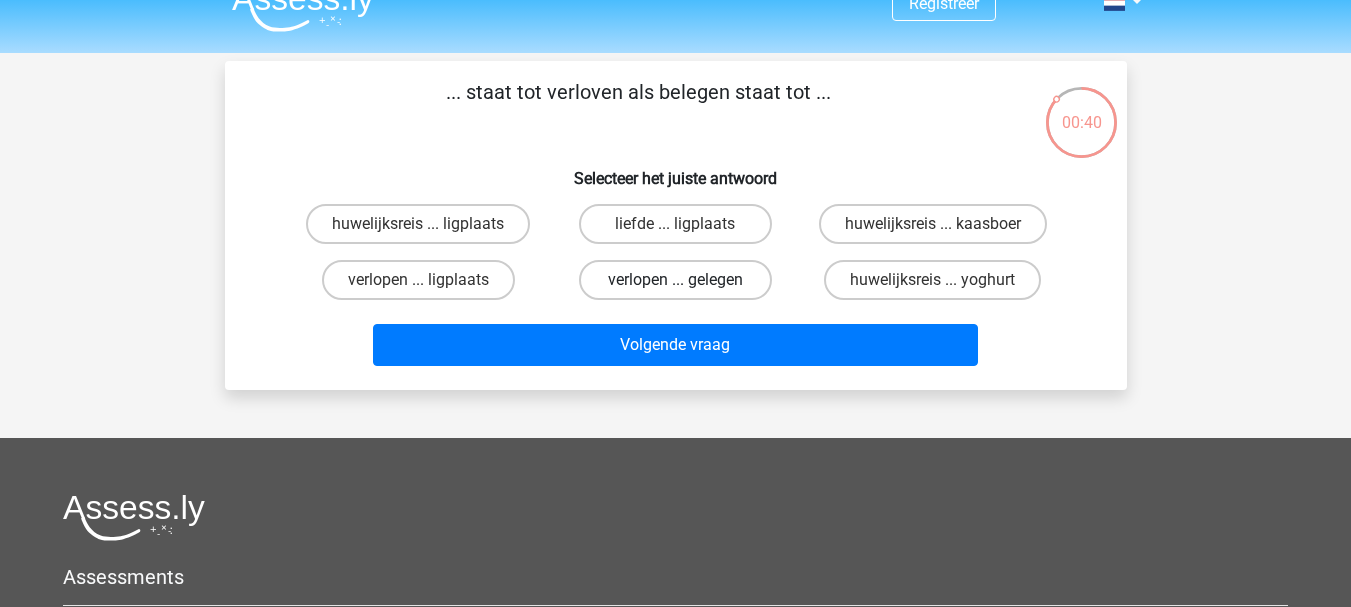 click on "verlopen ... gelegen" at bounding box center [675, 280] 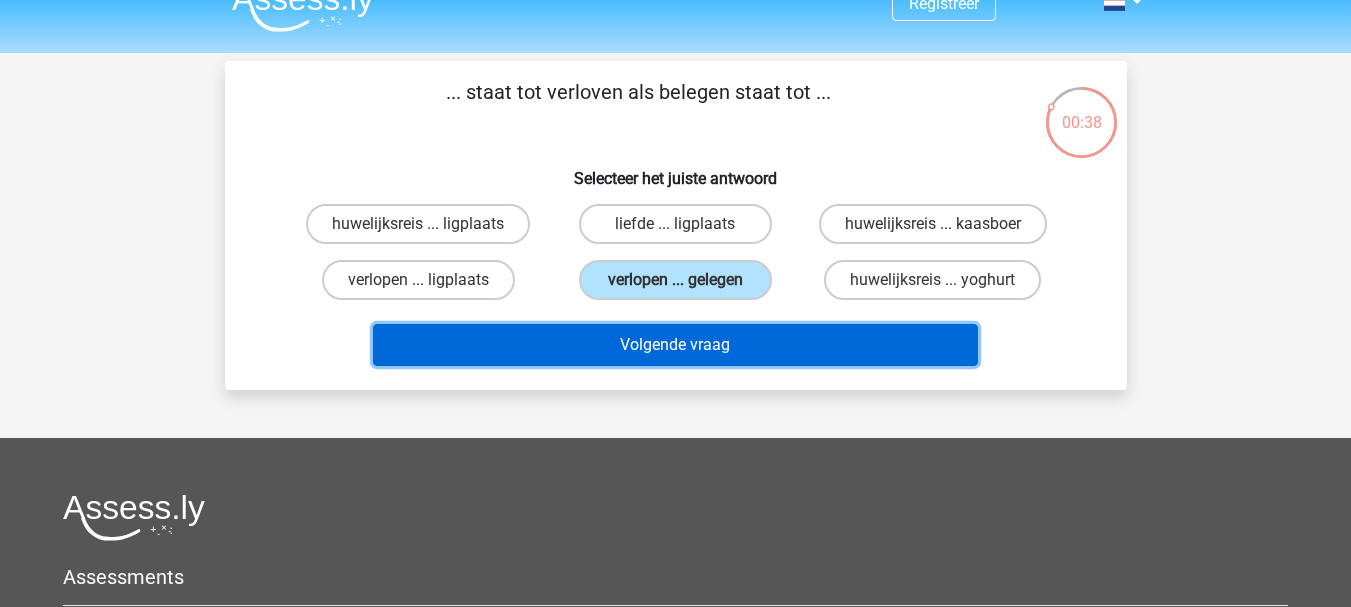 click on "Volgende vraag" at bounding box center (675, 345) 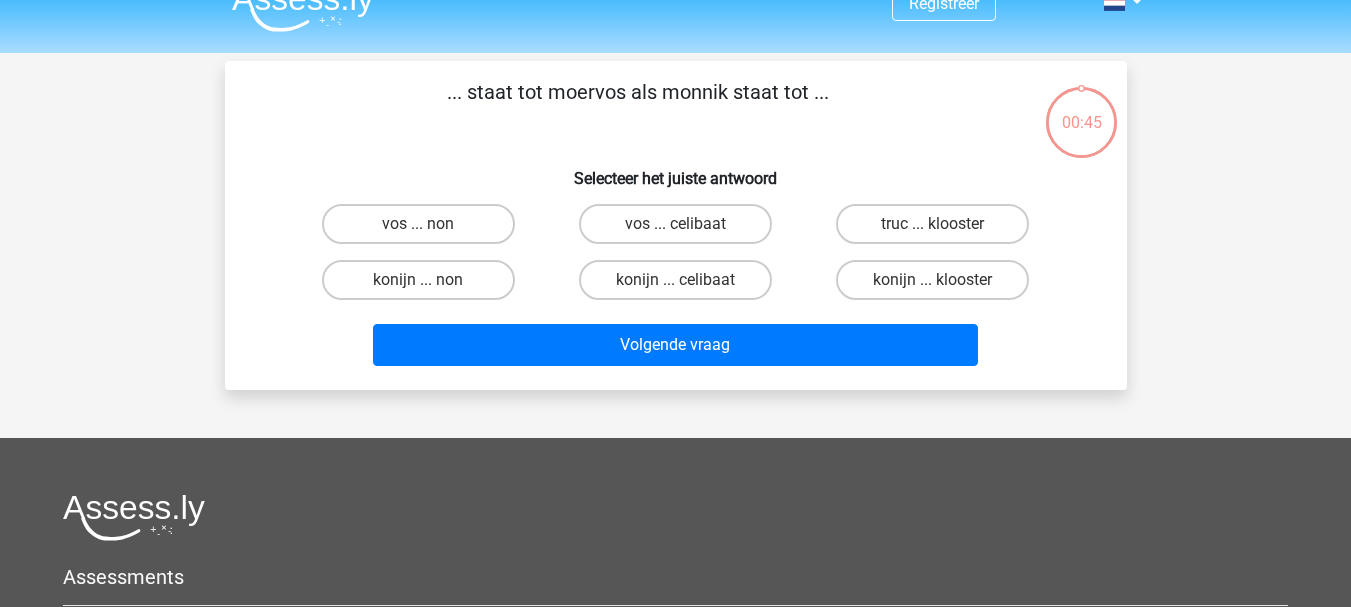 scroll, scrollTop: 92, scrollLeft: 0, axis: vertical 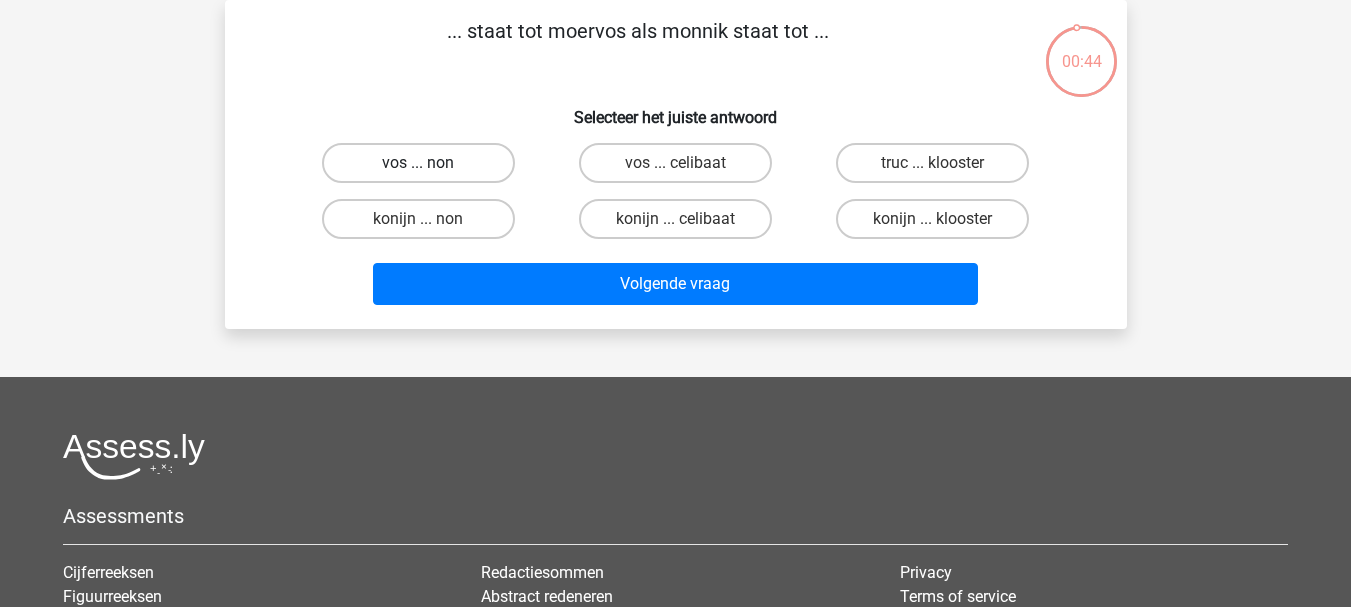 click on "vos ... non" at bounding box center (418, 163) 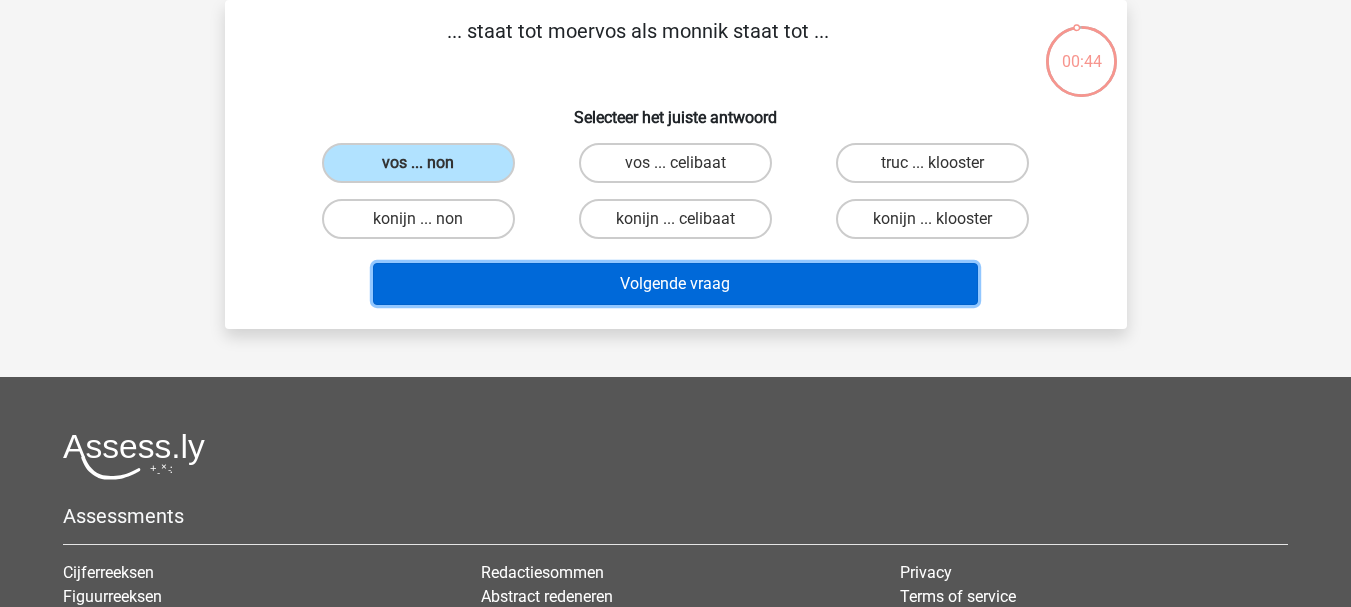 click on "Volgende vraag" at bounding box center (675, 284) 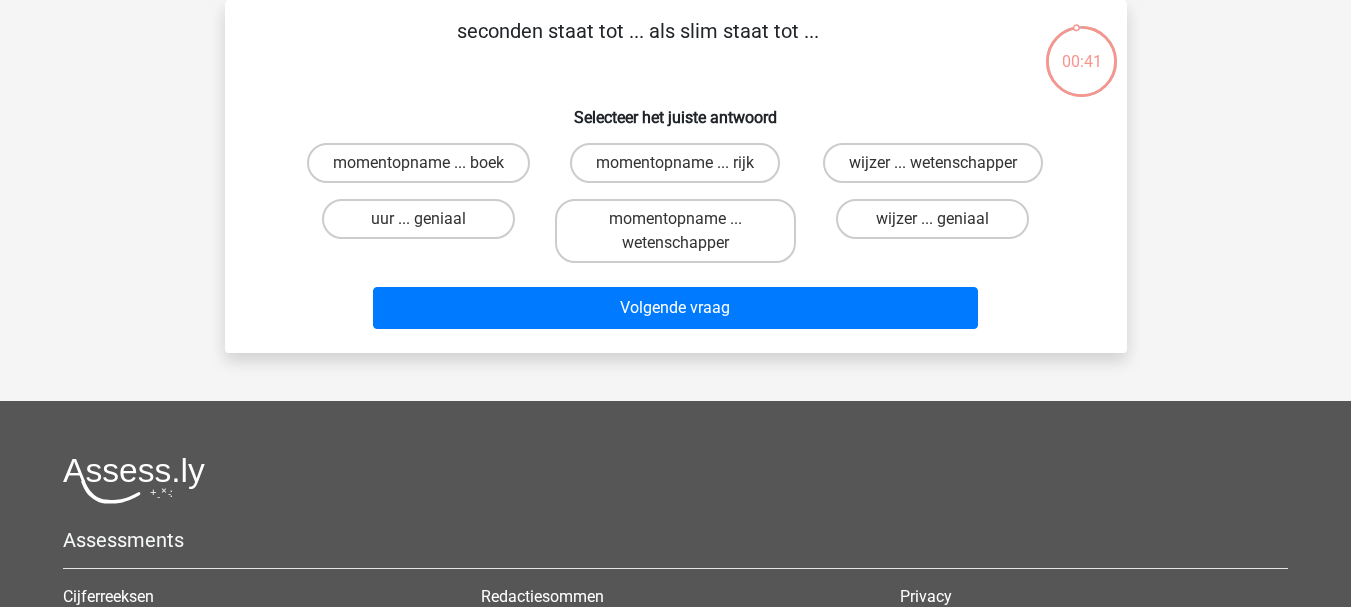scroll, scrollTop: 1, scrollLeft: 0, axis: vertical 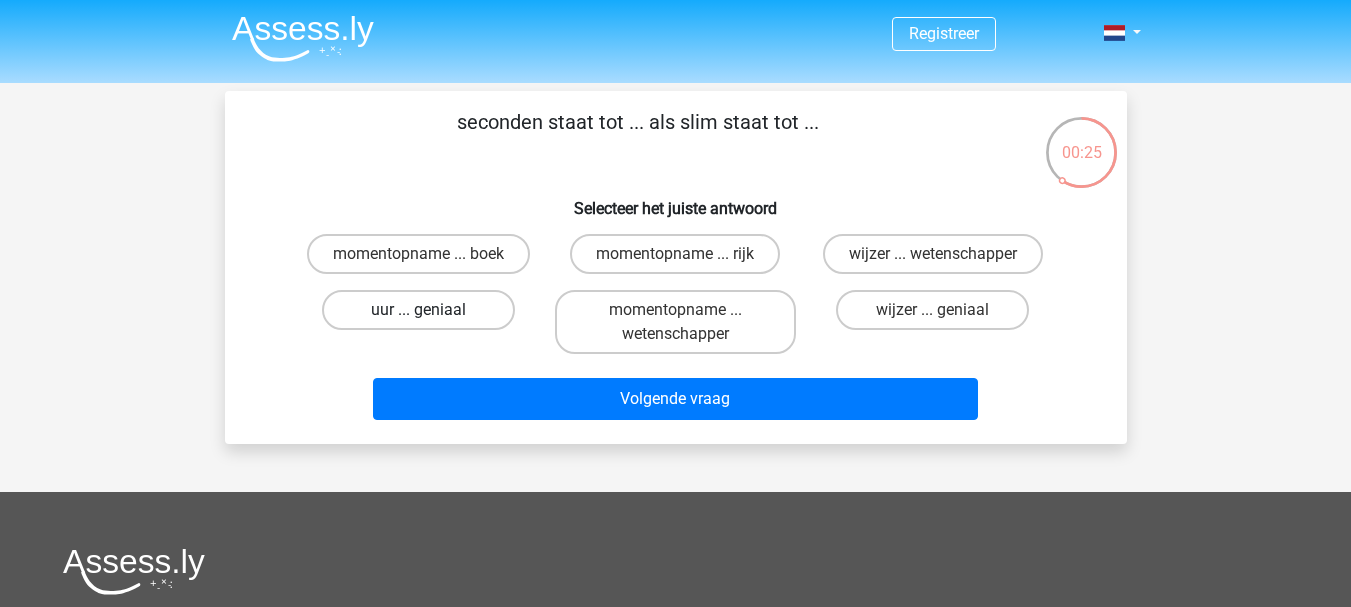 click on "uur ... geniaal" at bounding box center (418, 310) 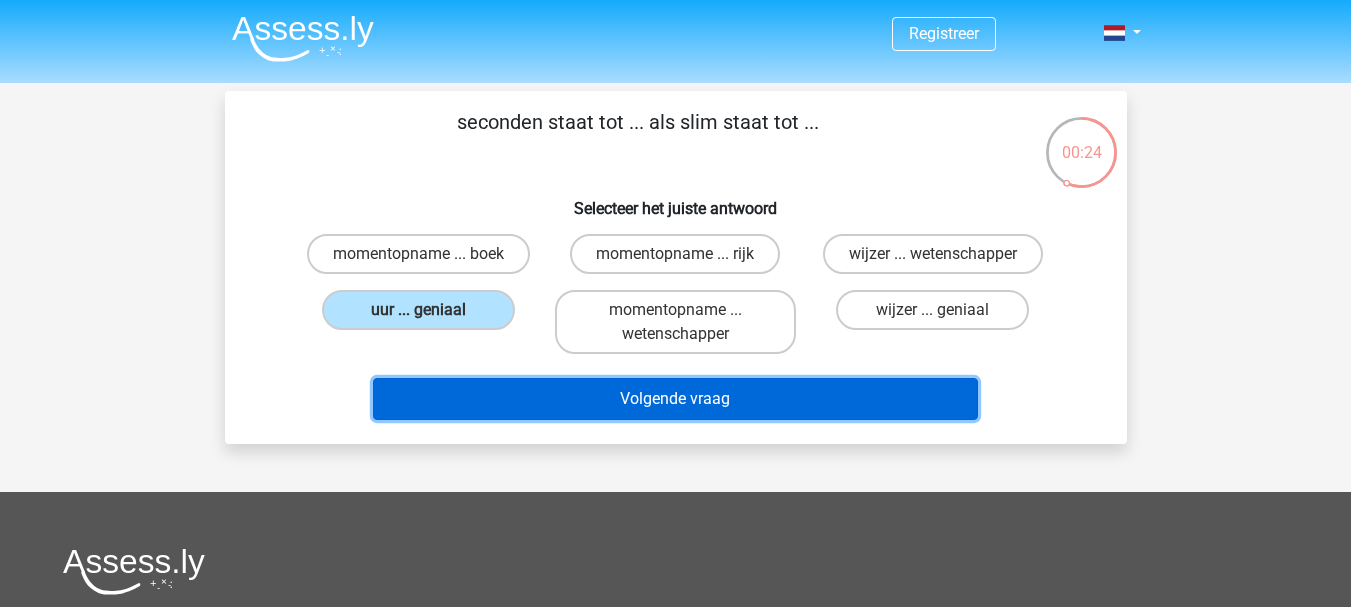 click on "Volgende vraag" at bounding box center (675, 399) 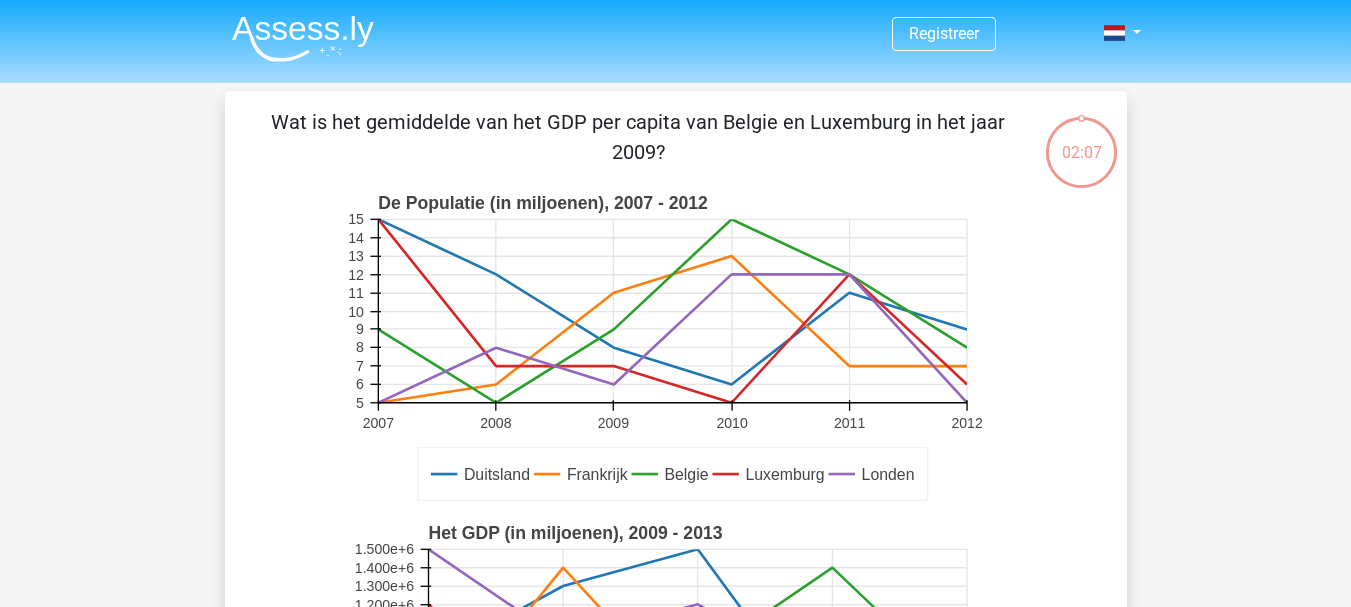 scroll, scrollTop: 92, scrollLeft: 0, axis: vertical 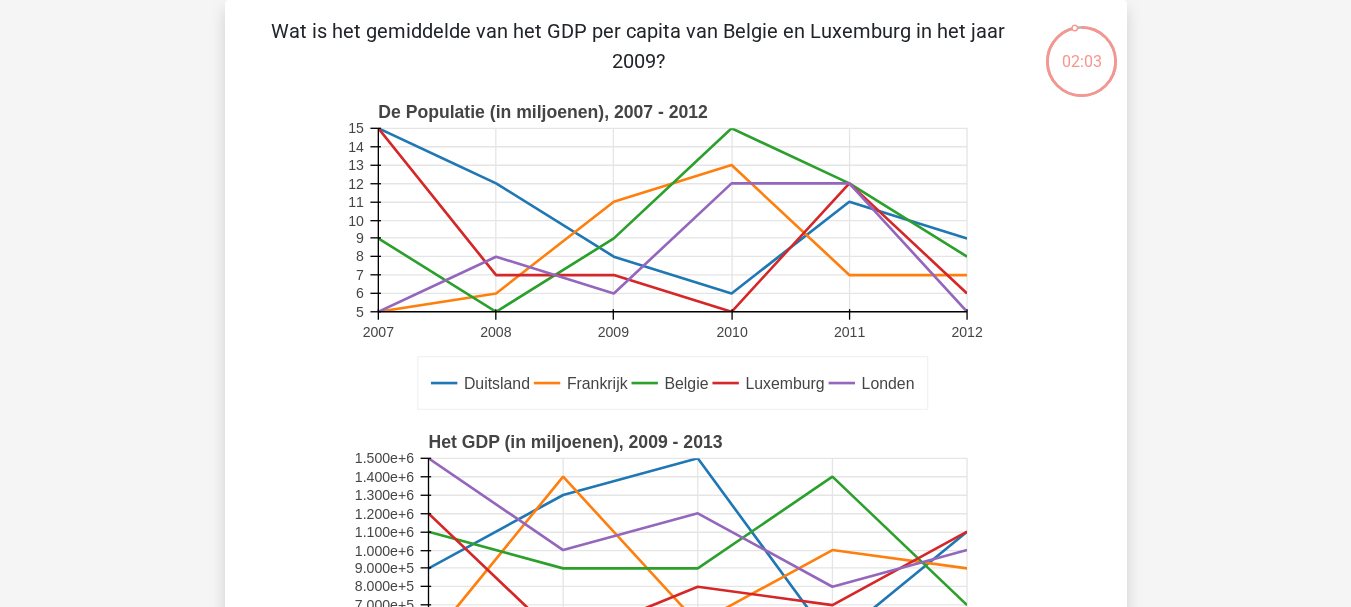 click 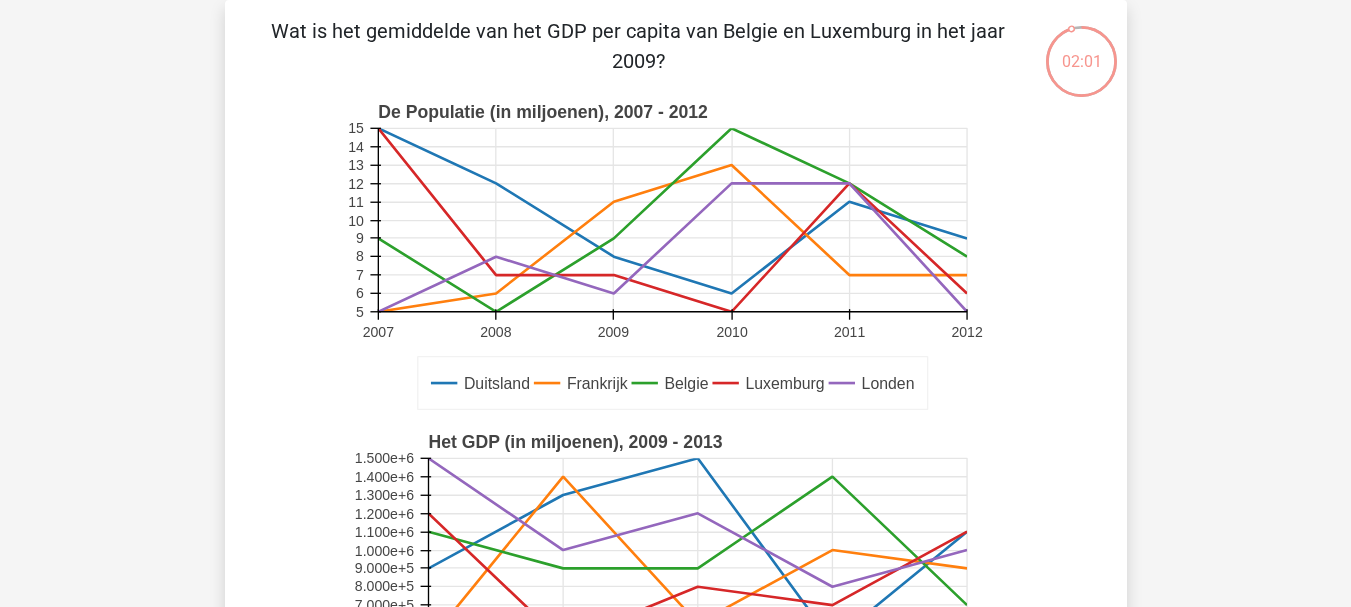 scroll, scrollTop: 90, scrollLeft: 0, axis: vertical 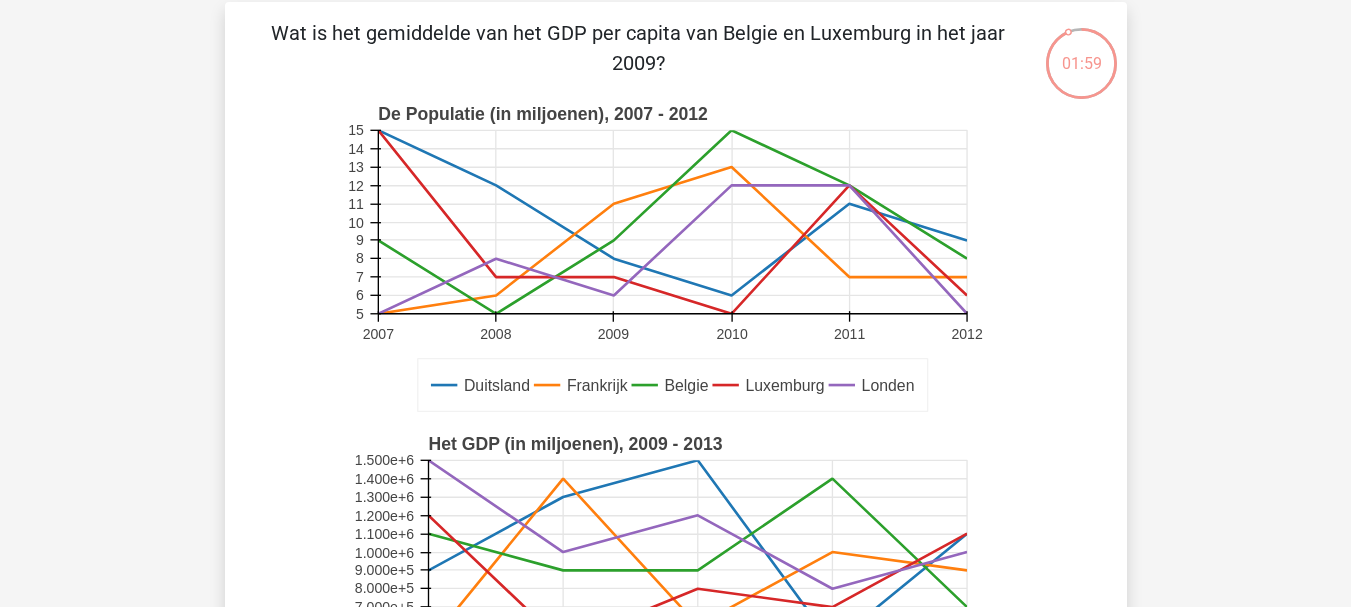 click on "[COUNTRY] [COUNTRY] [COUNTRY] [COUNTRY] [CITY] De Populatie (in miljoenen), 2007 - 2012 2007 2008 2009 2010 2011 2012 5 6 7 8 9 10 11 12 13 14 15" 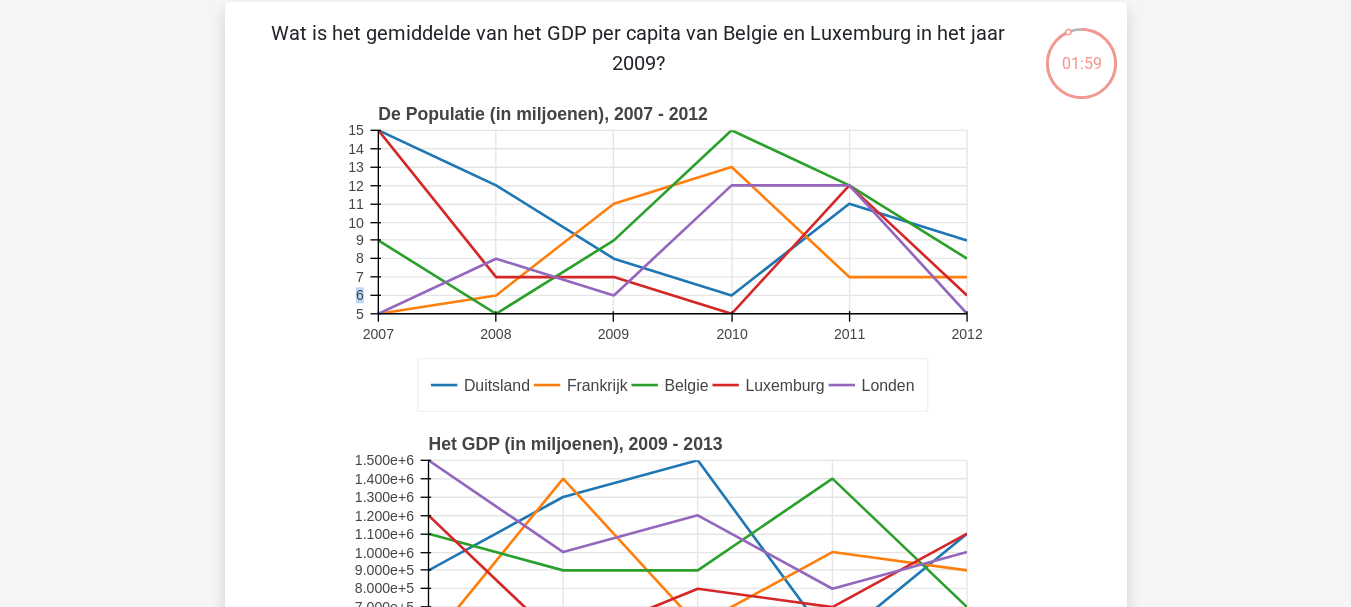drag, startPoint x: 297, startPoint y: 290, endPoint x: 329, endPoint y: 217, distance: 79.70571 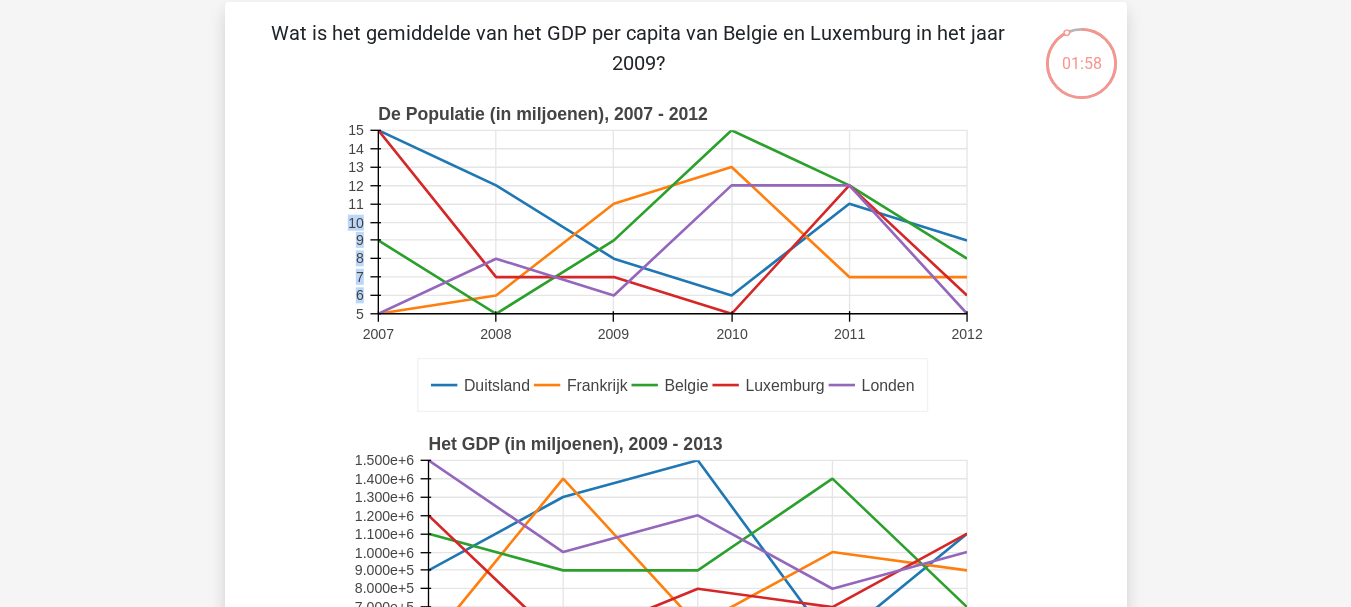 scroll, scrollTop: 137, scrollLeft: 0, axis: vertical 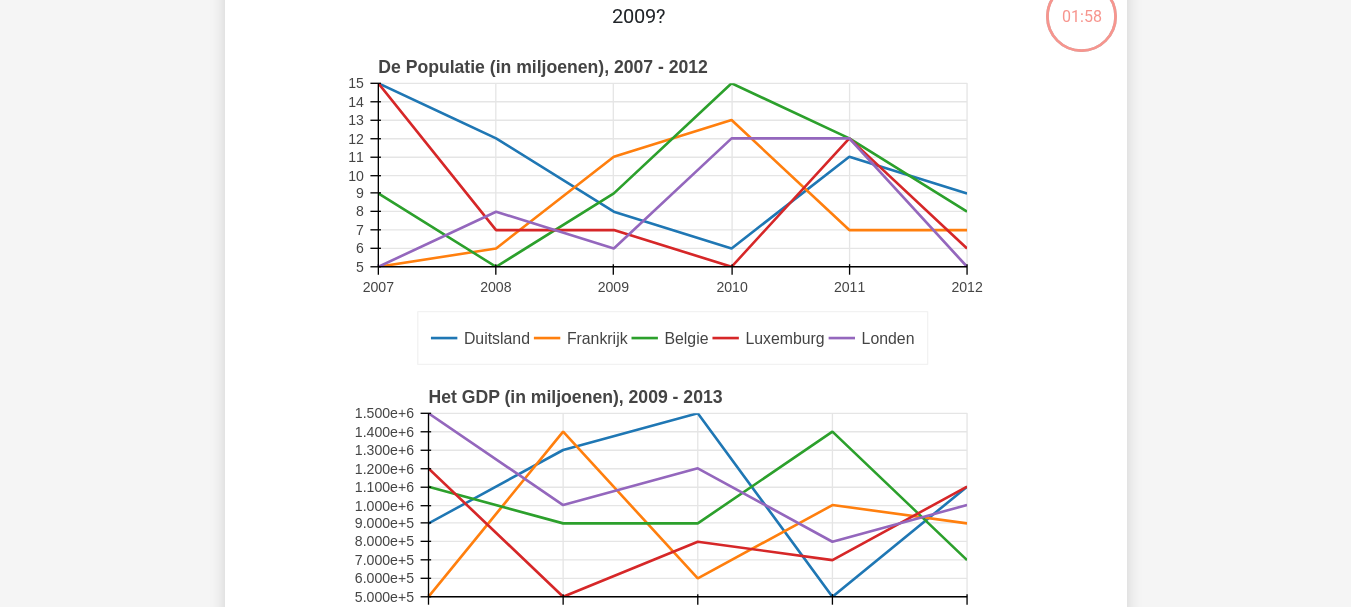 click on "[COUNTRY] [COUNTRY] [COUNTRY] [COUNTRY] [CITY] De Populatie (in miljoenen), 2007 - 2012 2007 2008 2009 2010 2011 2012 5 6 7 8 9 10 11 12 13 14 15" 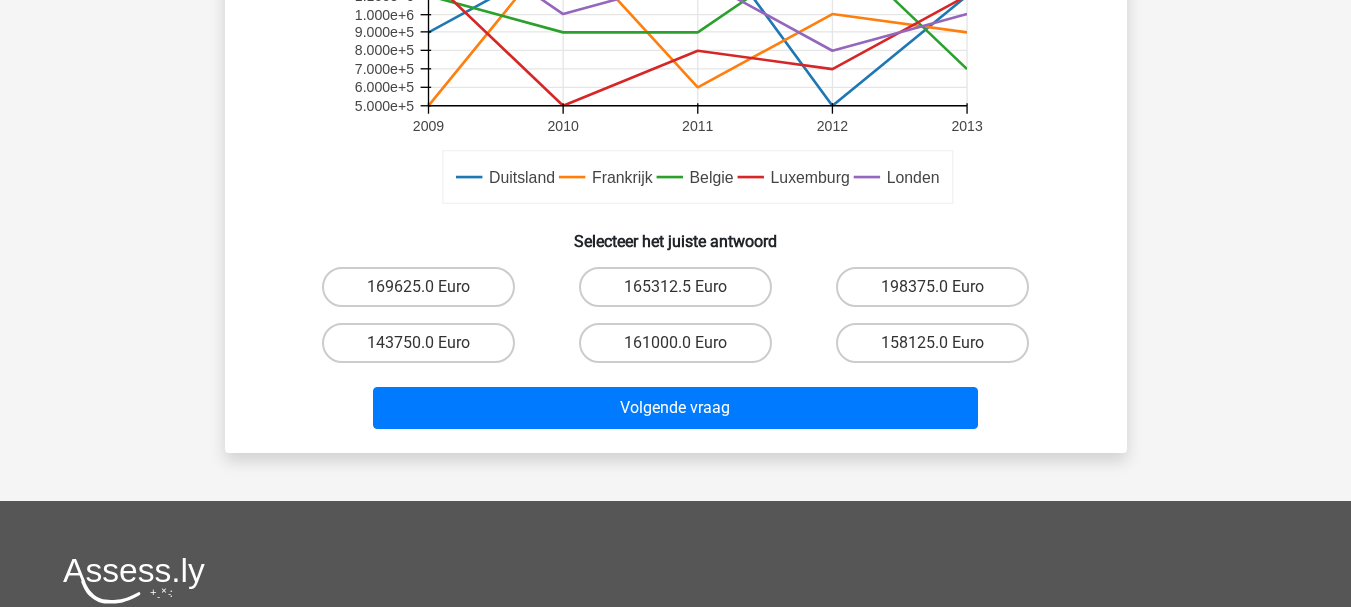 scroll, scrollTop: 630, scrollLeft: 0, axis: vertical 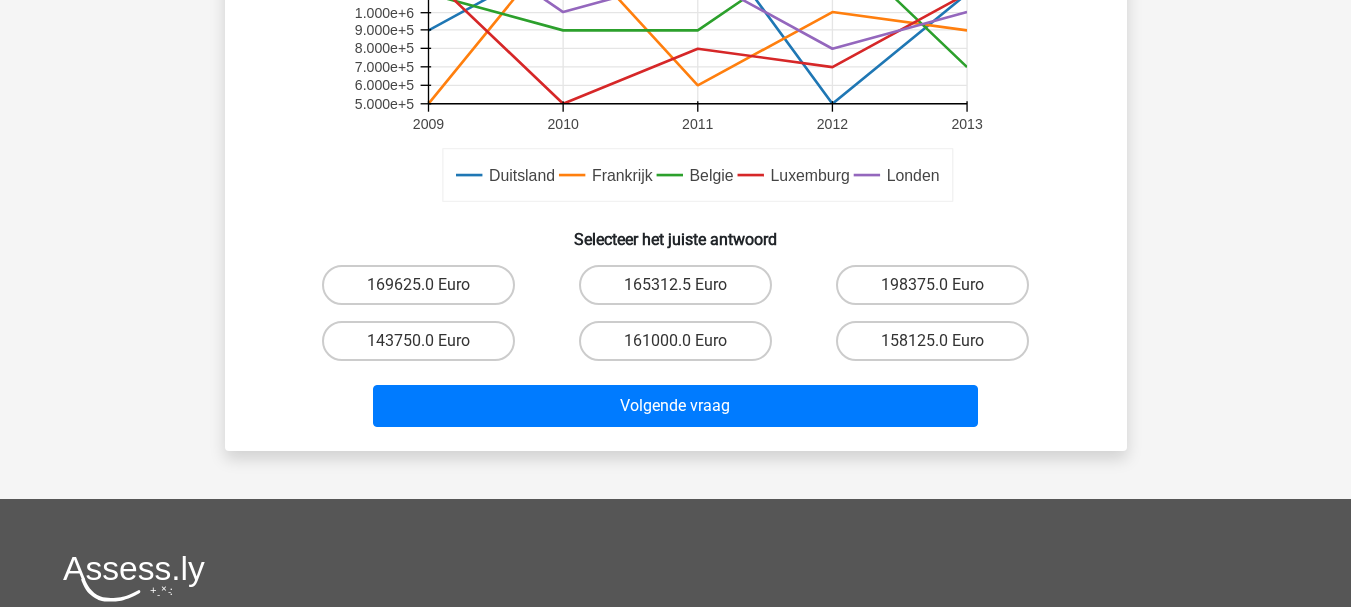 click on "161000.0 Euro" at bounding box center (681, 347) 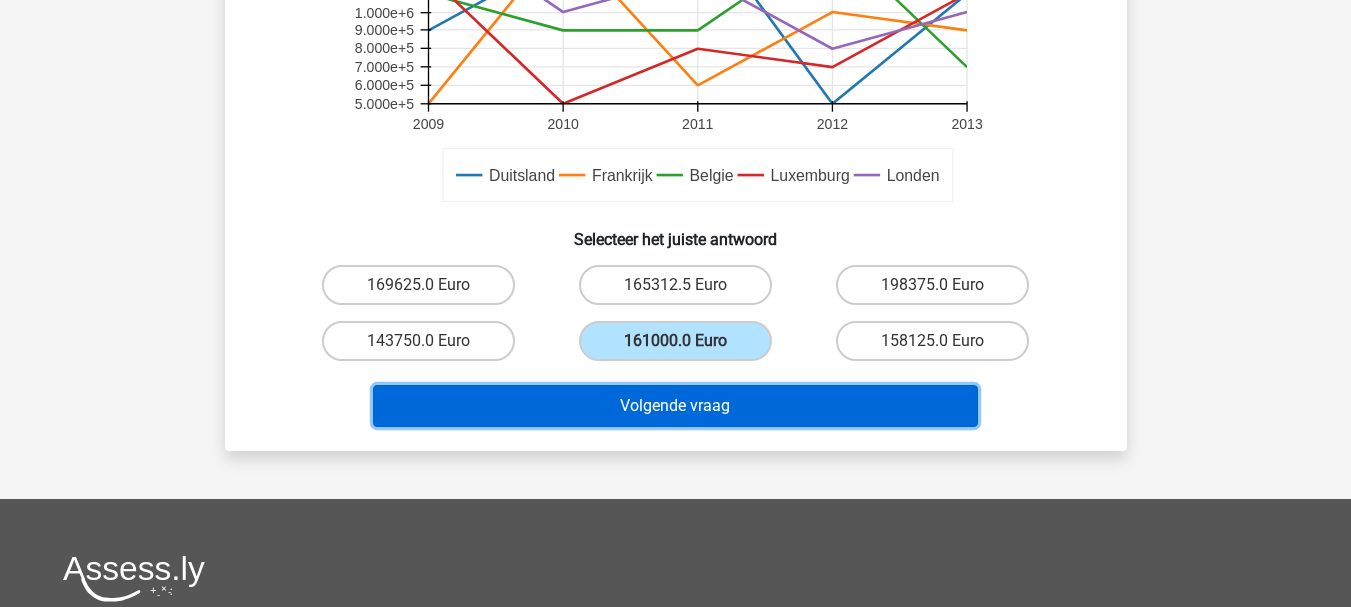 click on "Volgende vraag" at bounding box center [675, 406] 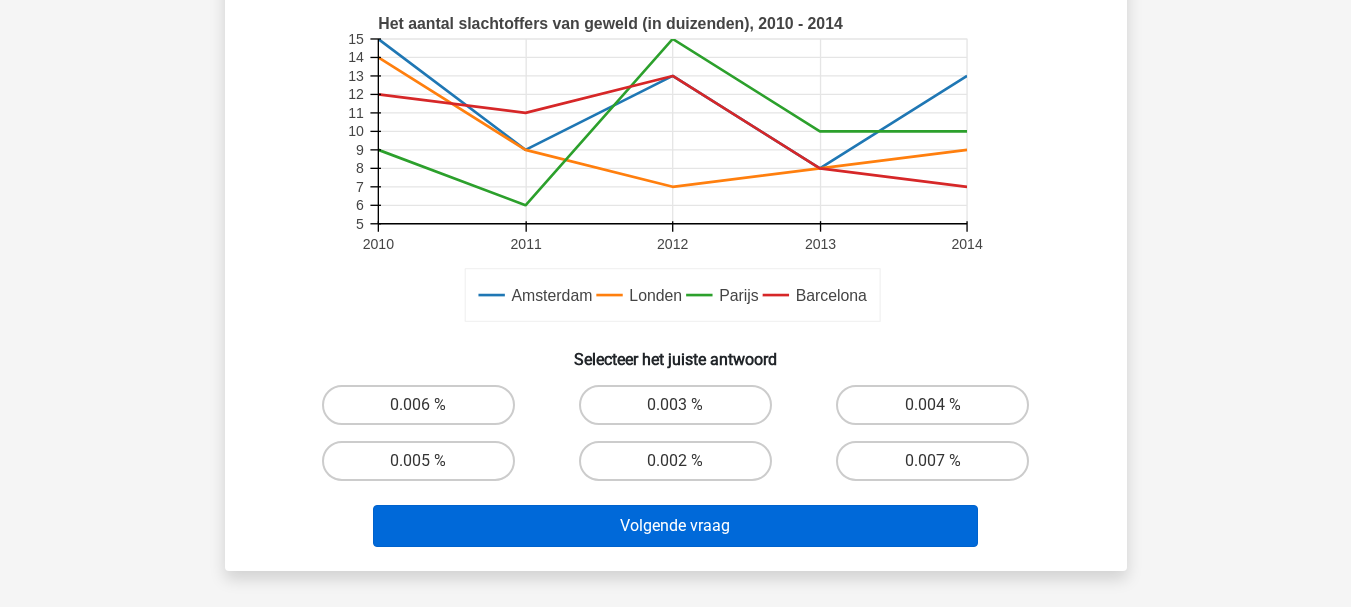 scroll, scrollTop: 562, scrollLeft: 0, axis: vertical 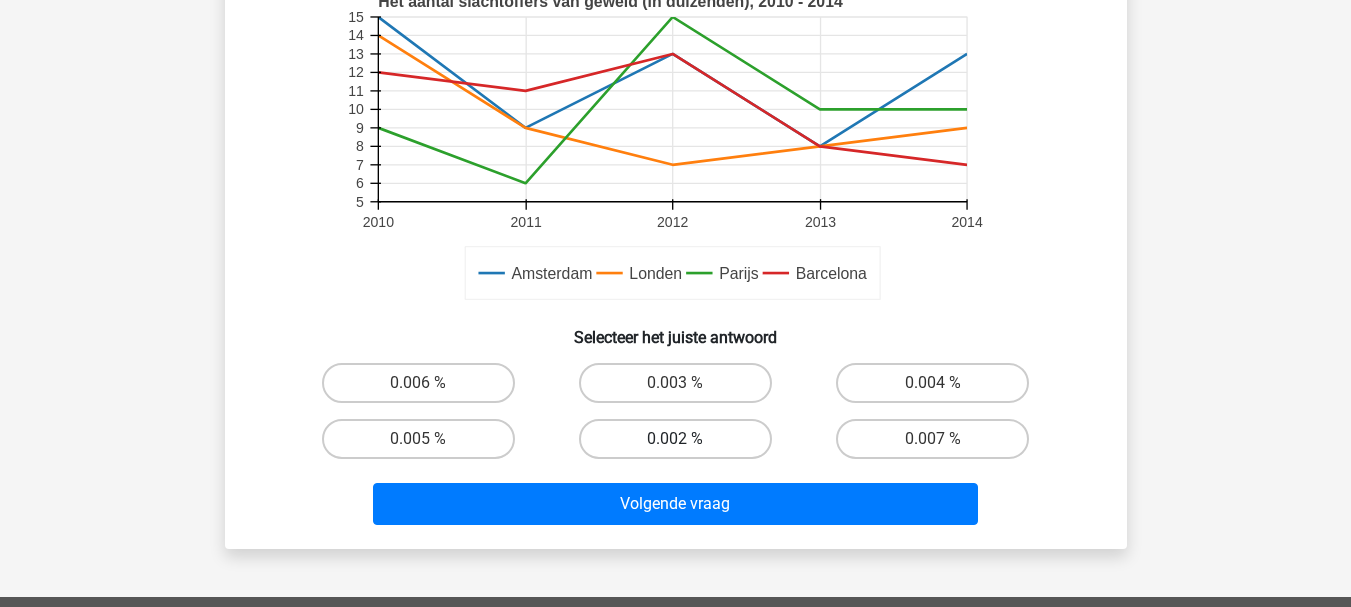 click on "0.002 %" at bounding box center (675, 439) 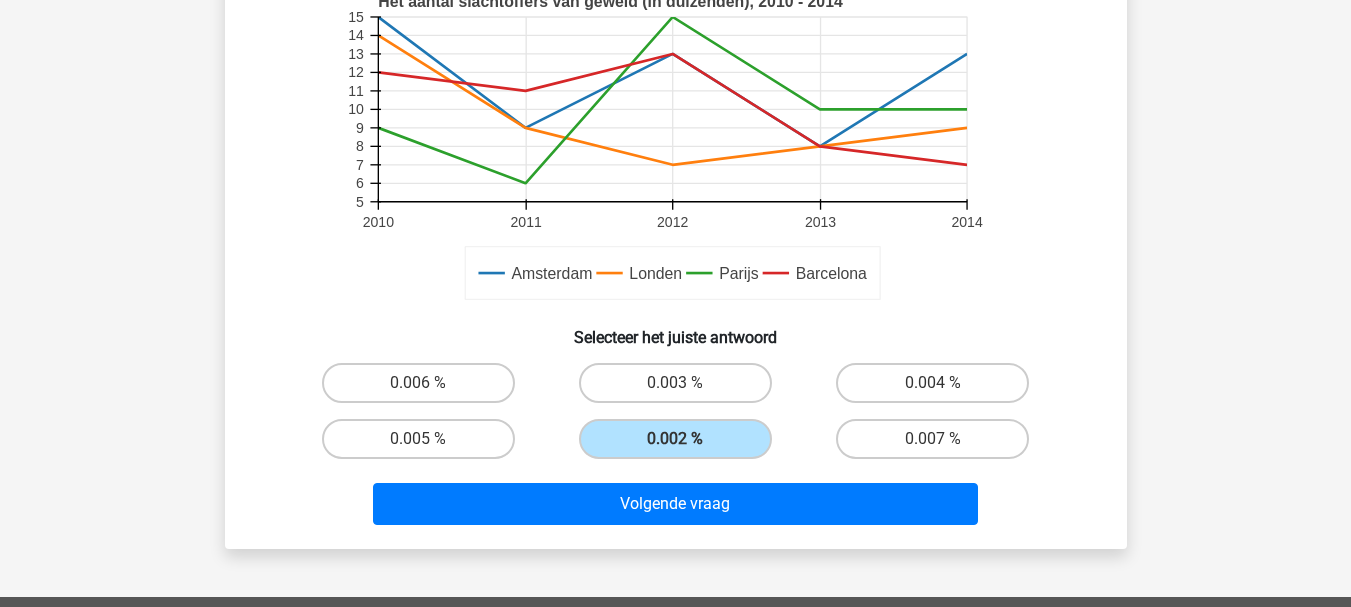 click on "0.002 %" at bounding box center (675, 439) 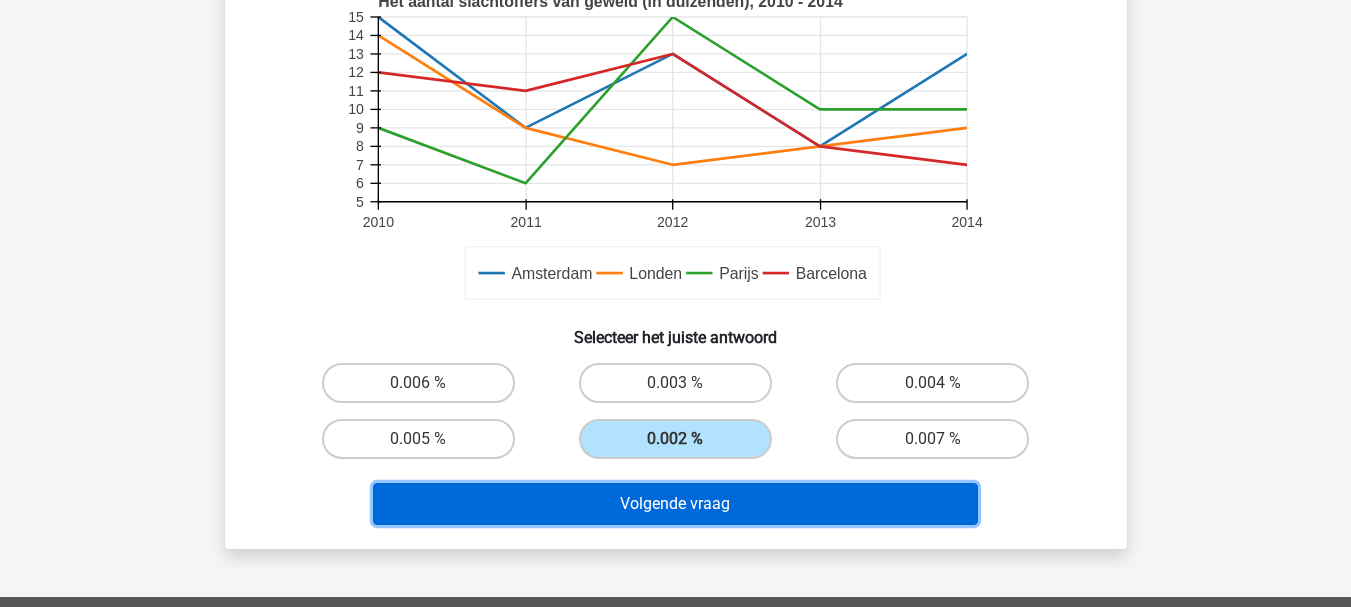 click on "Volgende vraag" at bounding box center (675, 504) 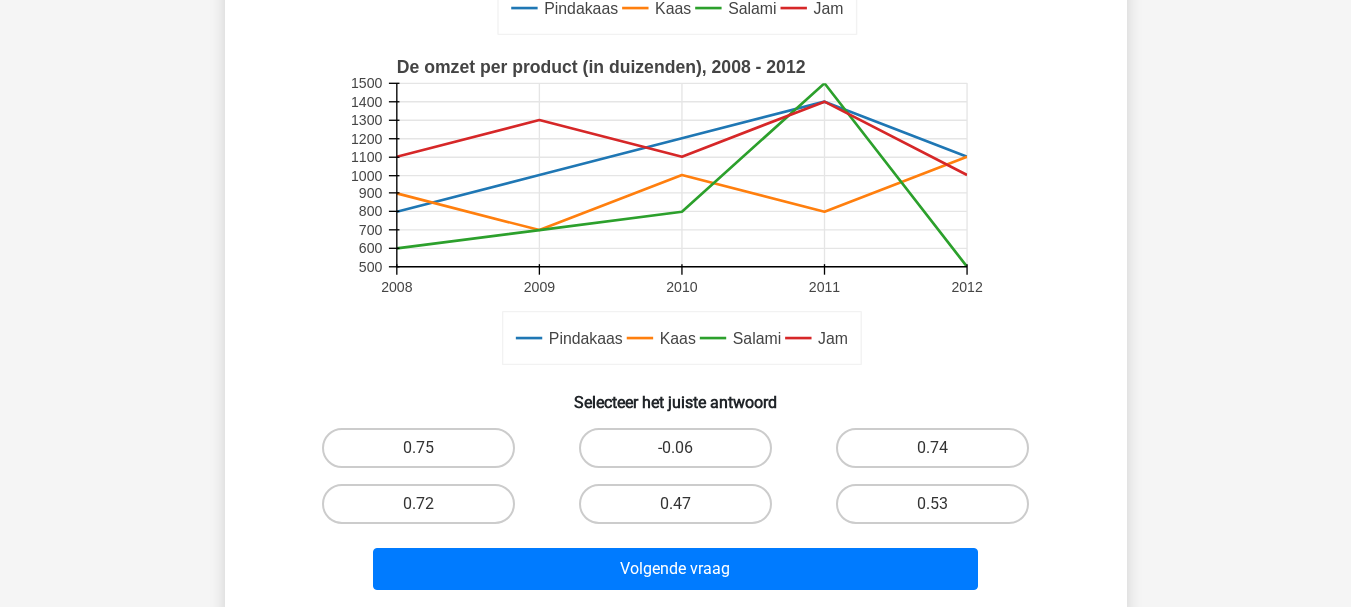 scroll, scrollTop: 506, scrollLeft: 0, axis: vertical 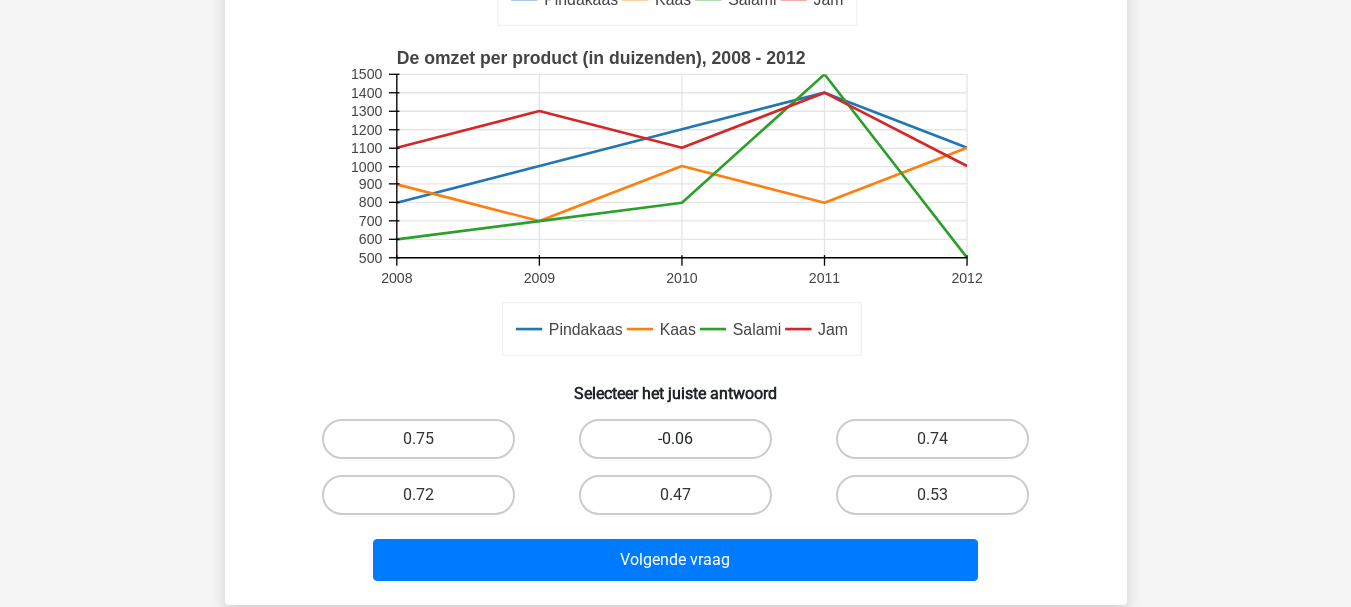 click on "-0.06" at bounding box center [675, 439] 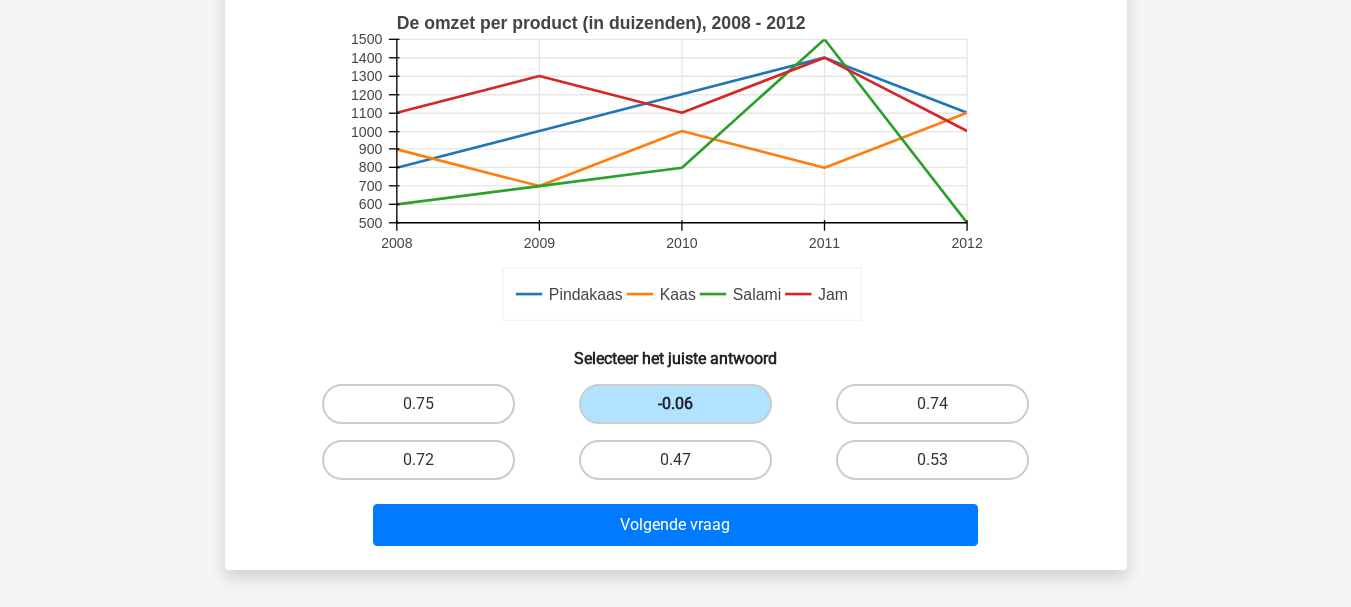 scroll, scrollTop: 544, scrollLeft: 0, axis: vertical 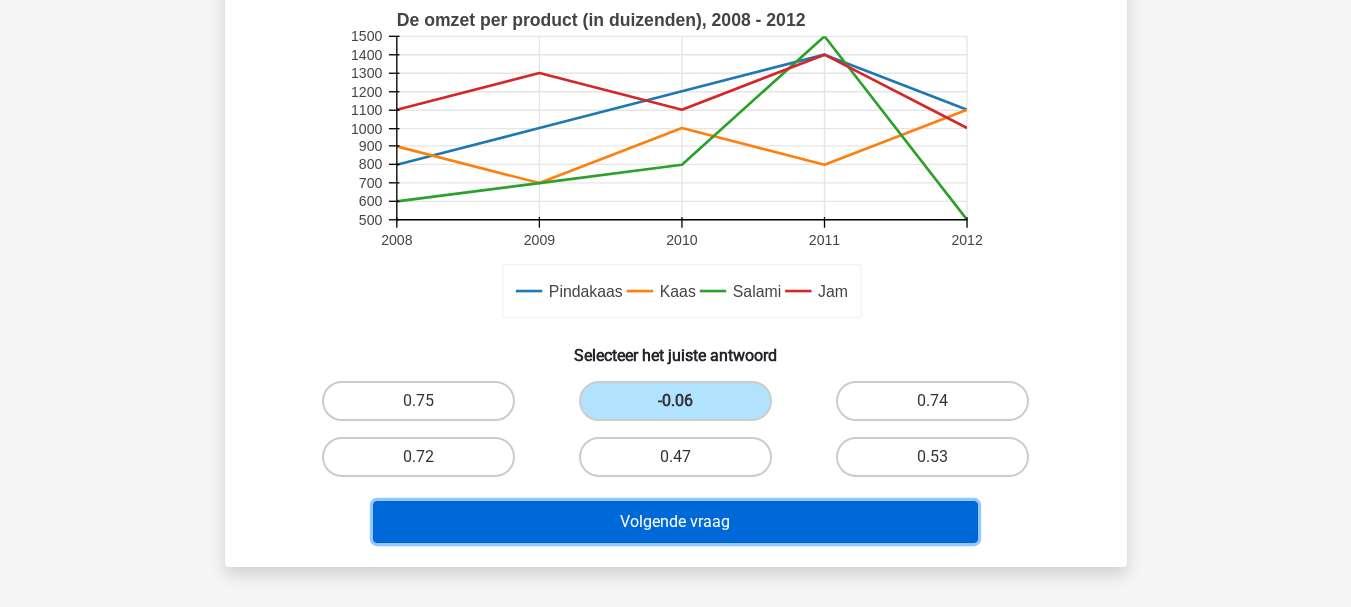 click on "Volgende vraag" at bounding box center (675, 522) 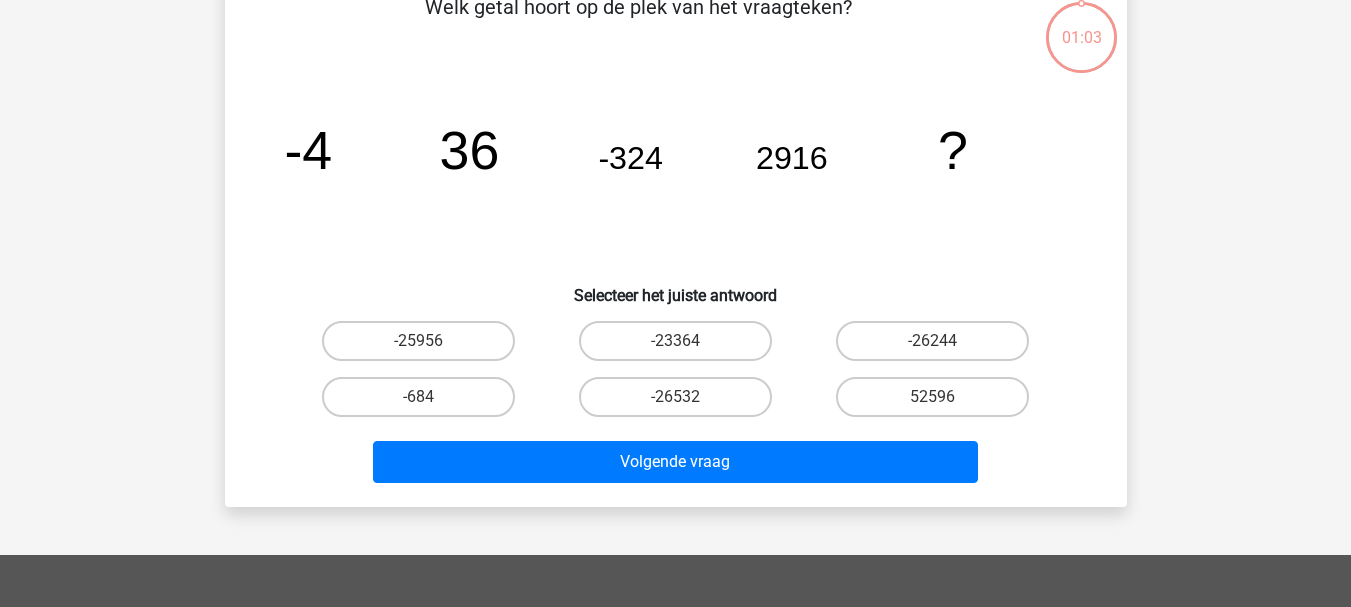 scroll, scrollTop: 92, scrollLeft: 0, axis: vertical 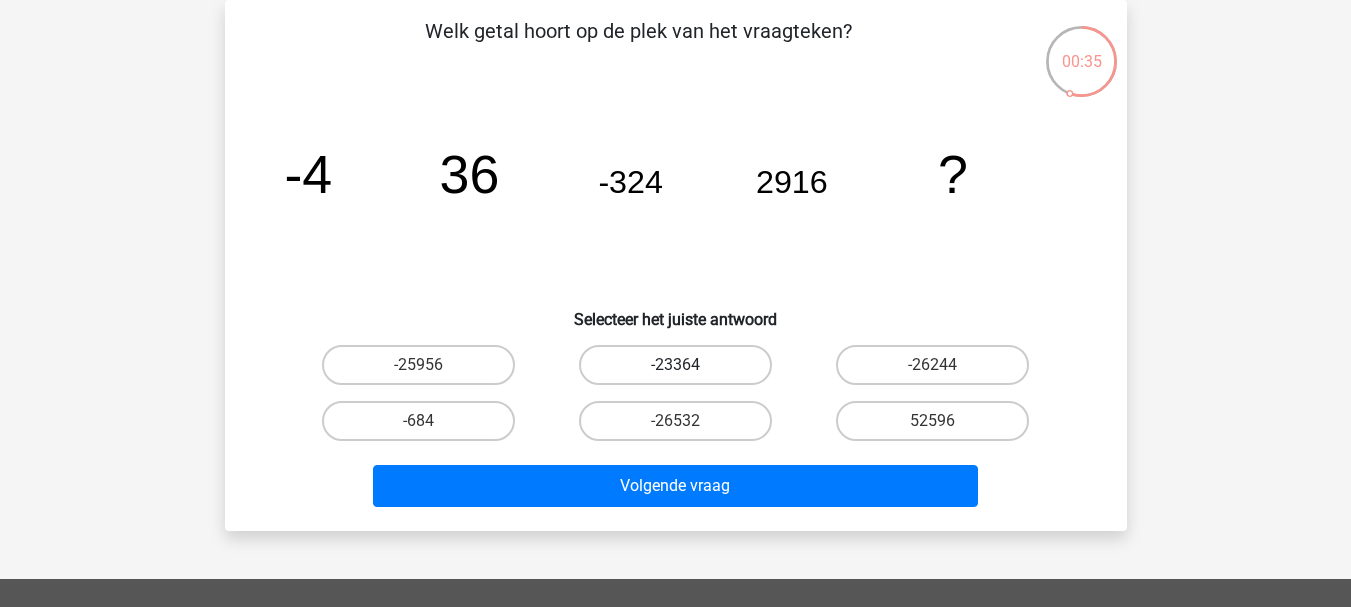 click on "-23364" at bounding box center (675, 365) 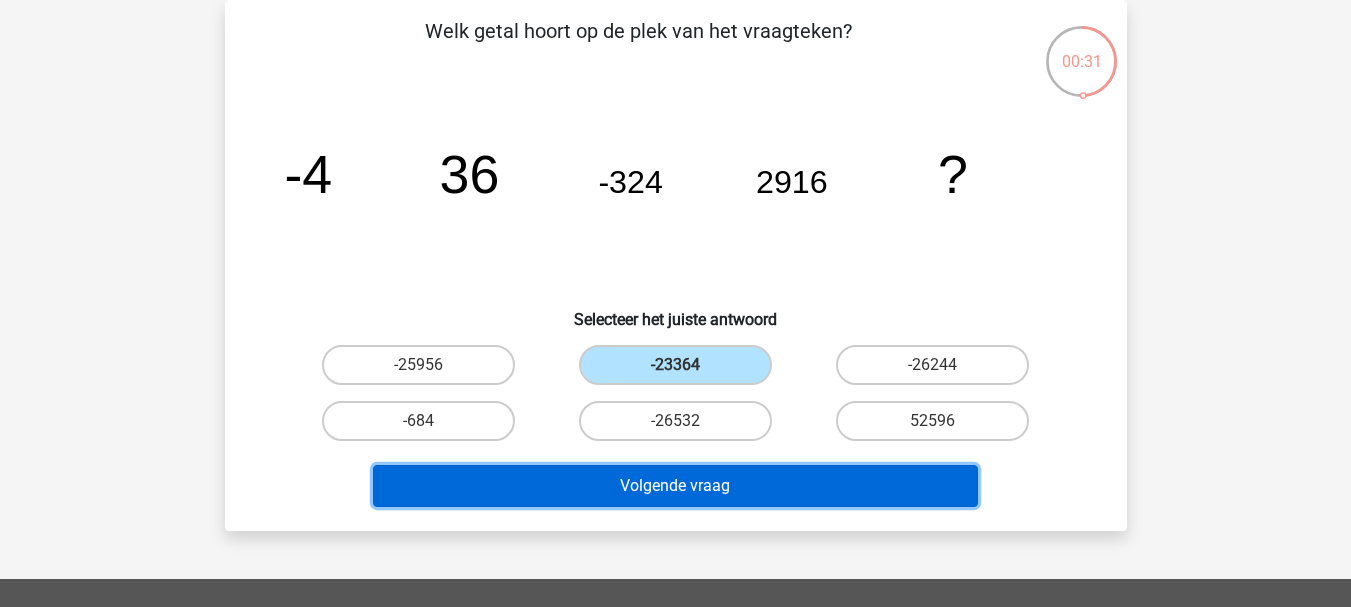 click on "Volgende vraag" at bounding box center (675, 486) 